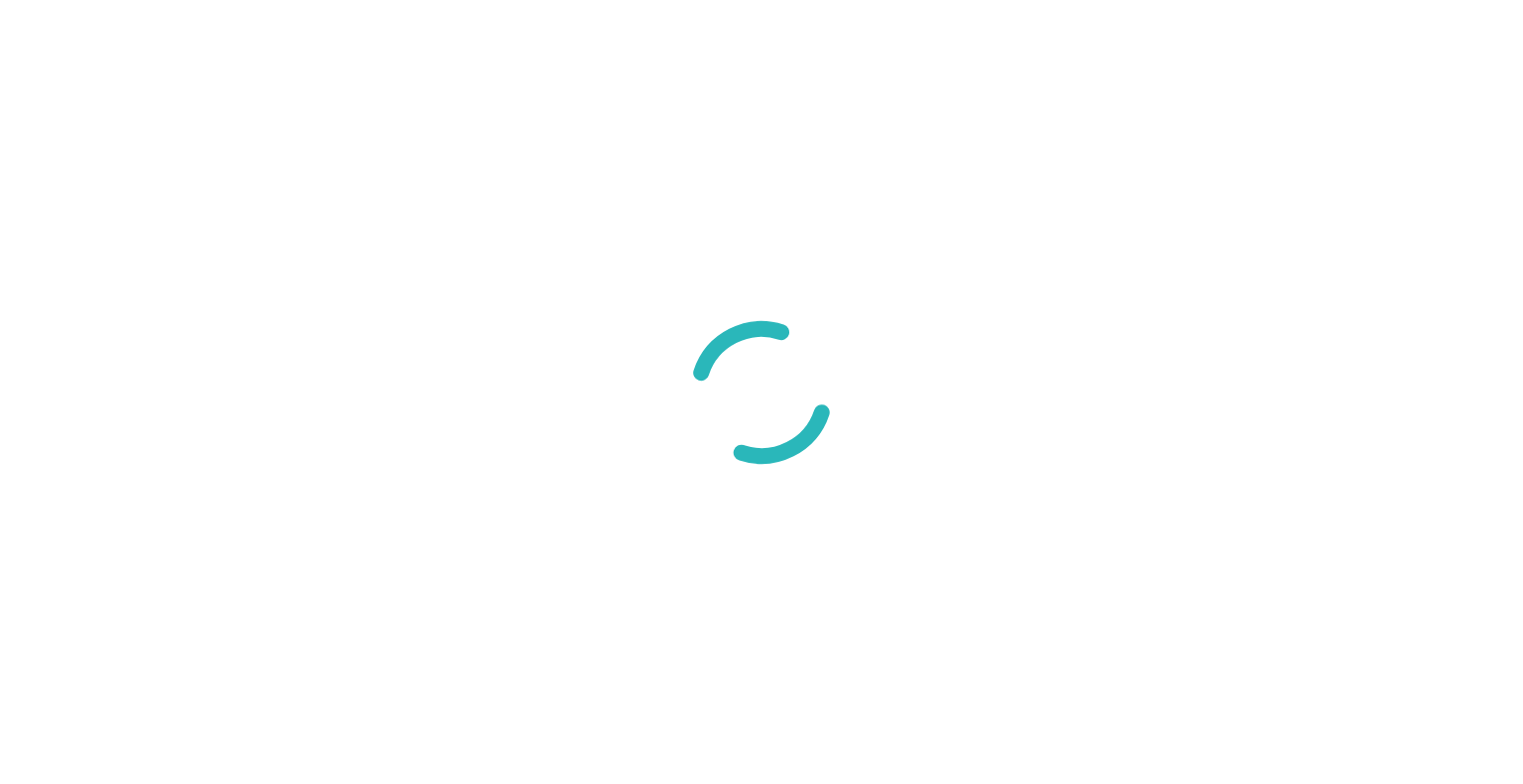 scroll, scrollTop: 0, scrollLeft: 0, axis: both 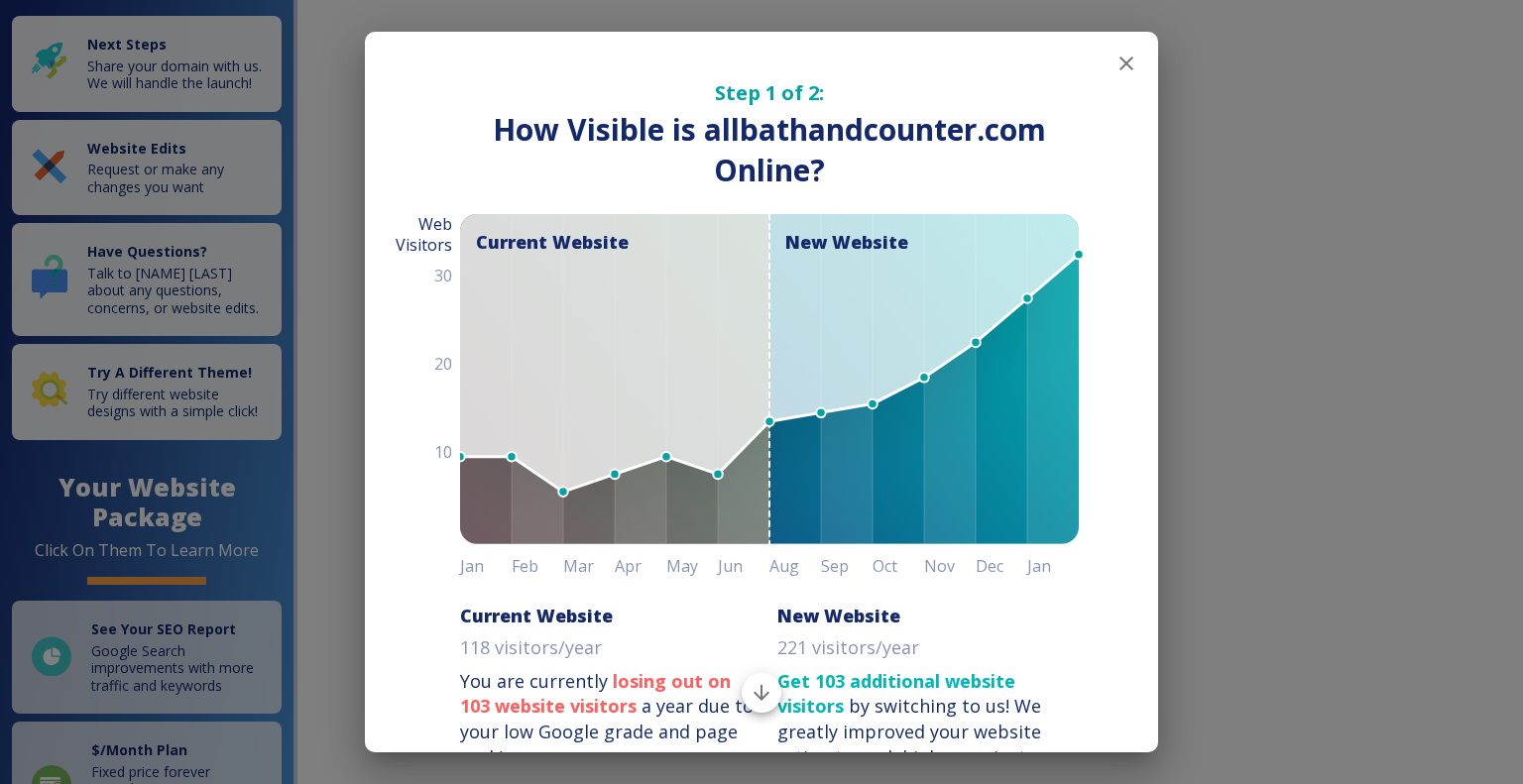 click 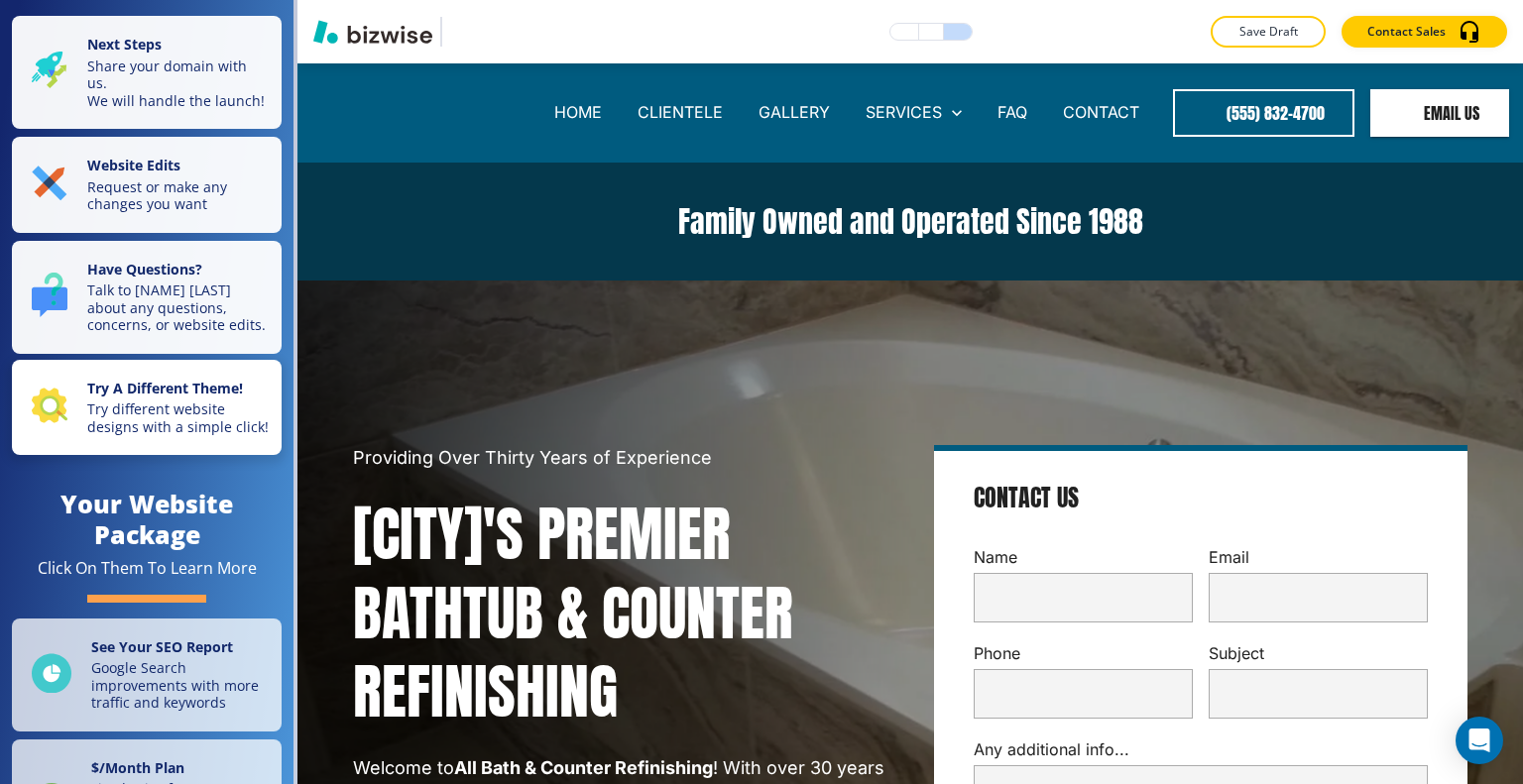 click on "Try different website designs with a simple click!" at bounding box center (178, 417) 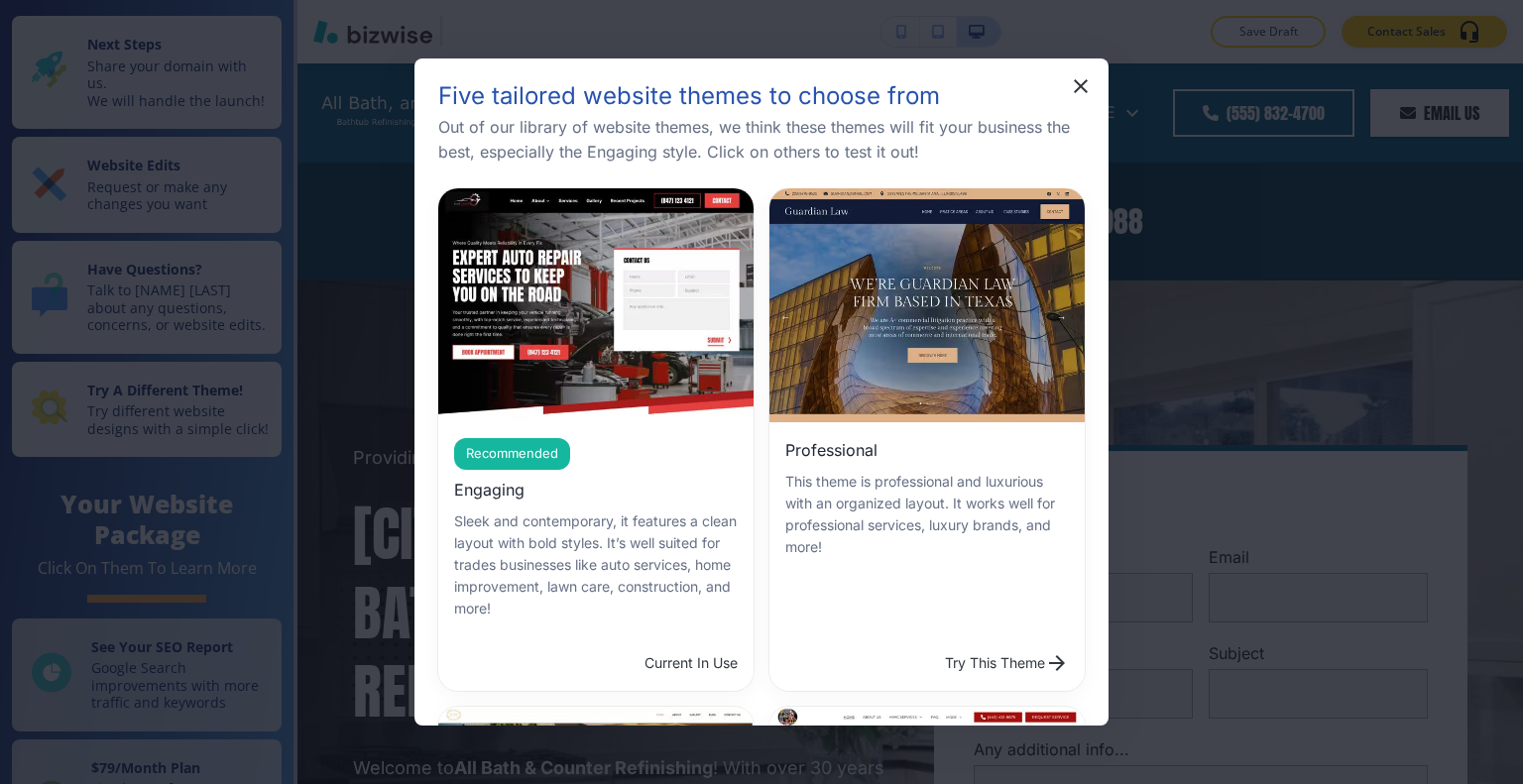 scroll, scrollTop: 396, scrollLeft: 0, axis: vertical 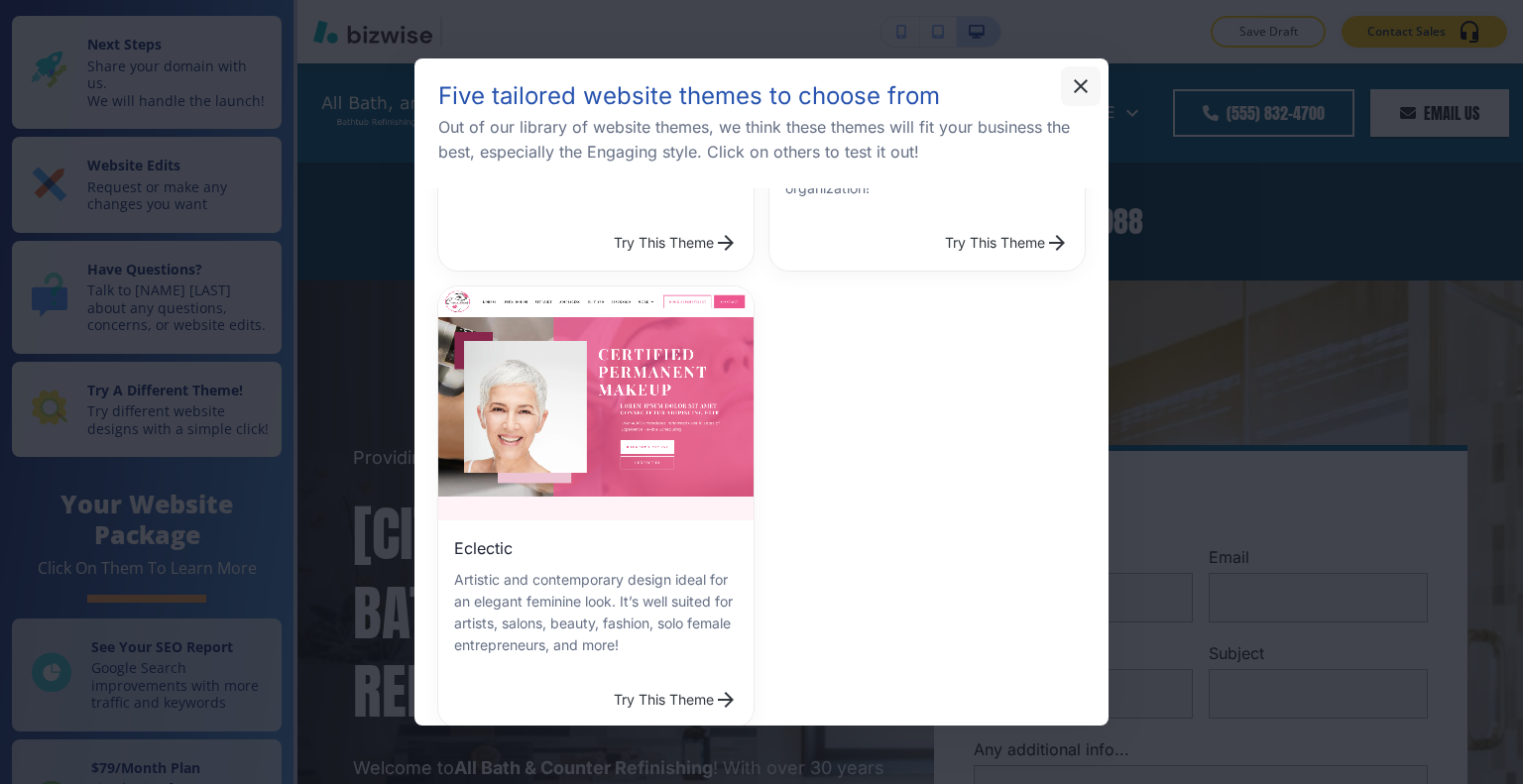 click 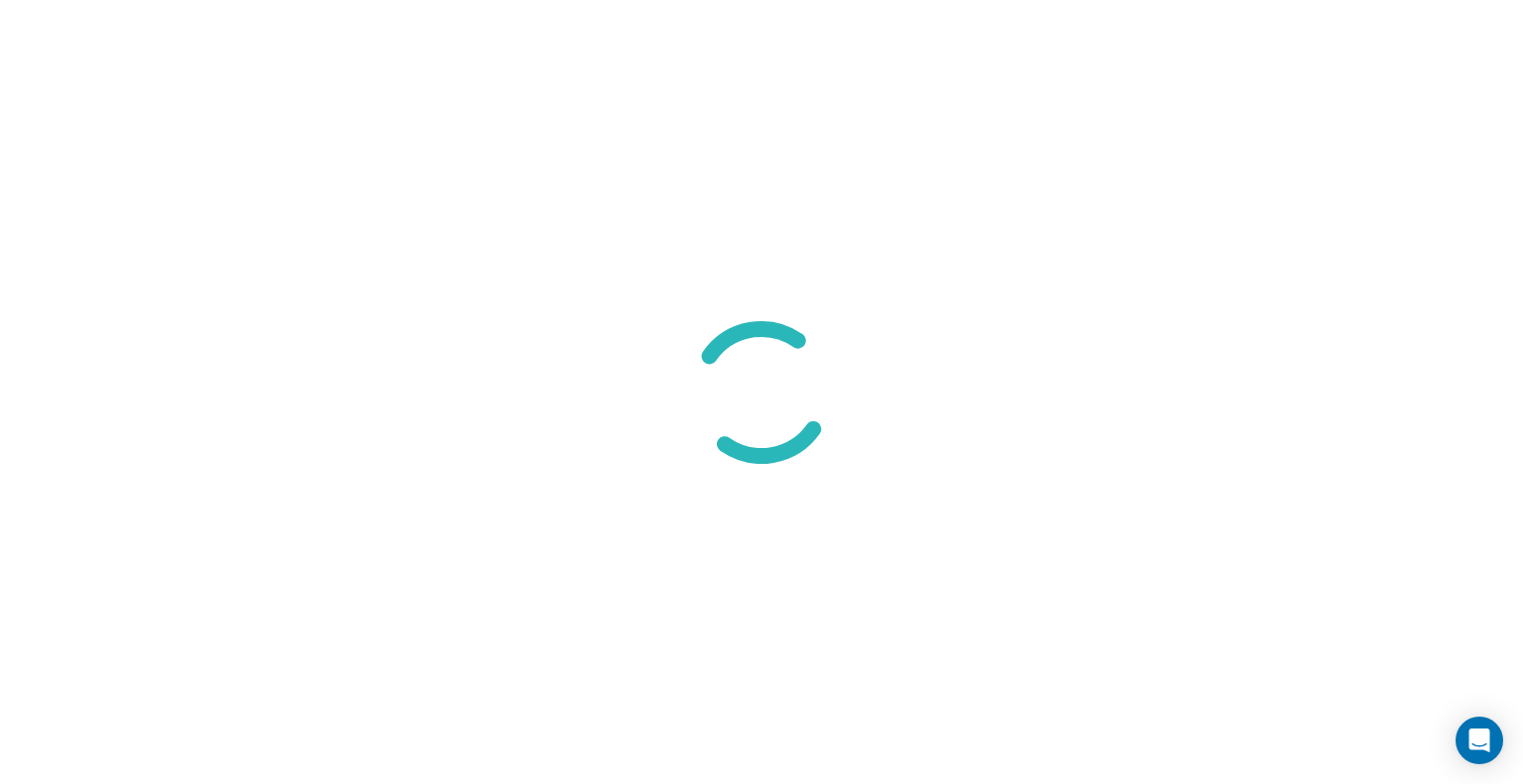 scroll, scrollTop: 0, scrollLeft: 0, axis: both 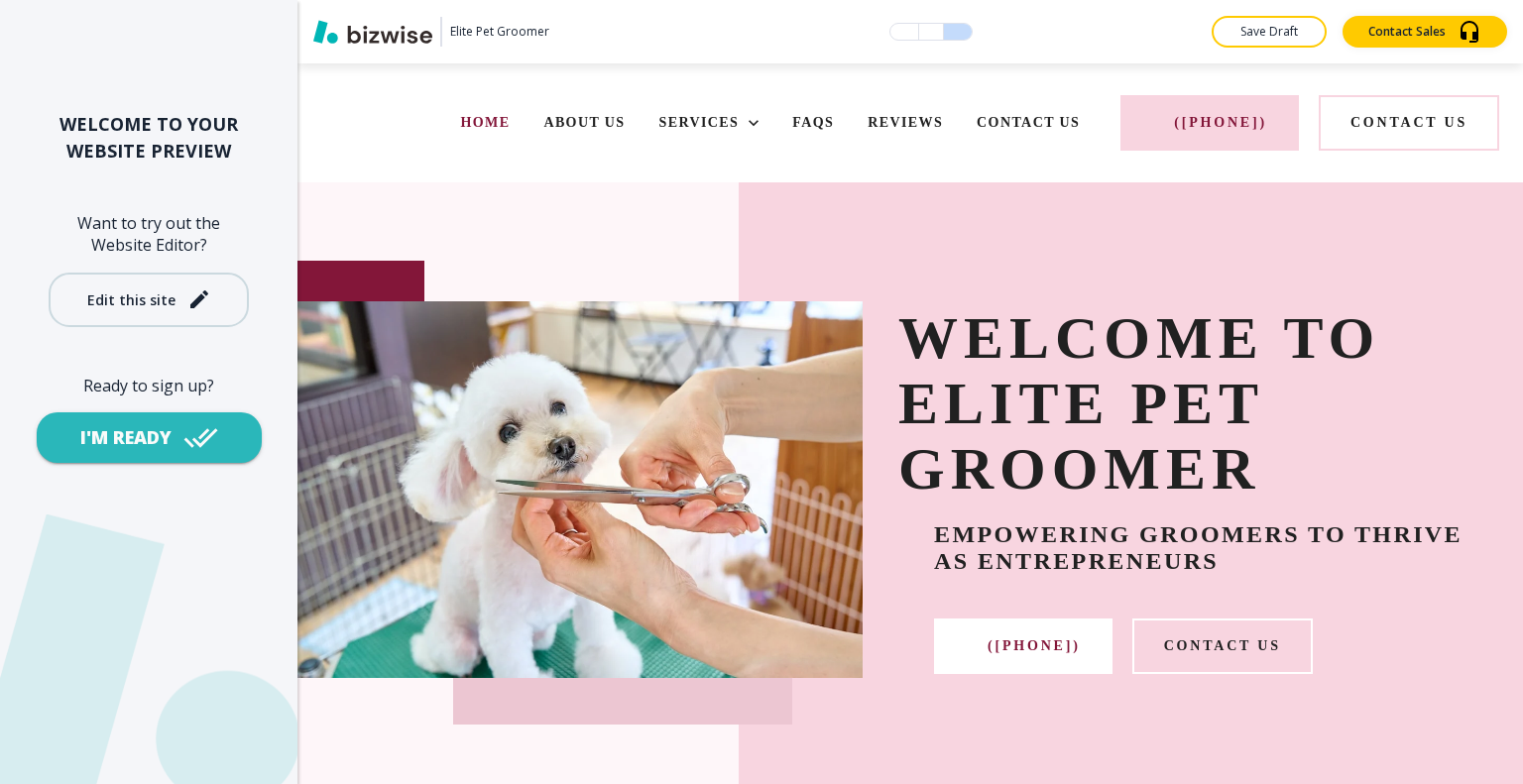 click on "Edit this site" at bounding box center (131, 299) 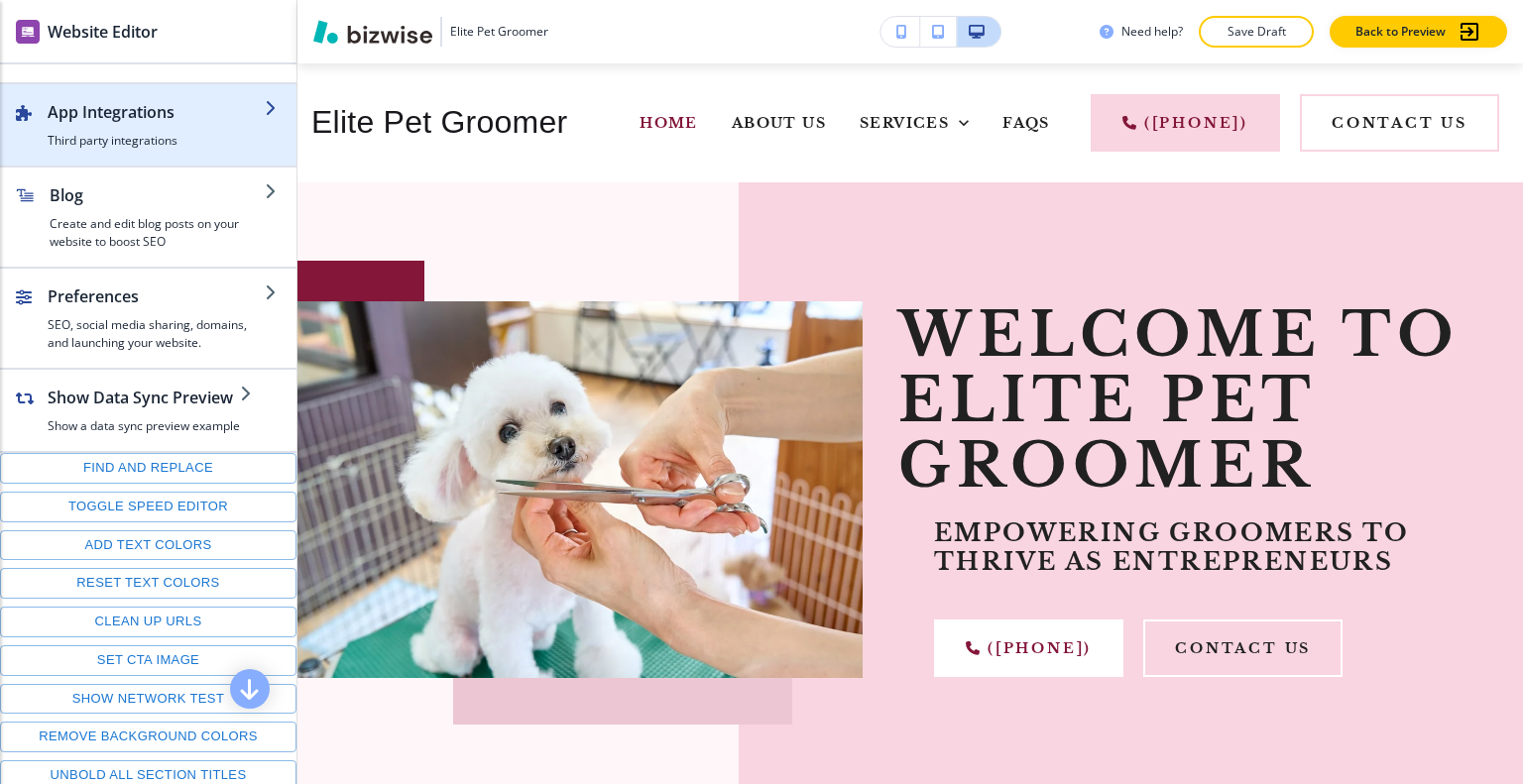scroll, scrollTop: 0, scrollLeft: 0, axis: both 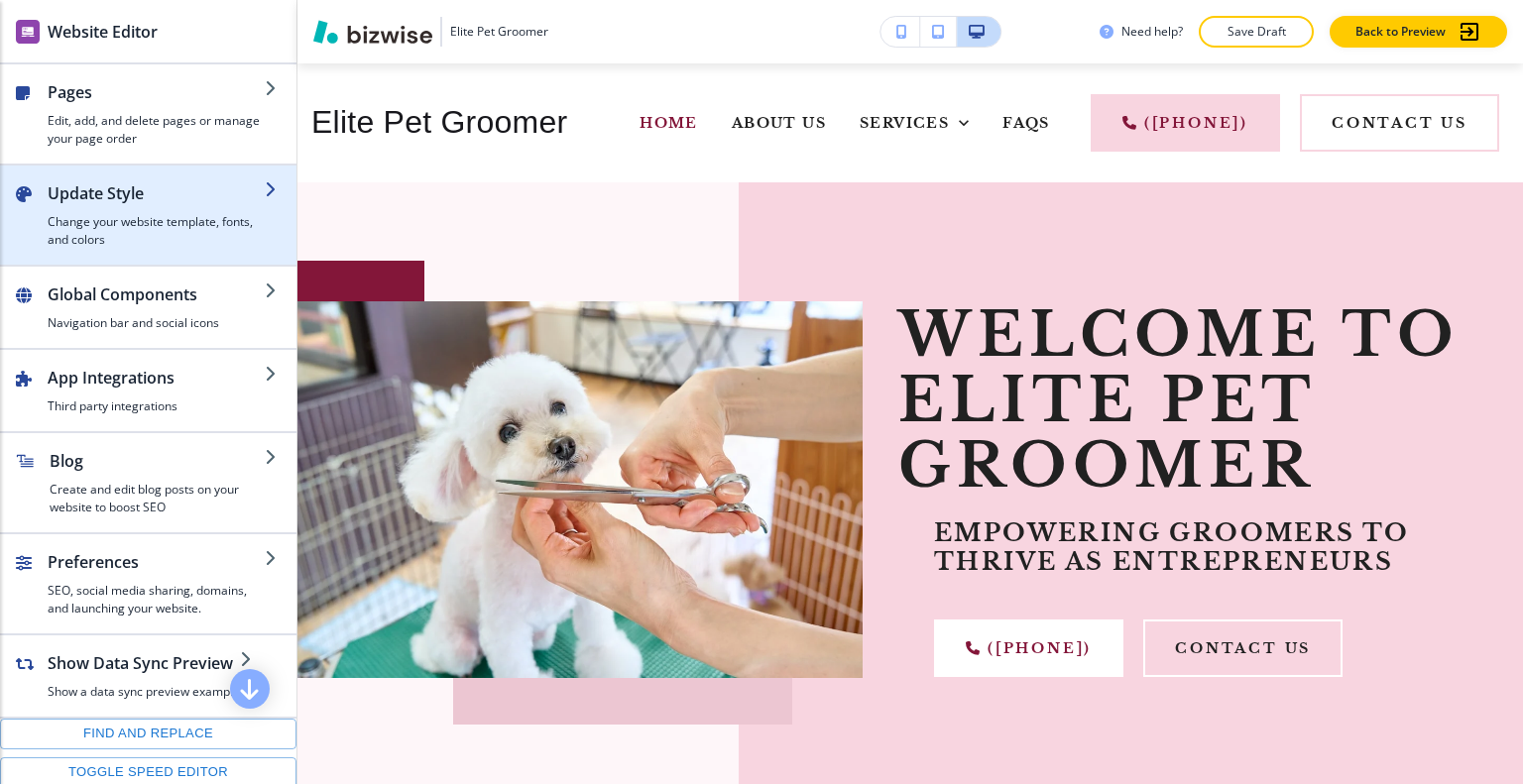 click on "Change your website template, fonts, and colors" at bounding box center (156, 231) 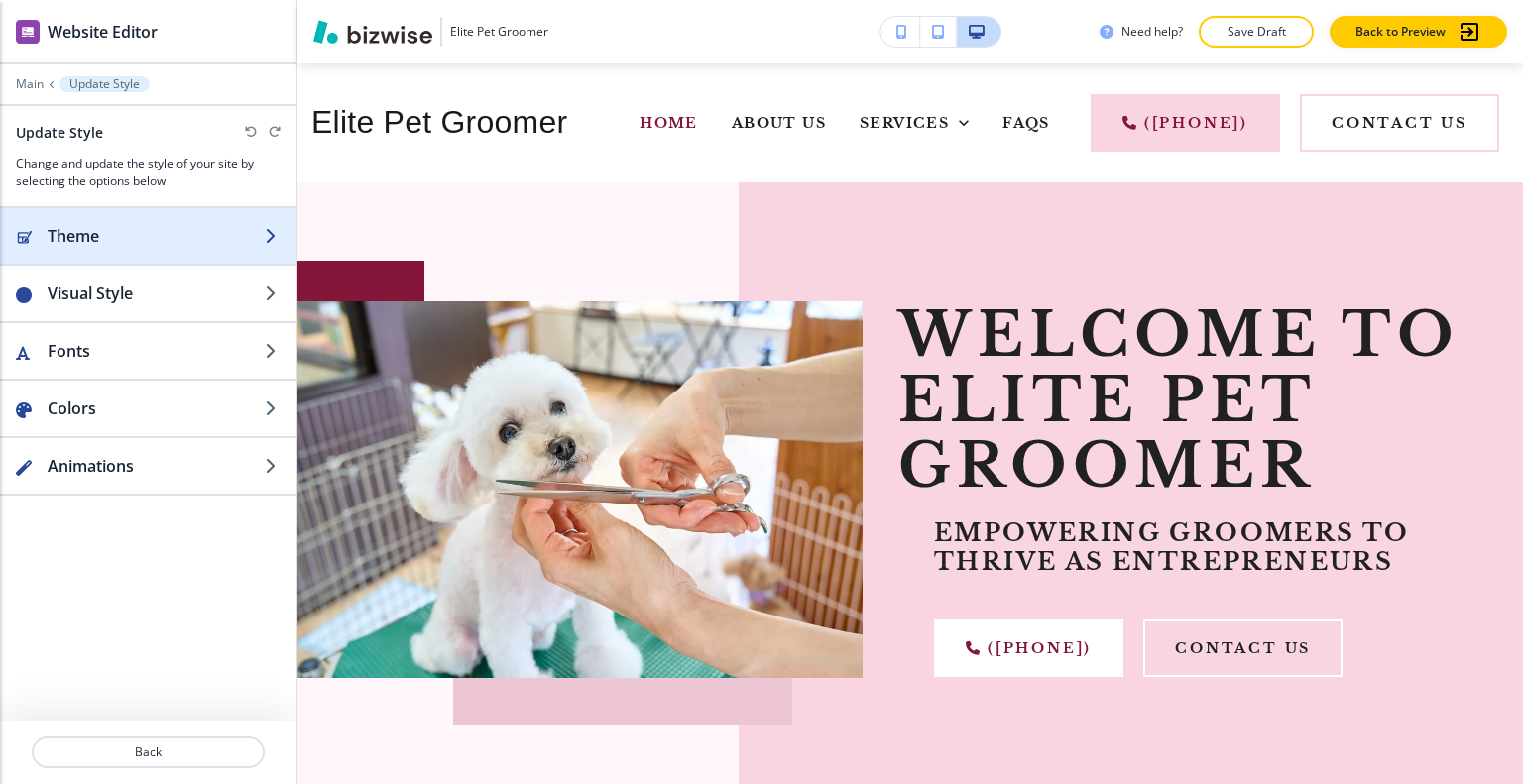 click at bounding box center [148, 256] 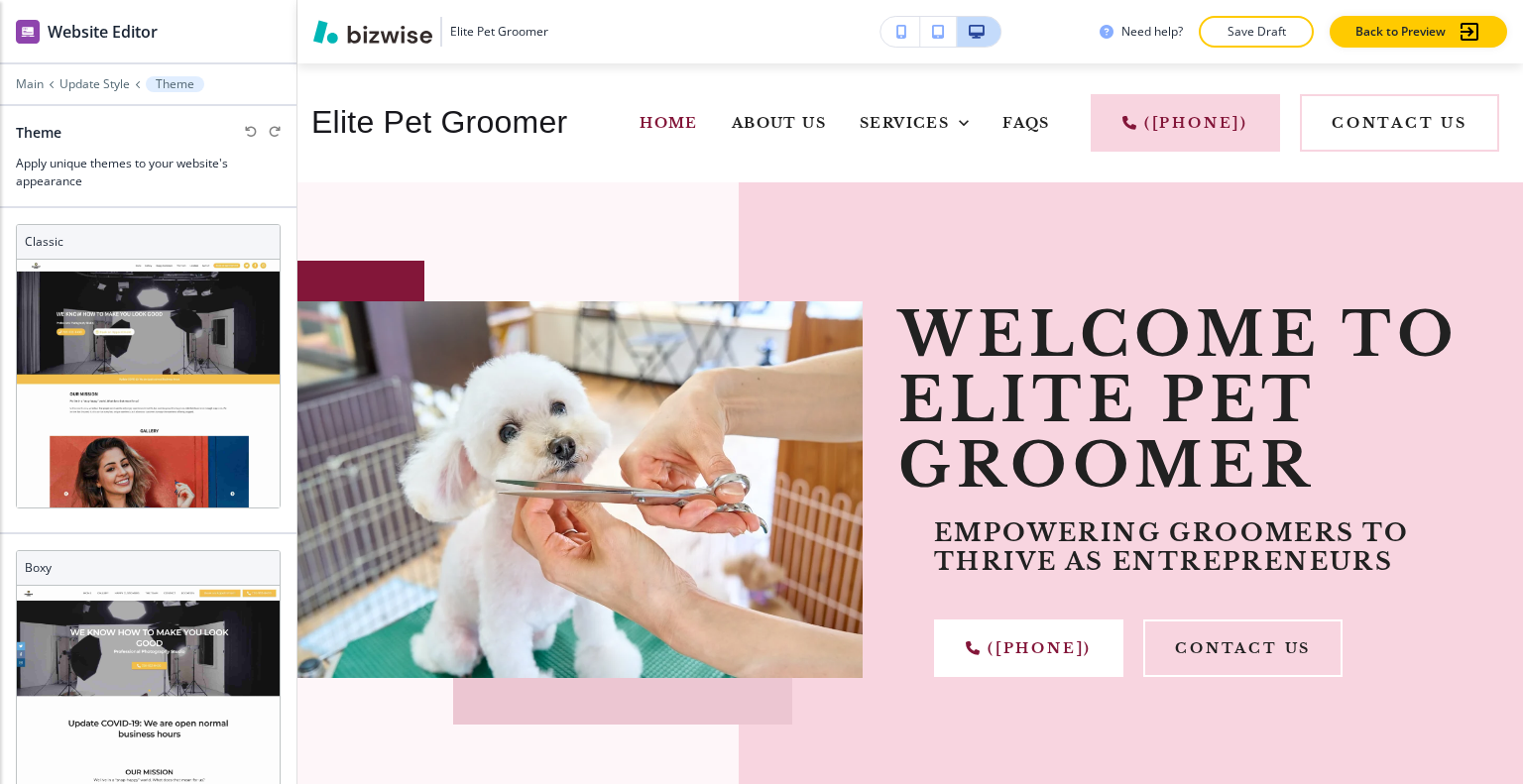 scroll, scrollTop: 793, scrollLeft: 0, axis: vertical 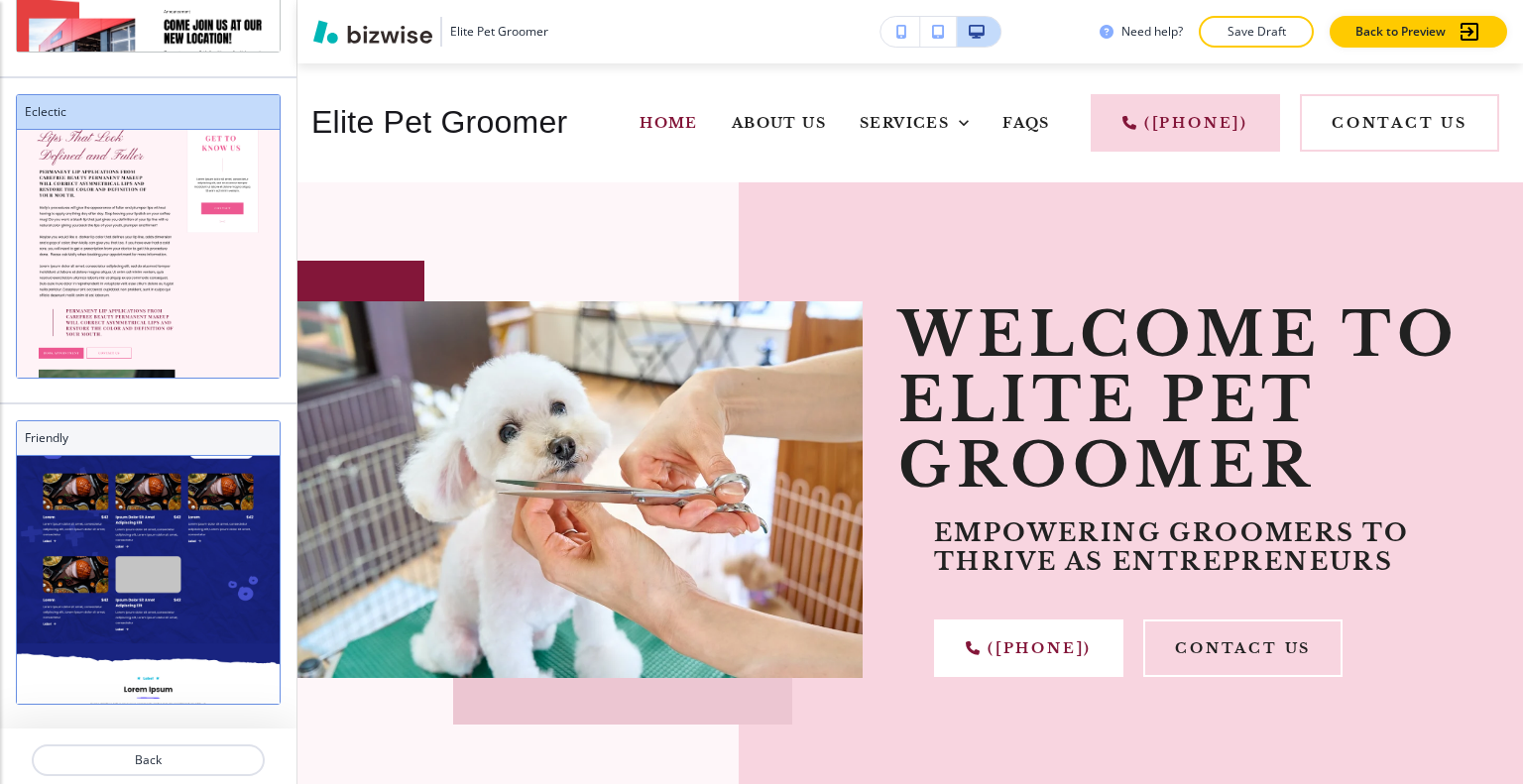 click at bounding box center (148, 2911) 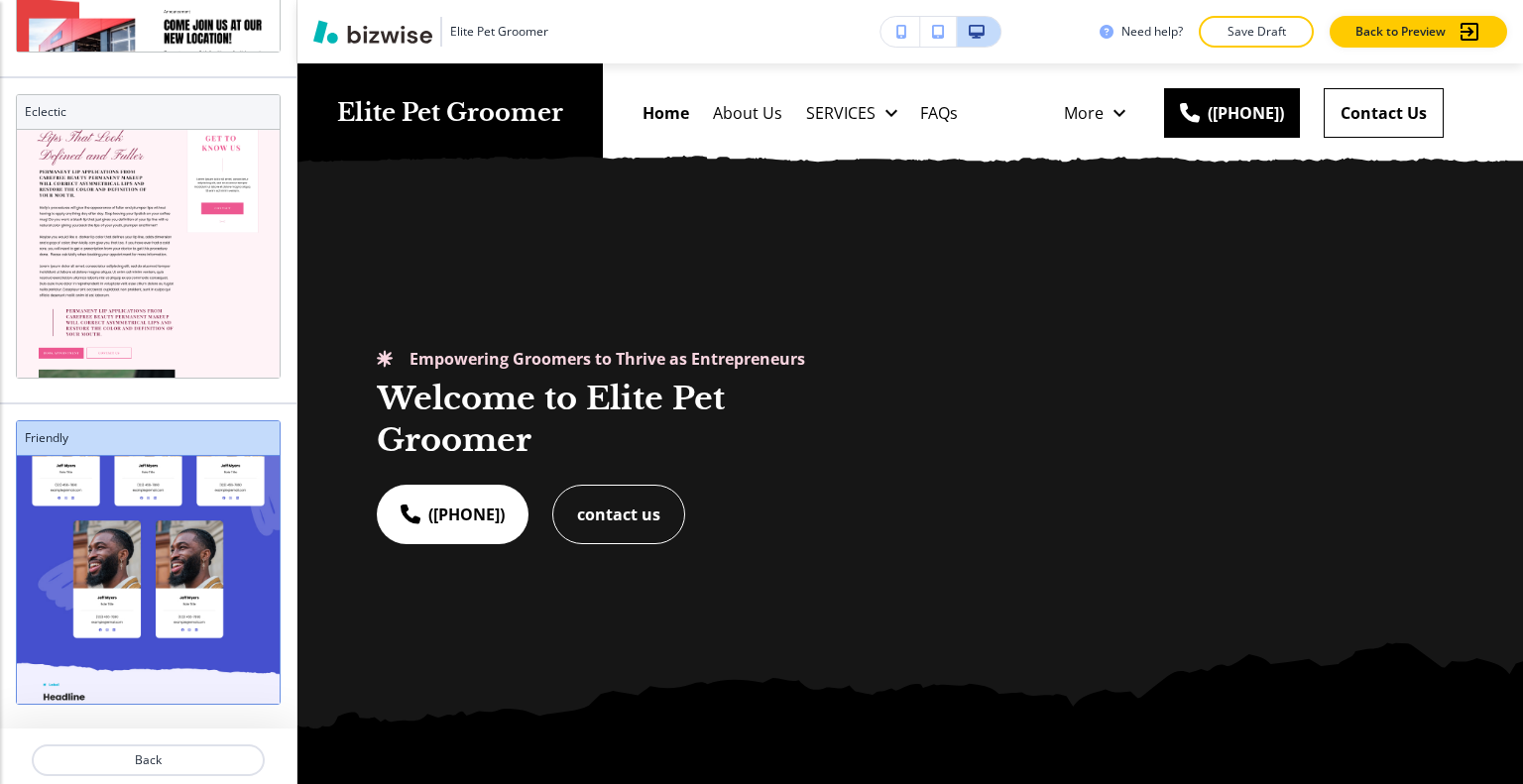 scroll, scrollTop: 2311, scrollLeft: 0, axis: vertical 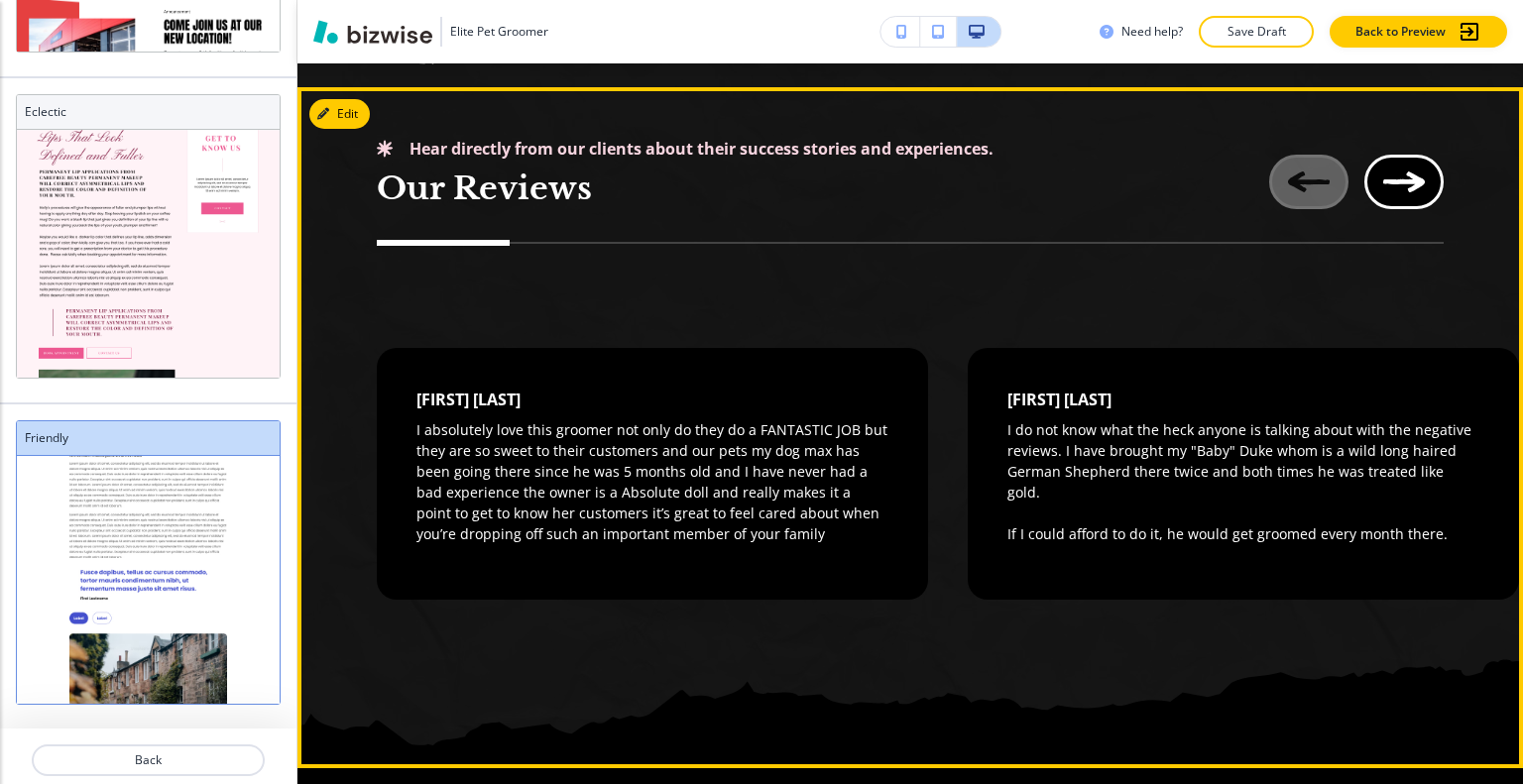 click at bounding box center (1404, 181) 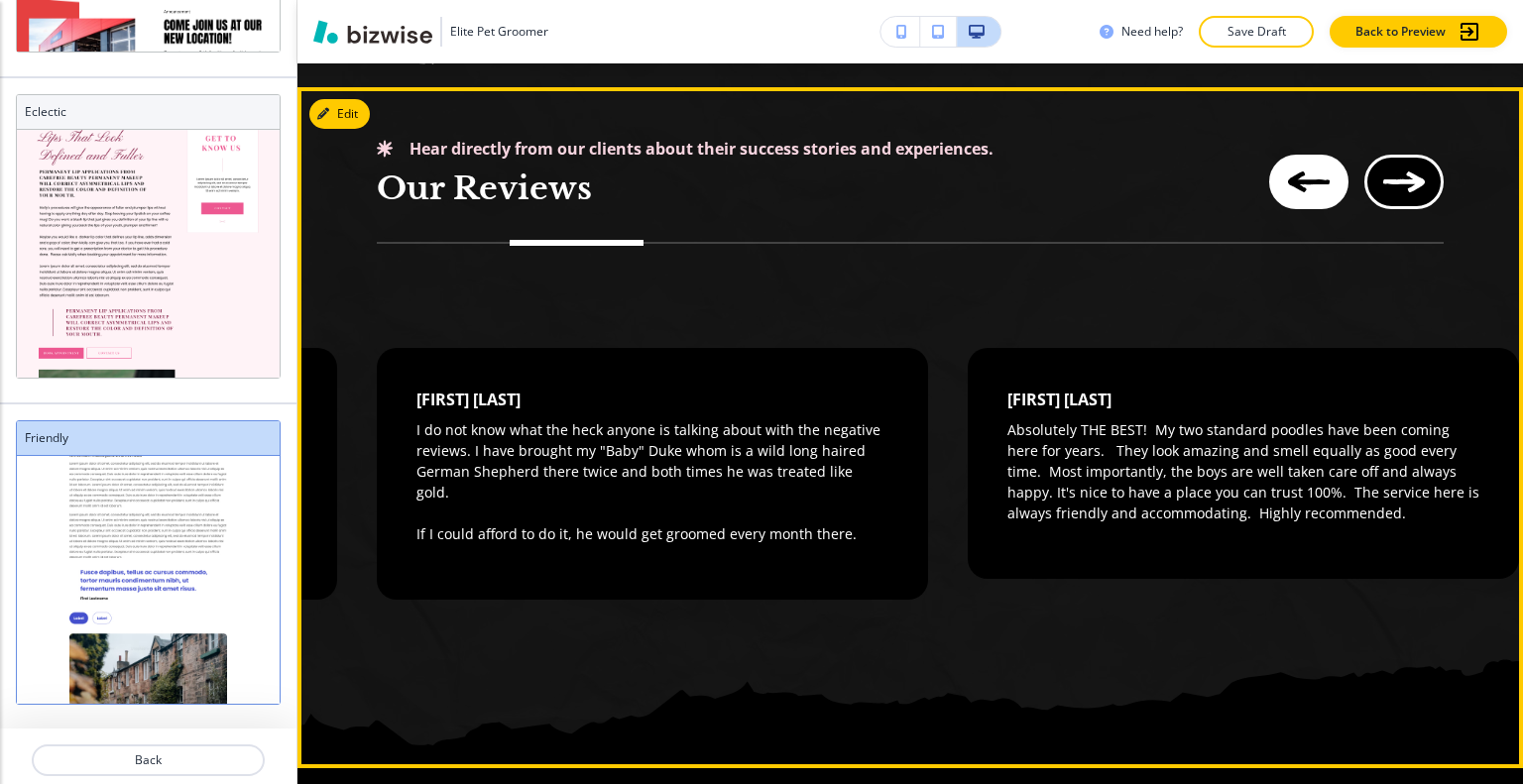click at bounding box center (1404, 181) 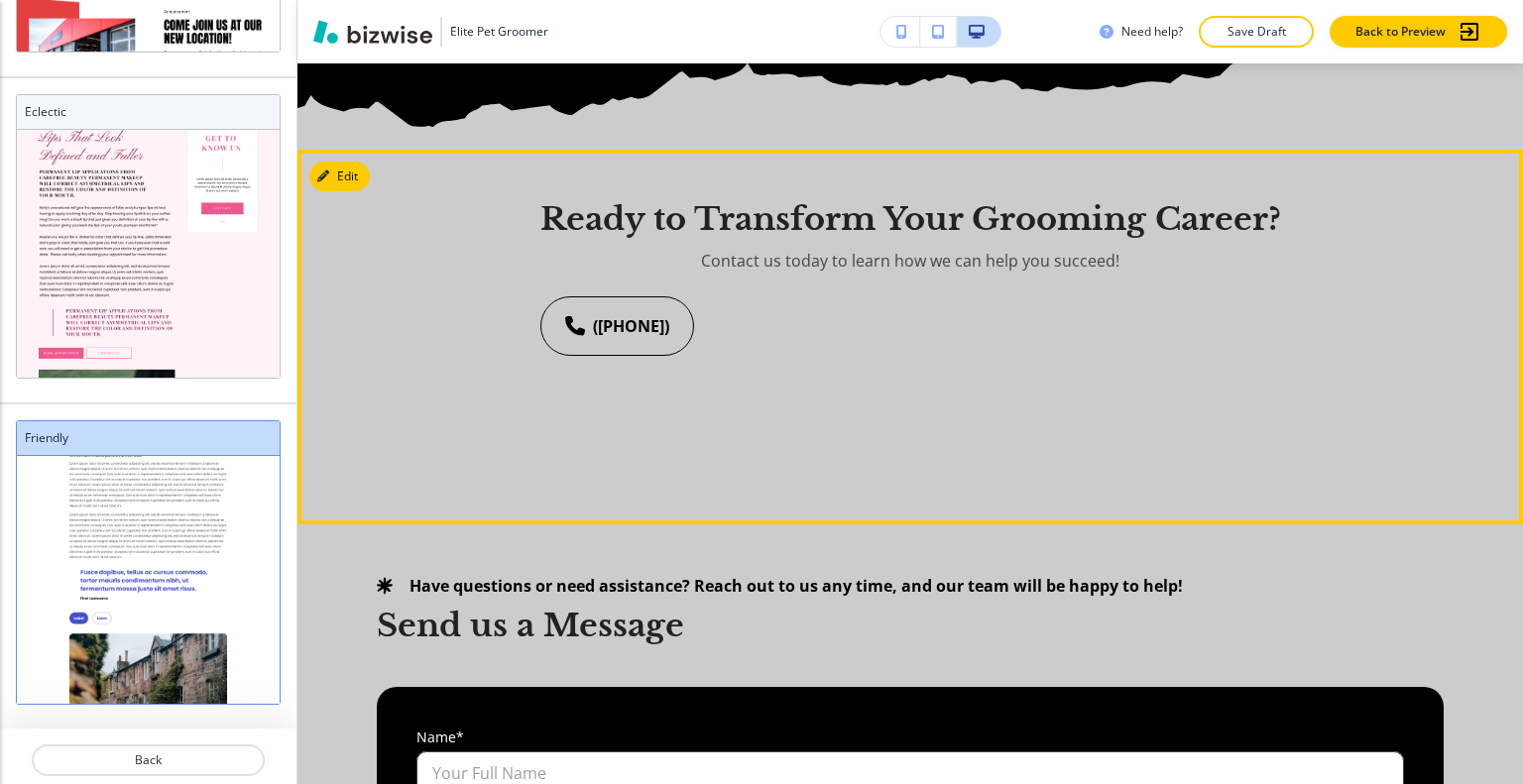 scroll, scrollTop: 5947, scrollLeft: 0, axis: vertical 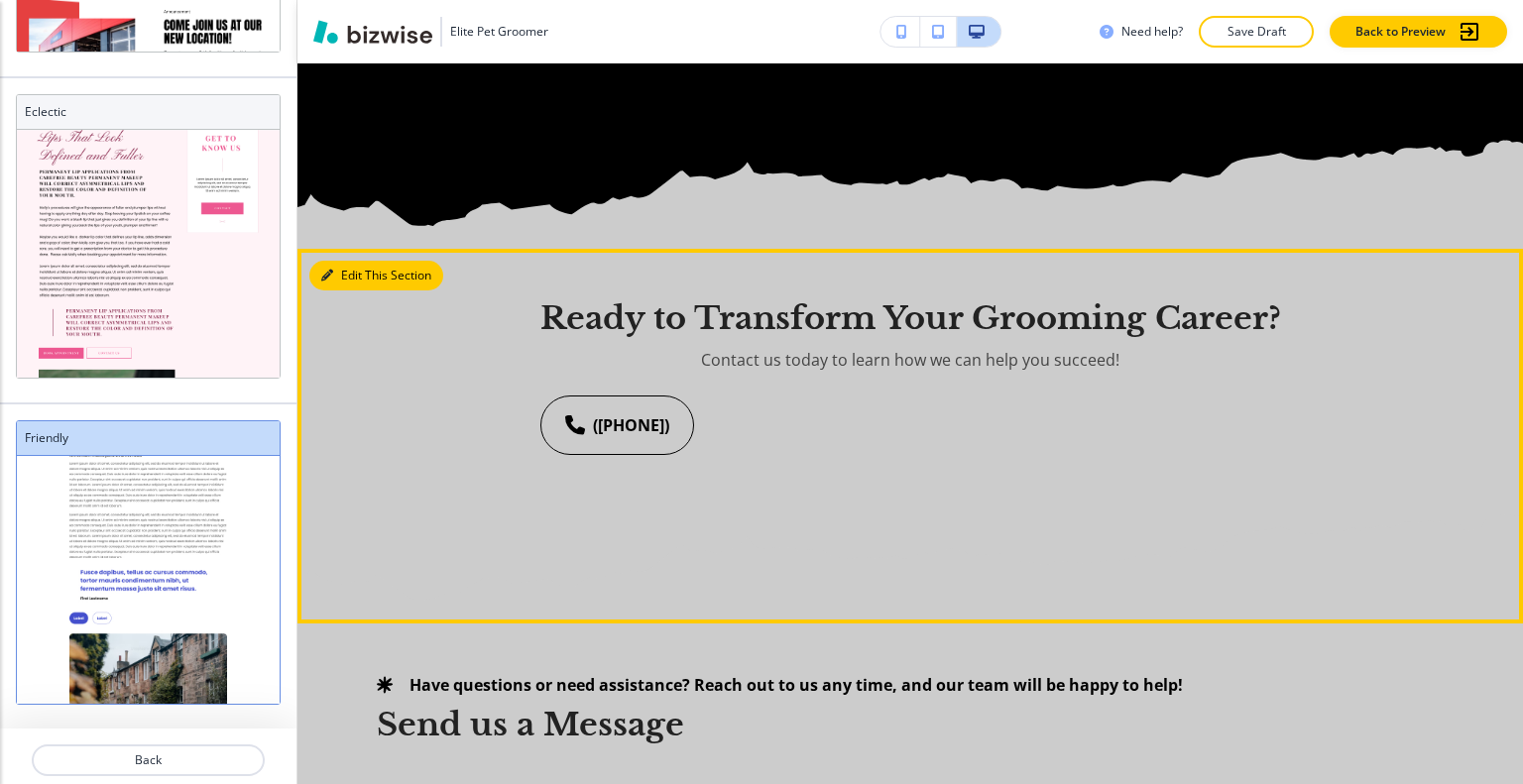 click on "Edit This Section" at bounding box center (376, 276) 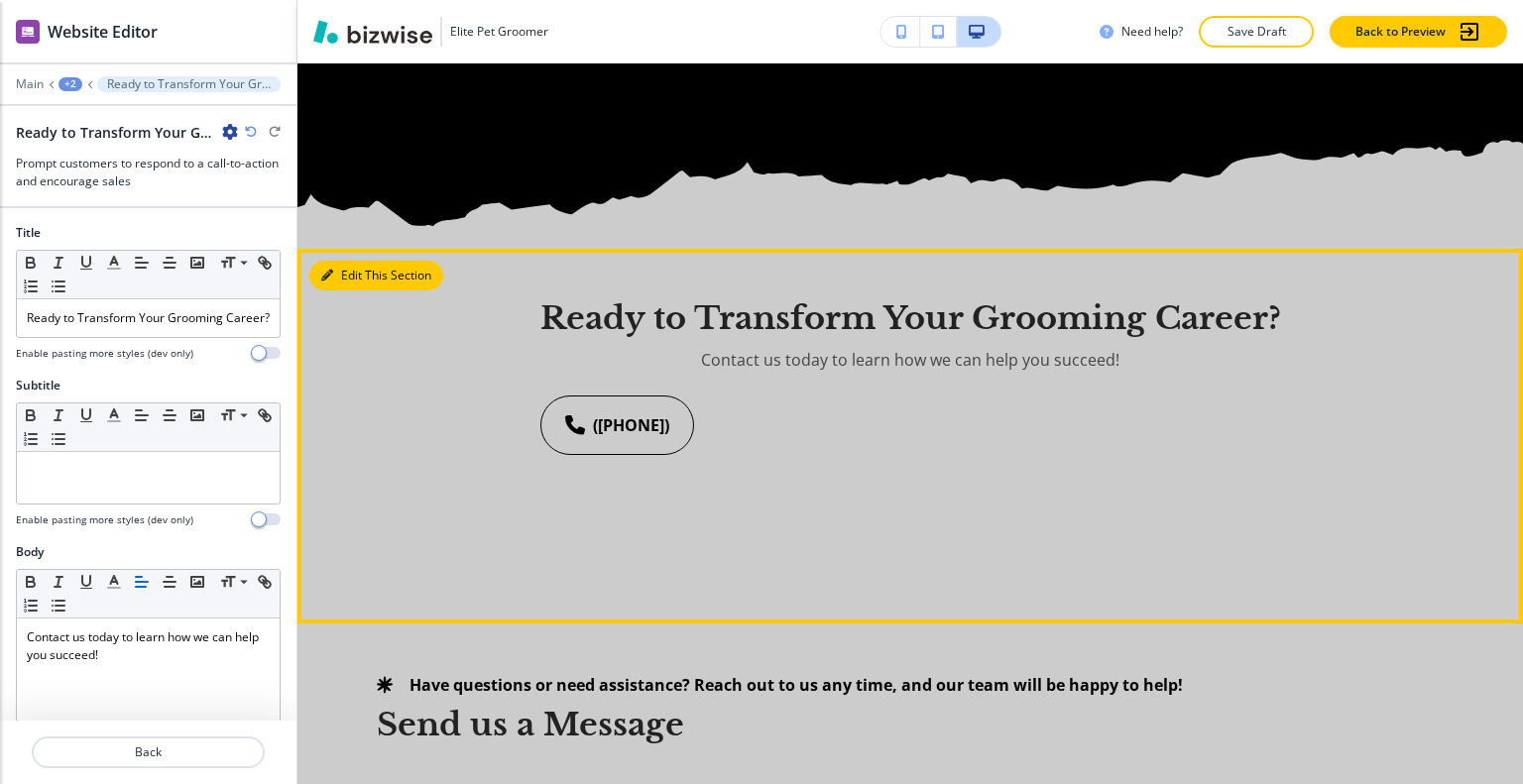 scroll, scrollTop: 0, scrollLeft: 0, axis: both 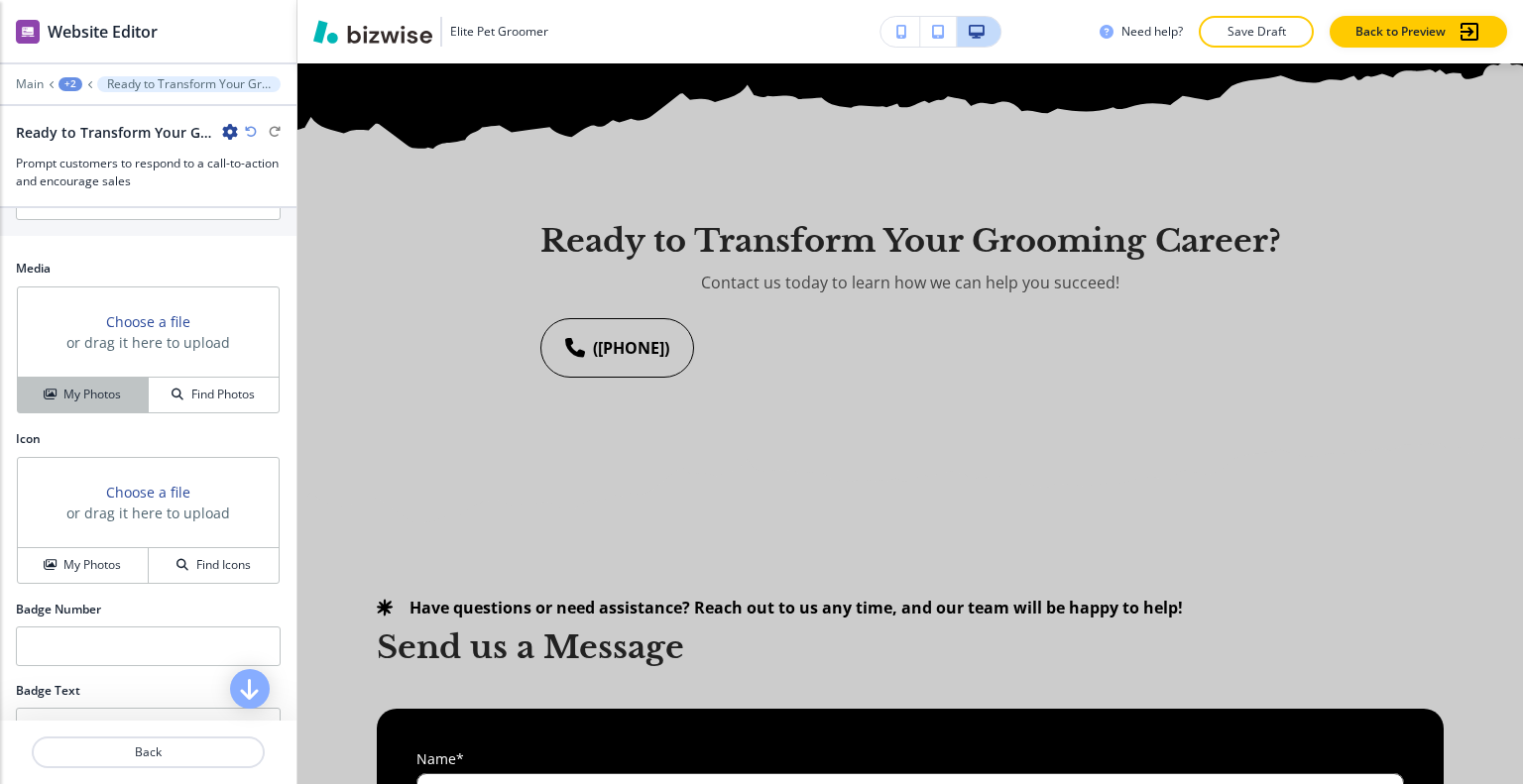 click on "My Photos" at bounding box center (92, 394) 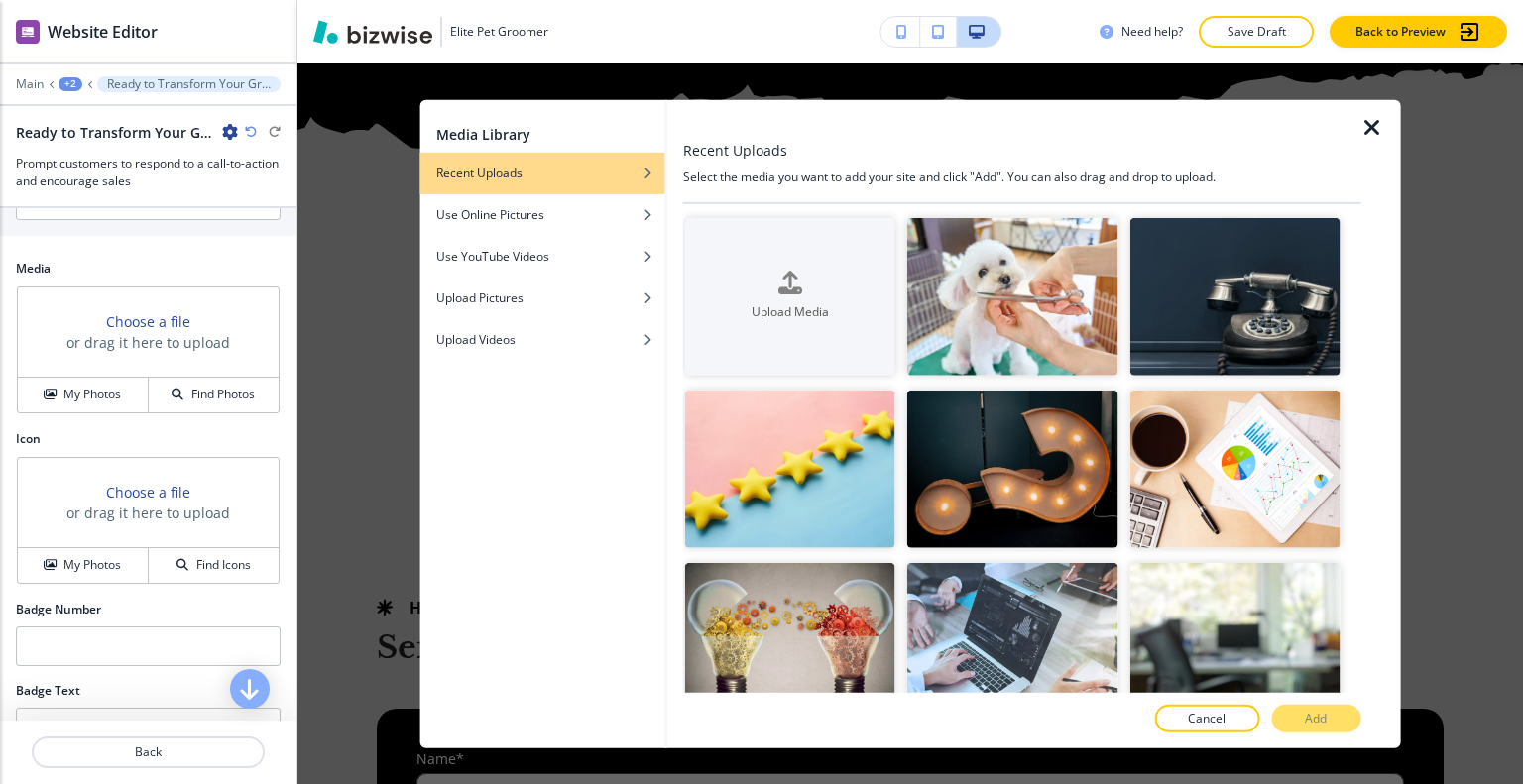 click at bounding box center (1012, 295) 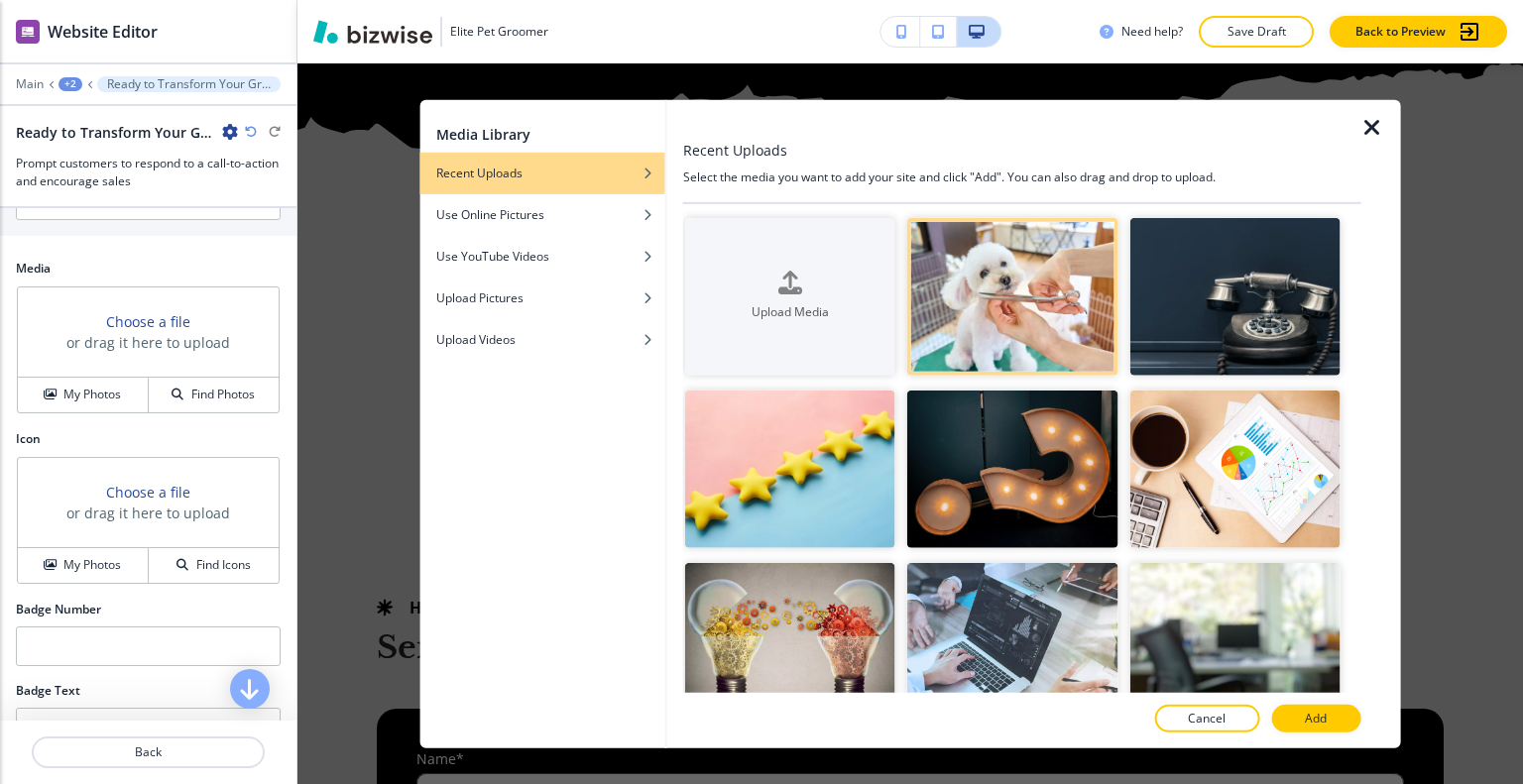 click at bounding box center [1012, 295] 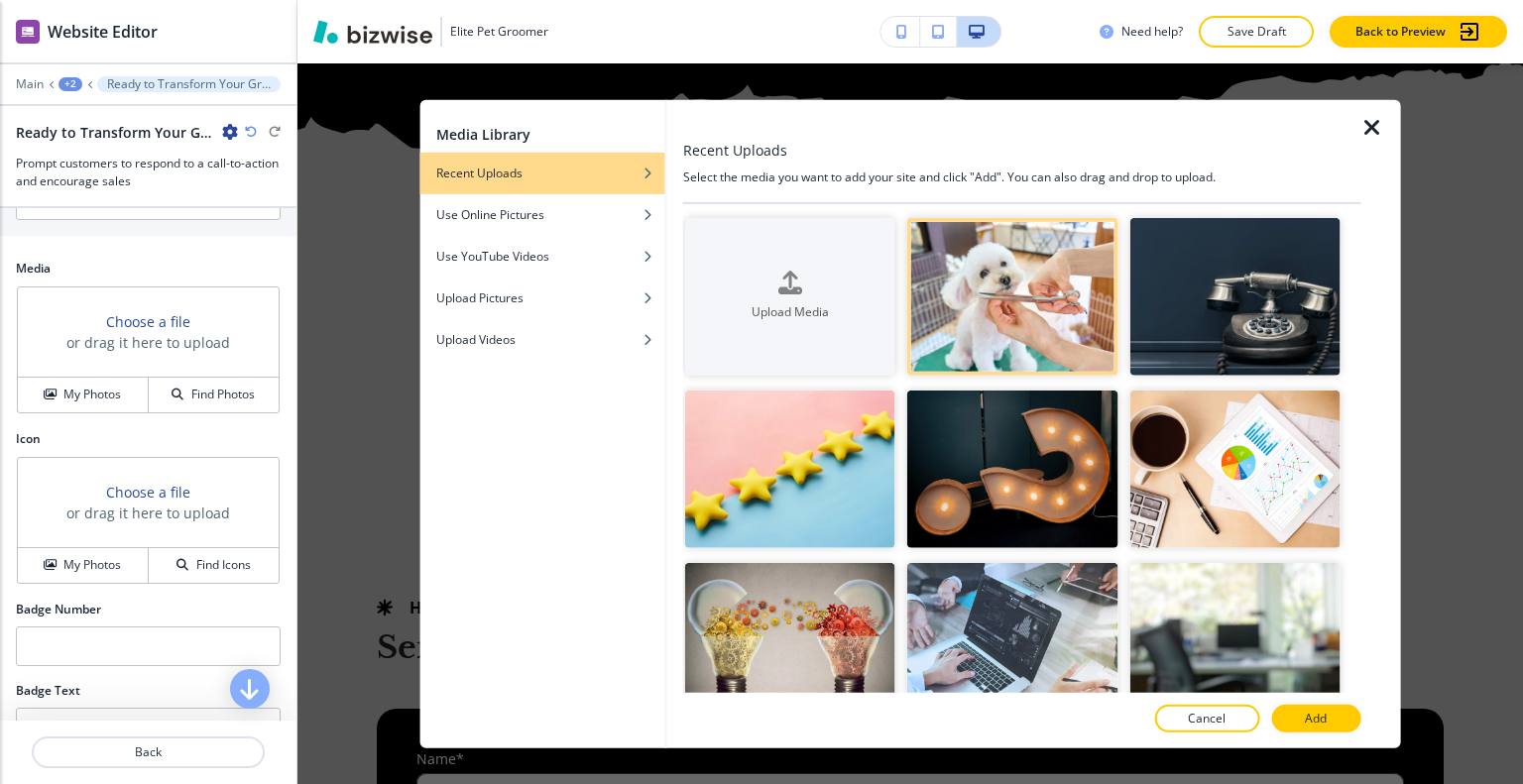 click on "Add" at bounding box center [1316, 719] 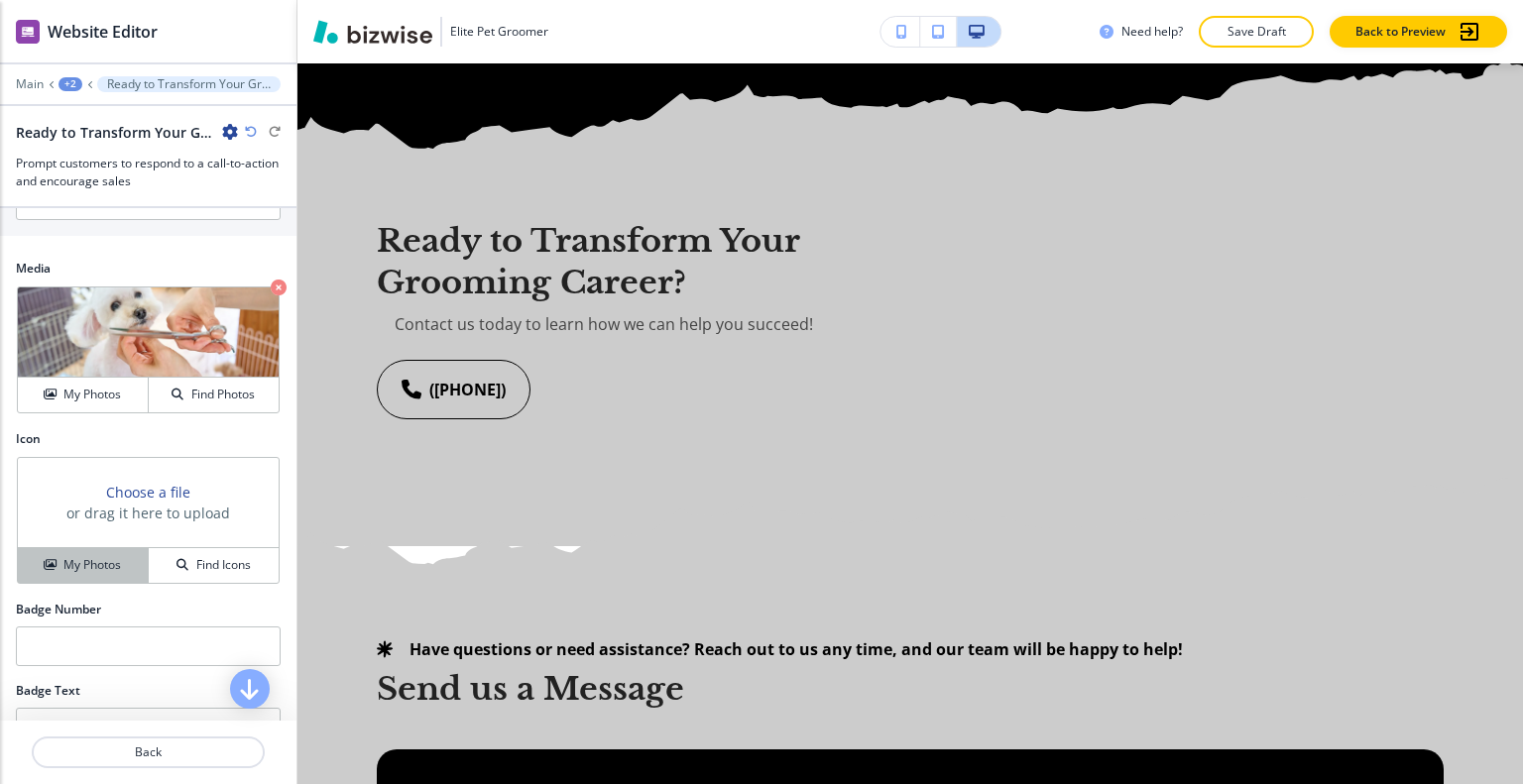 click on "My Photos" at bounding box center [92, 565] 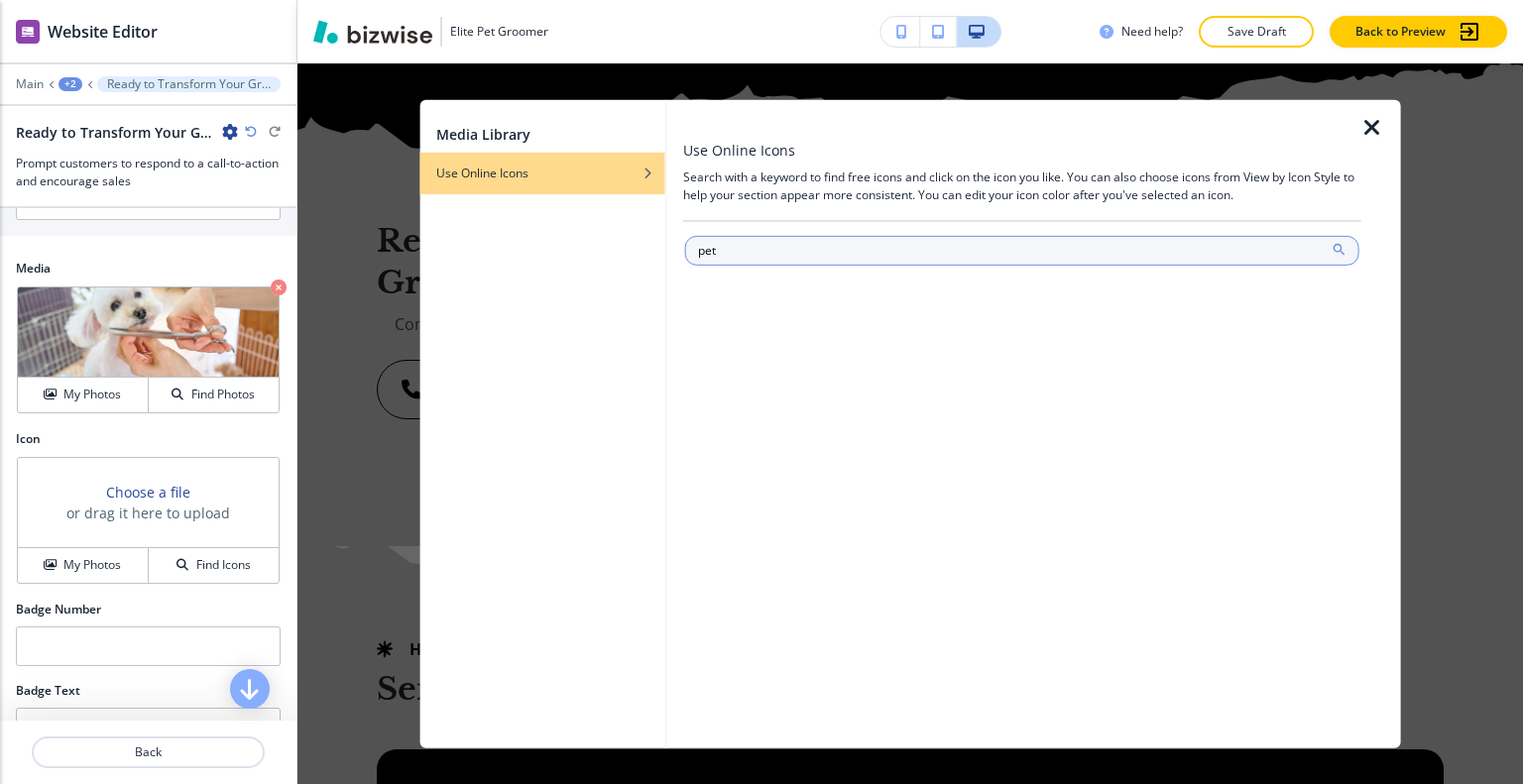 type on "pet" 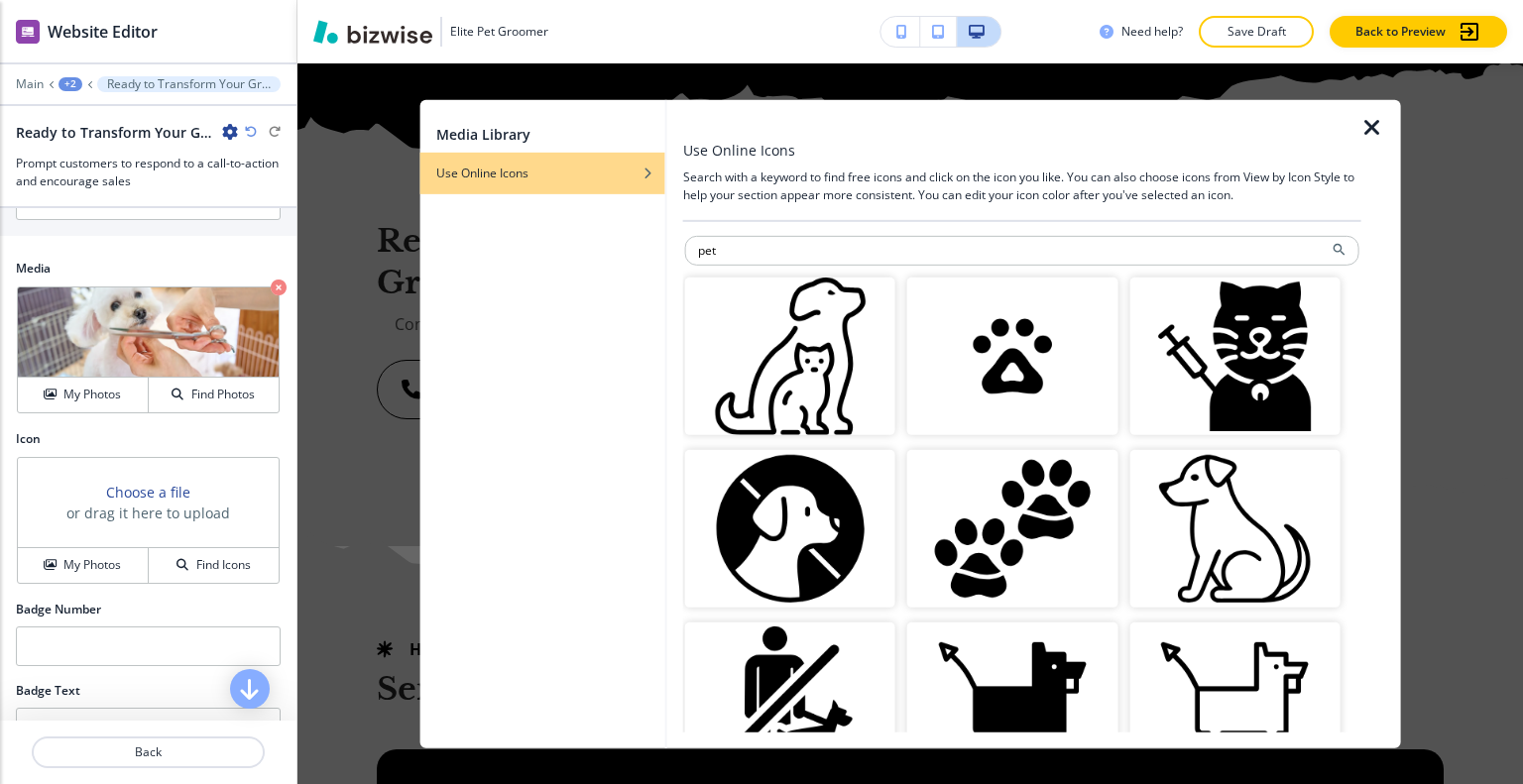 click at bounding box center (790, 528) 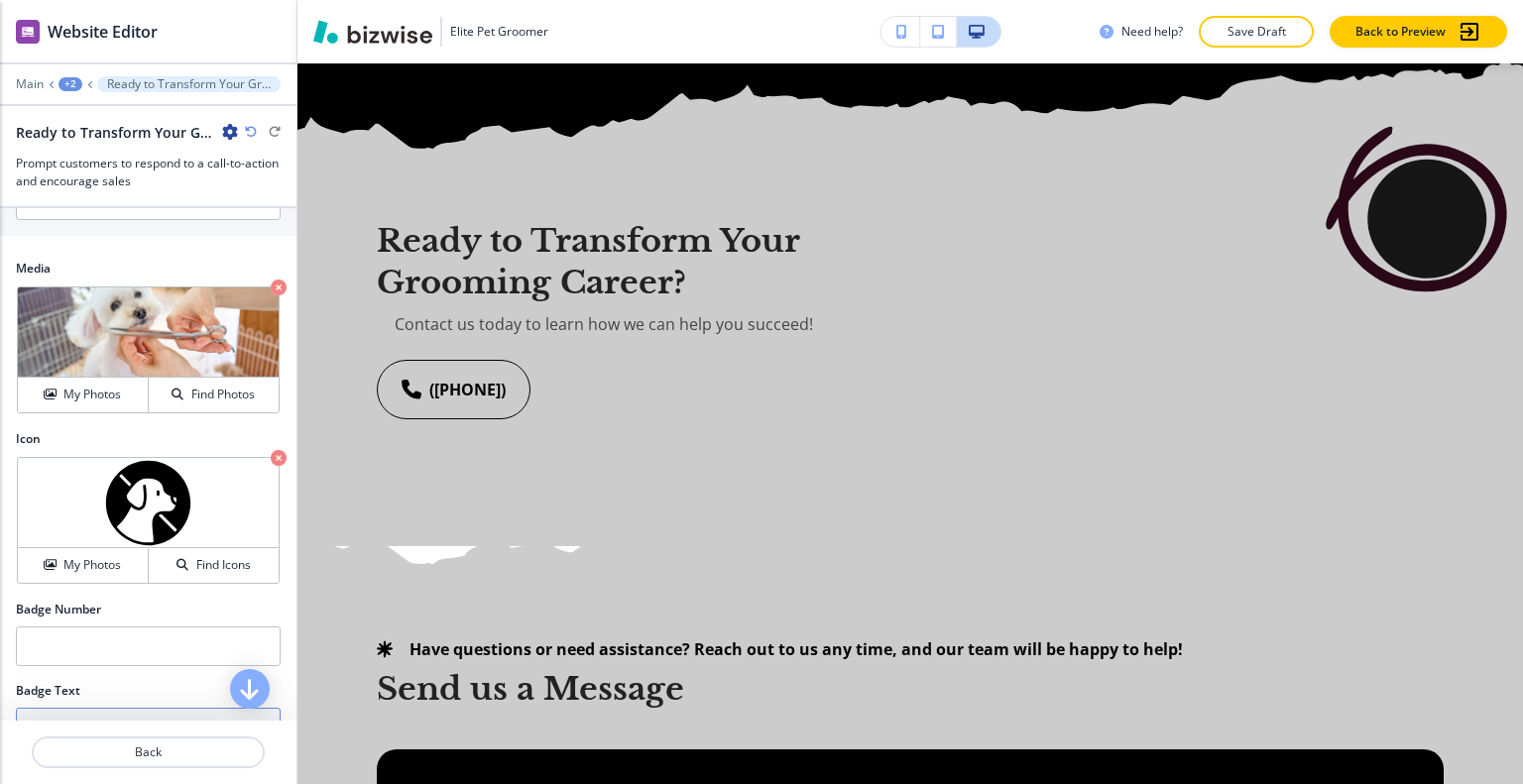 scroll, scrollTop: 1288, scrollLeft: 0, axis: vertical 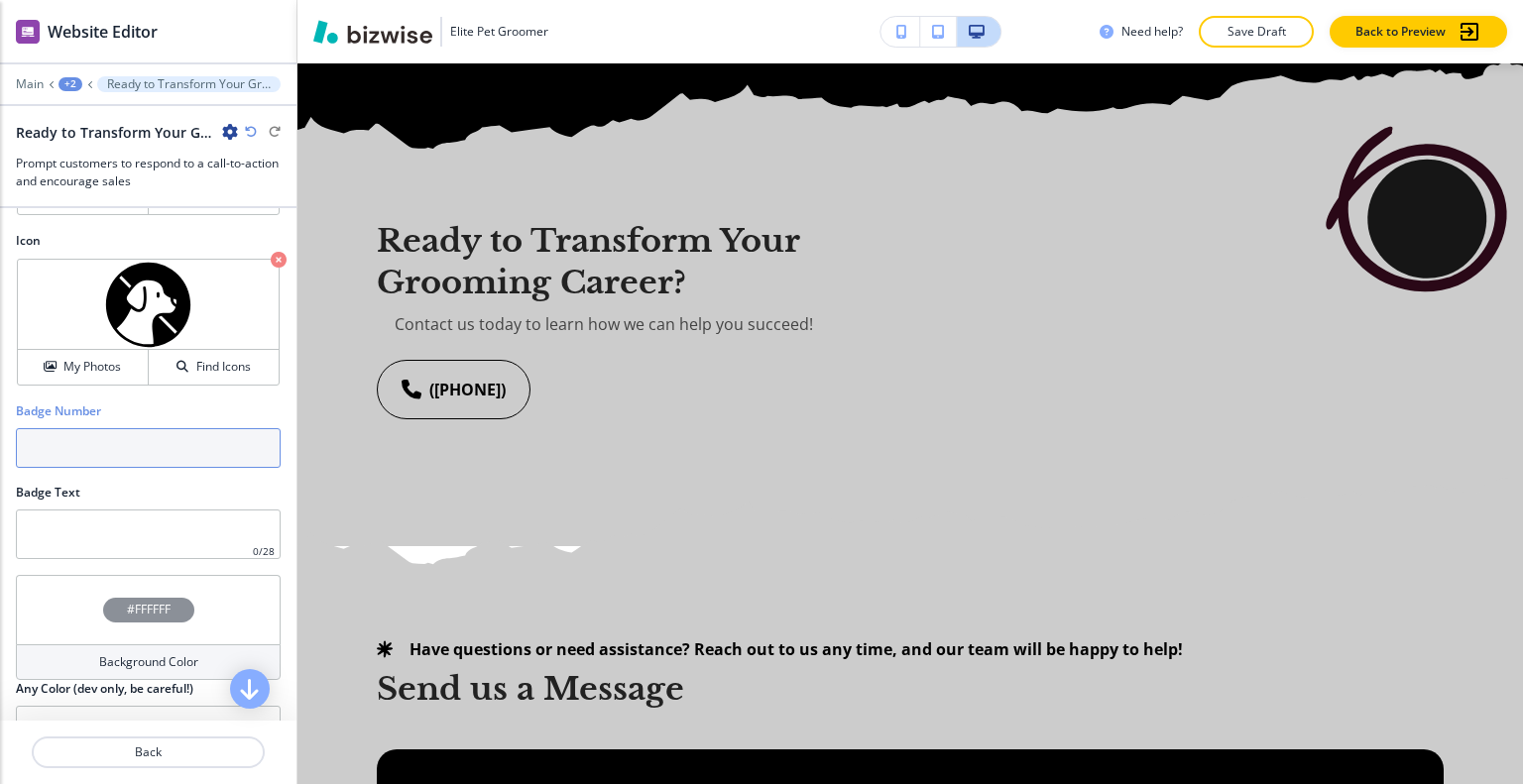 click at bounding box center [148, 448] 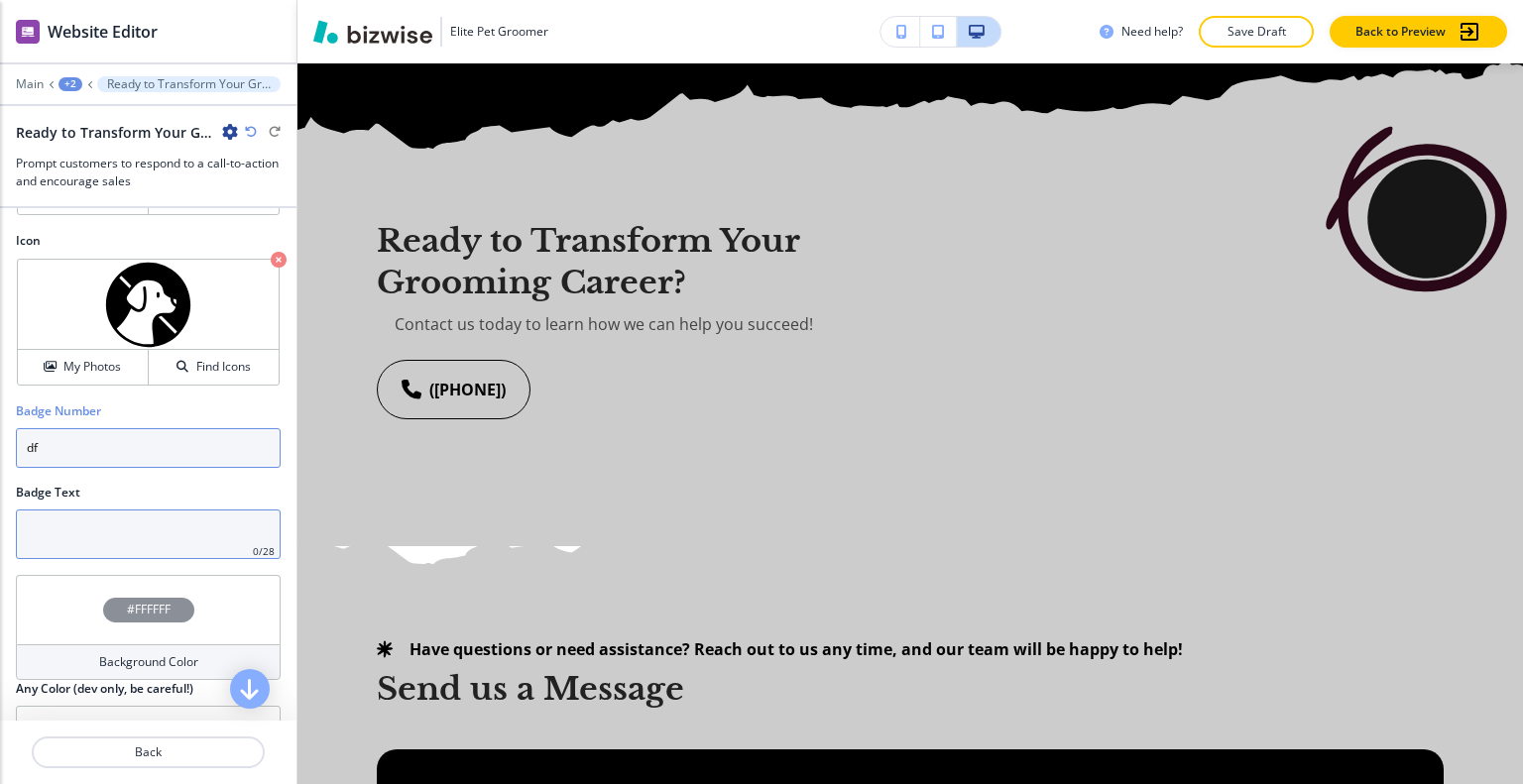type on "df" 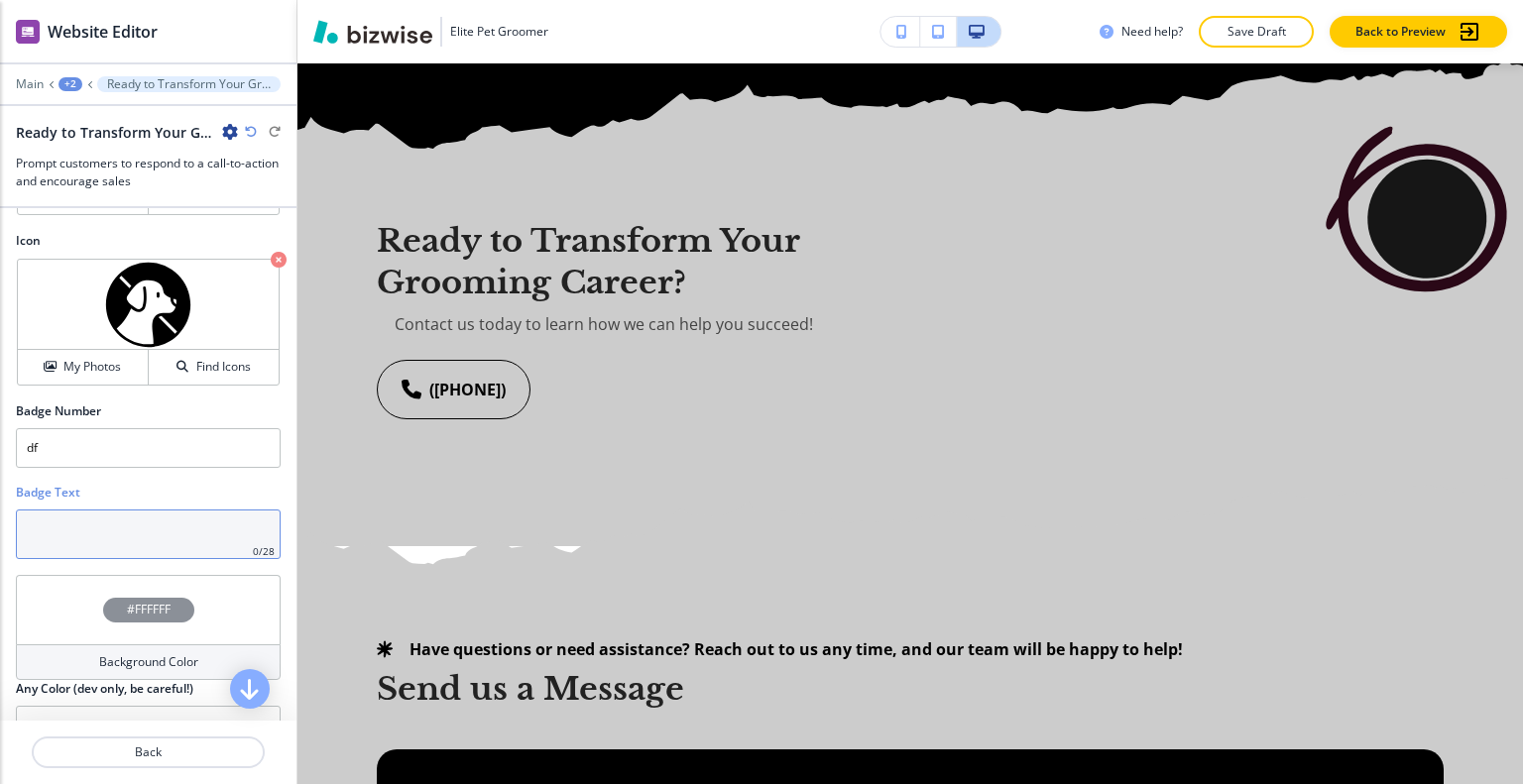 click at bounding box center (148, 534) 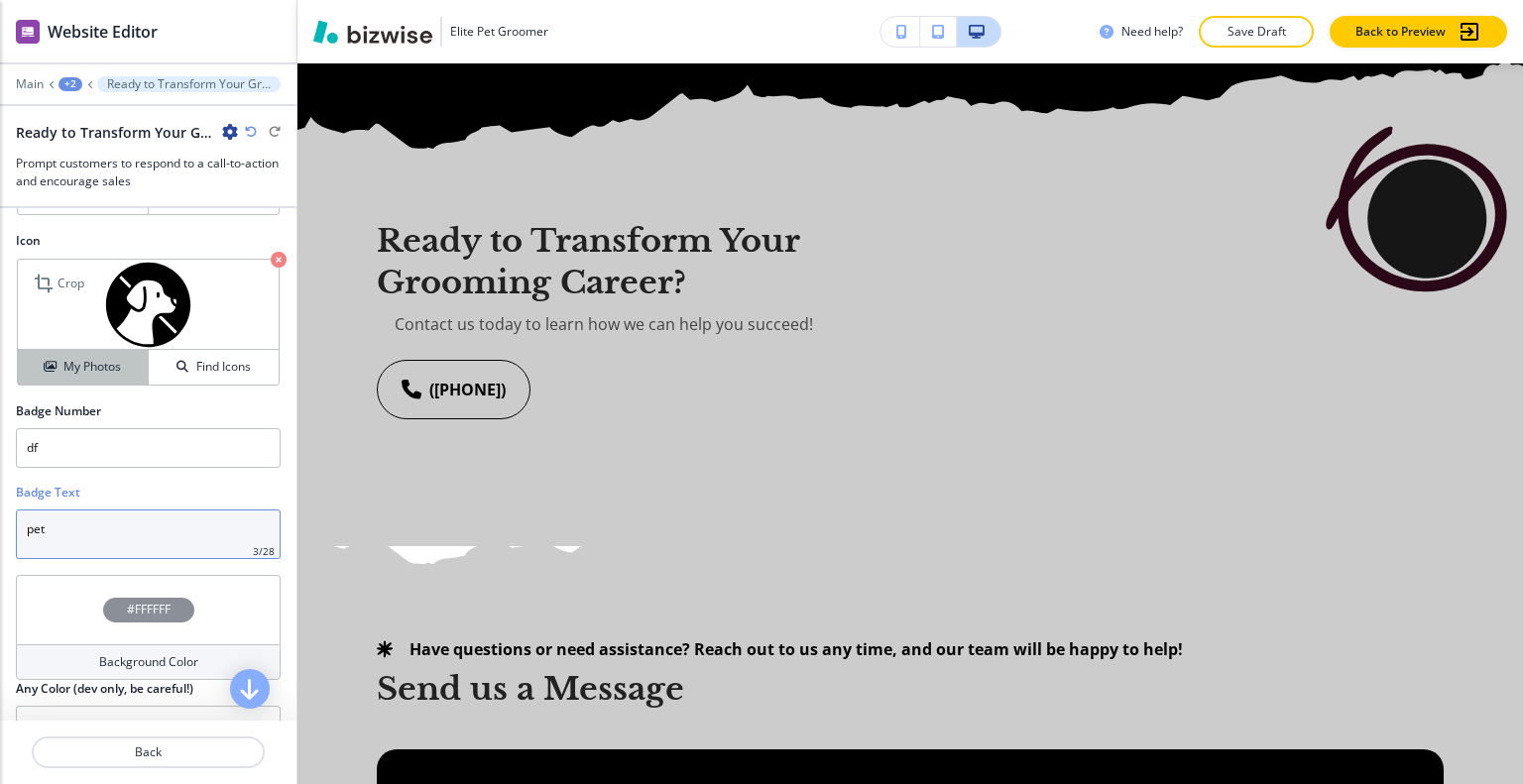 type on "pet" 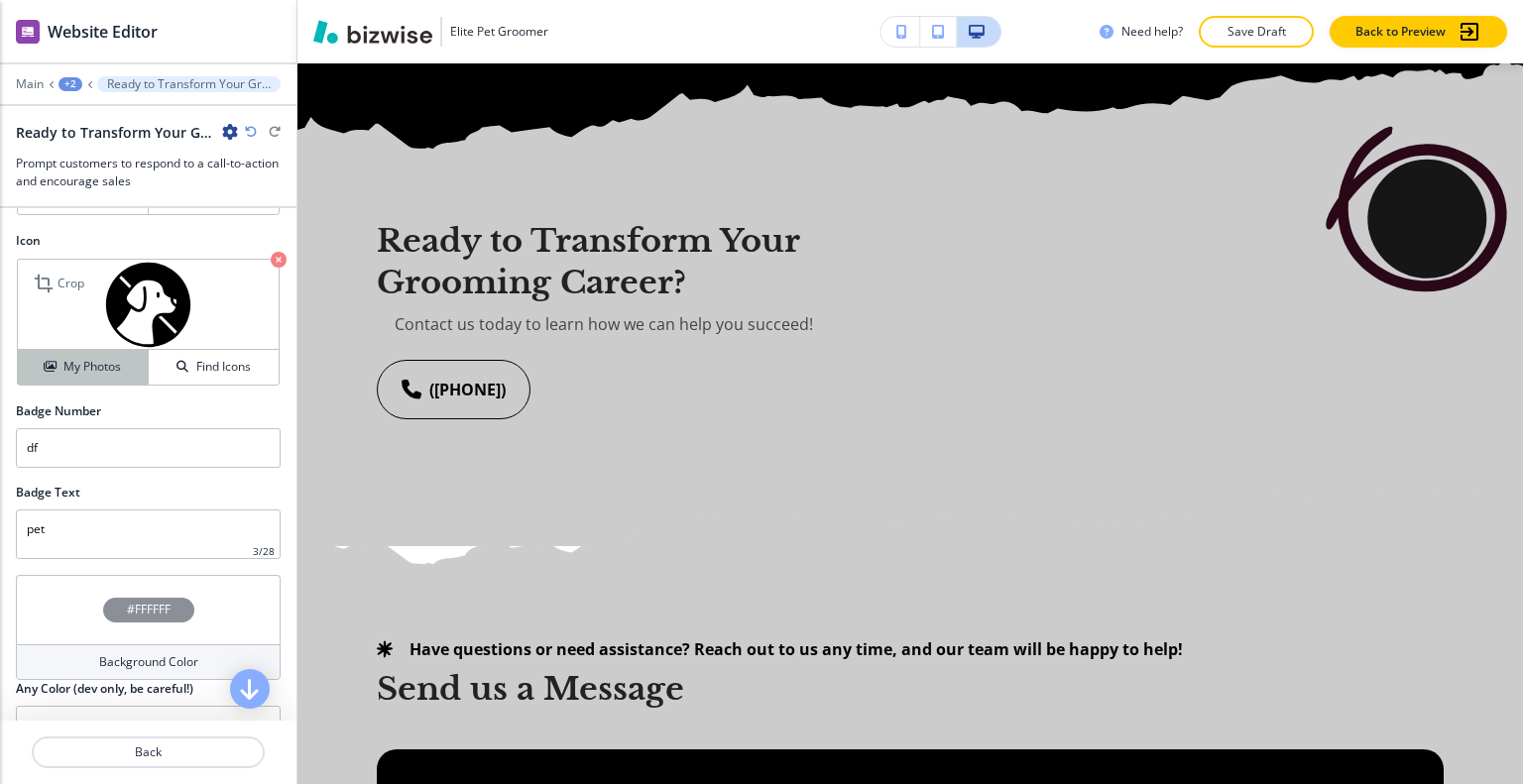 click on "My Photos" at bounding box center (92, 367) 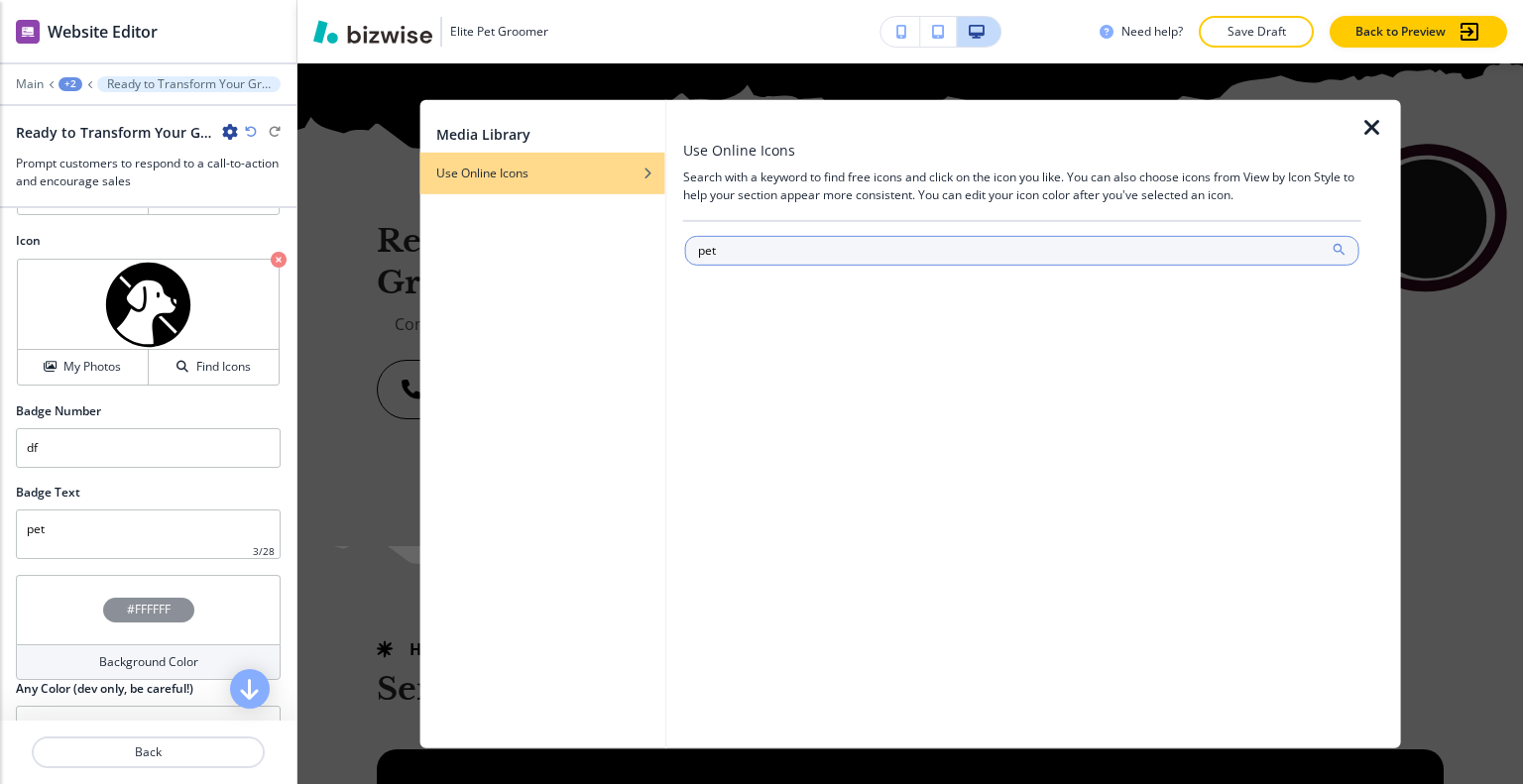 type on "pet" 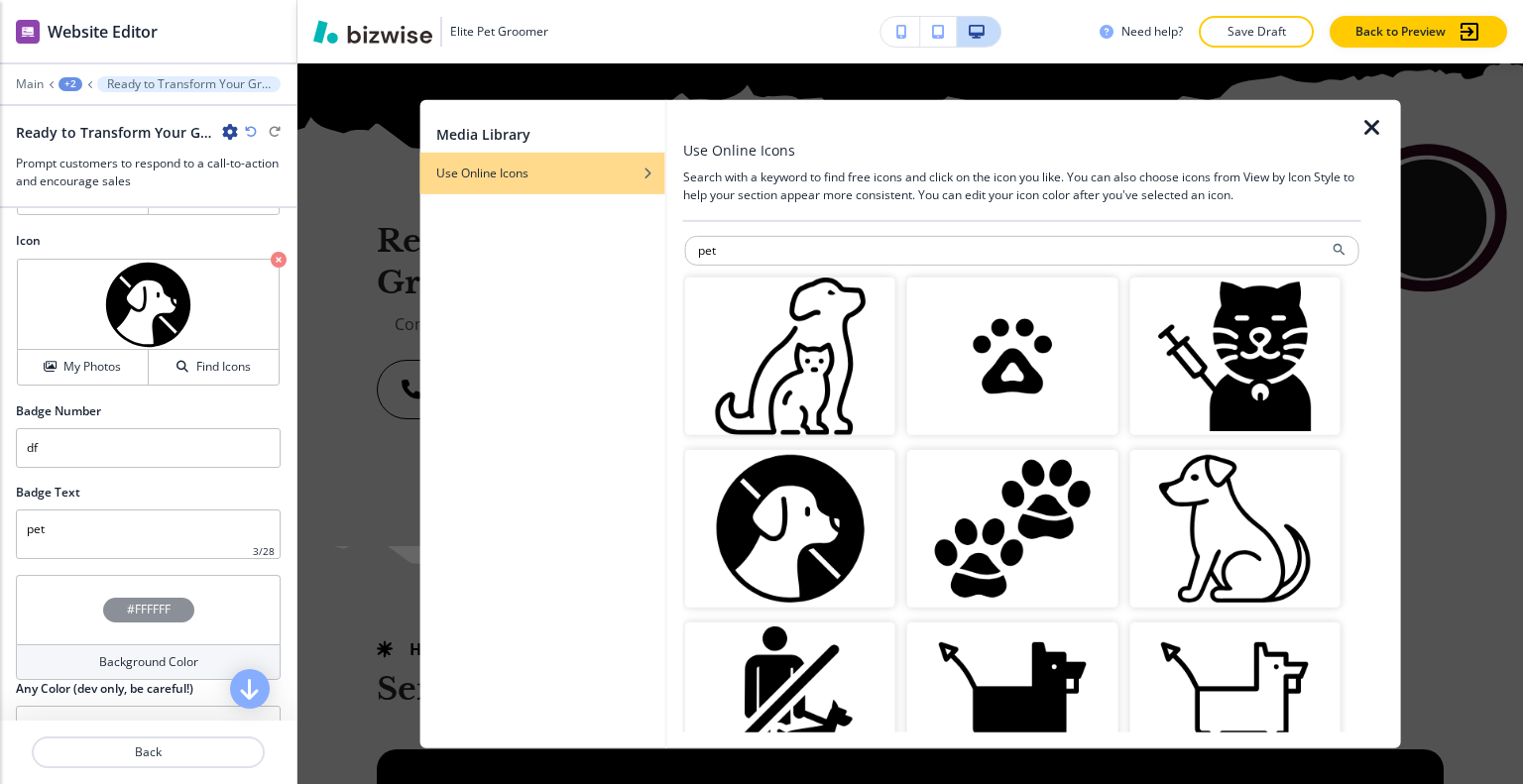 click at bounding box center (1234, 528) 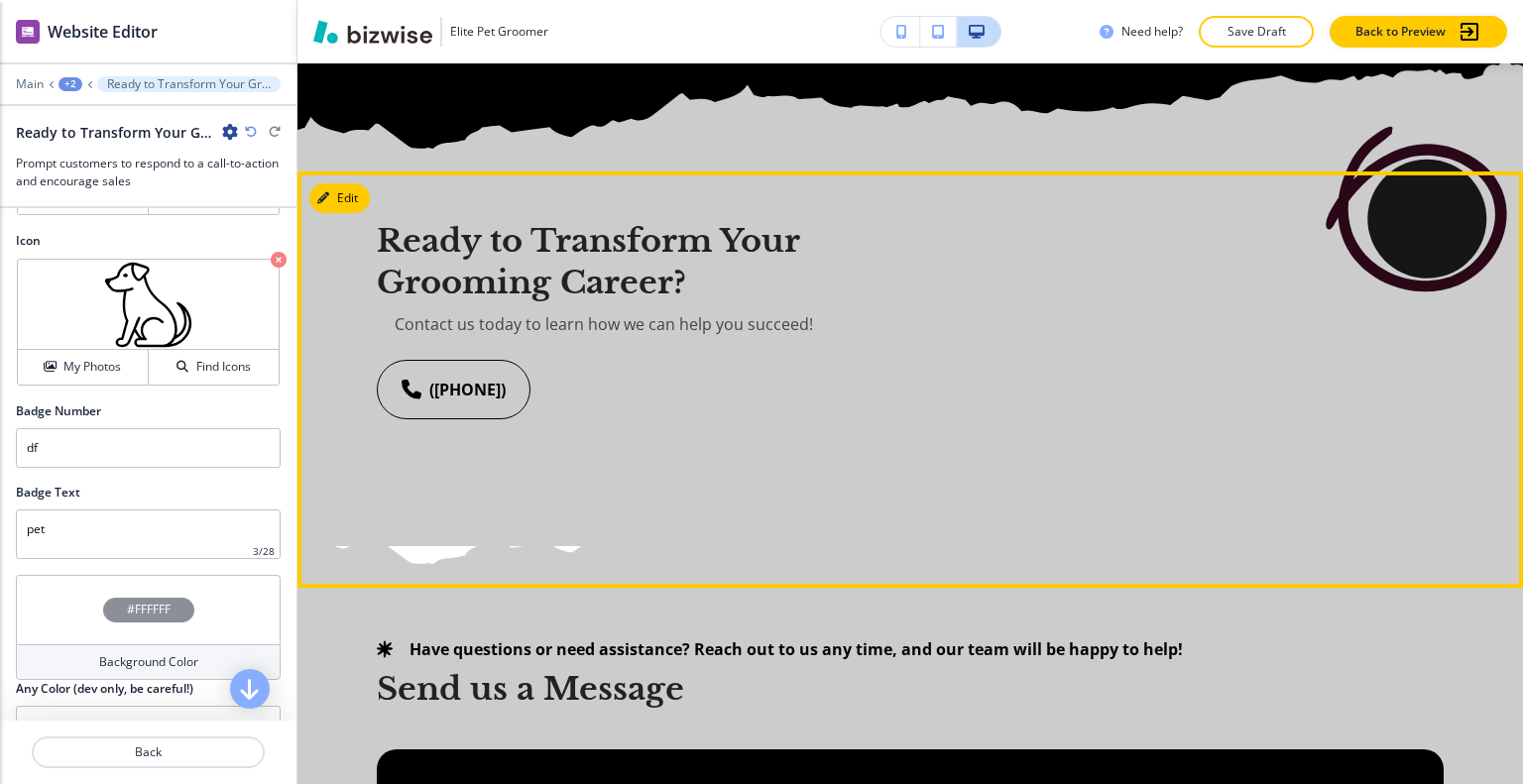 scroll, scrollTop: 5925, scrollLeft: 0, axis: vertical 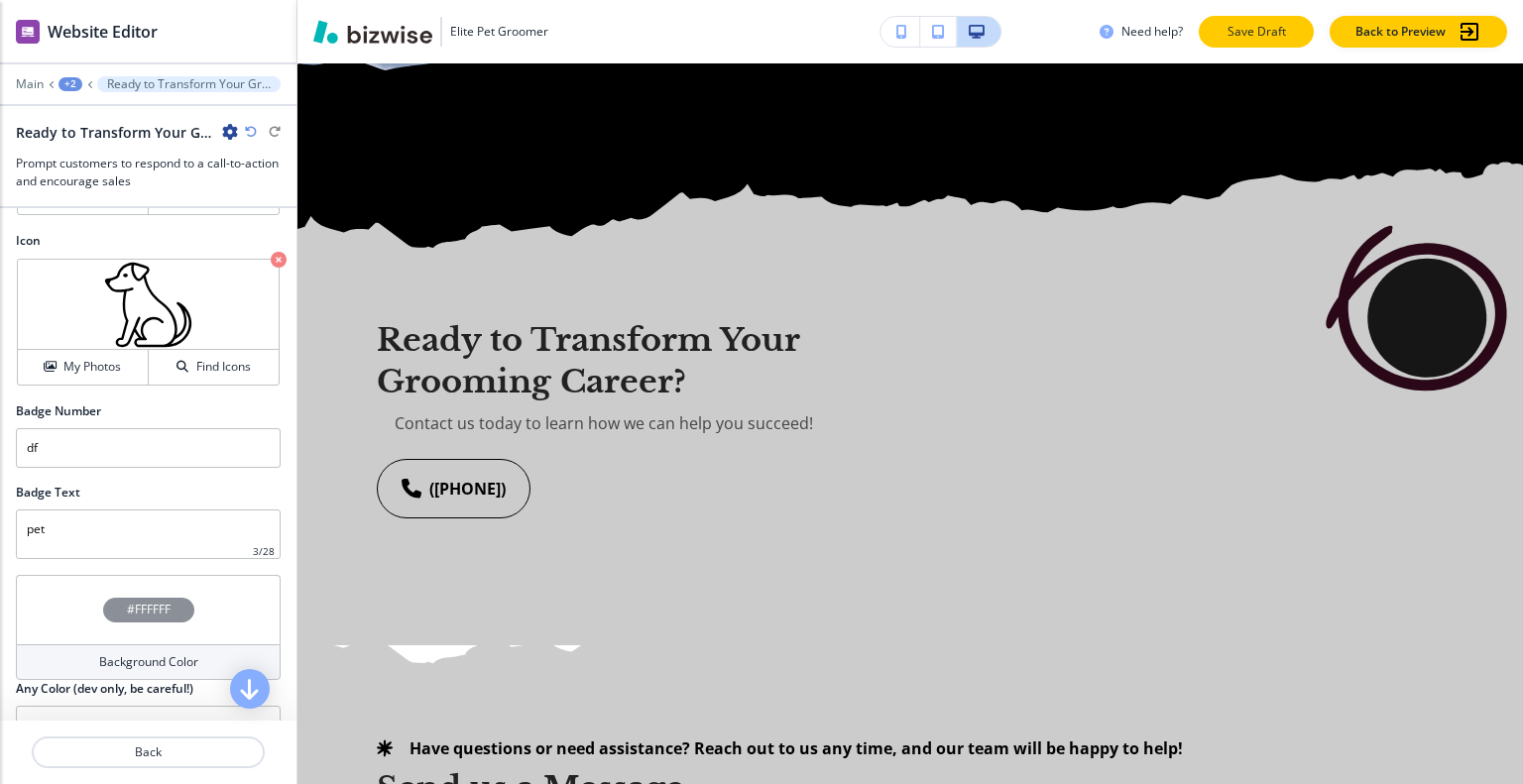click on "Save Draft" at bounding box center [1256, 32] 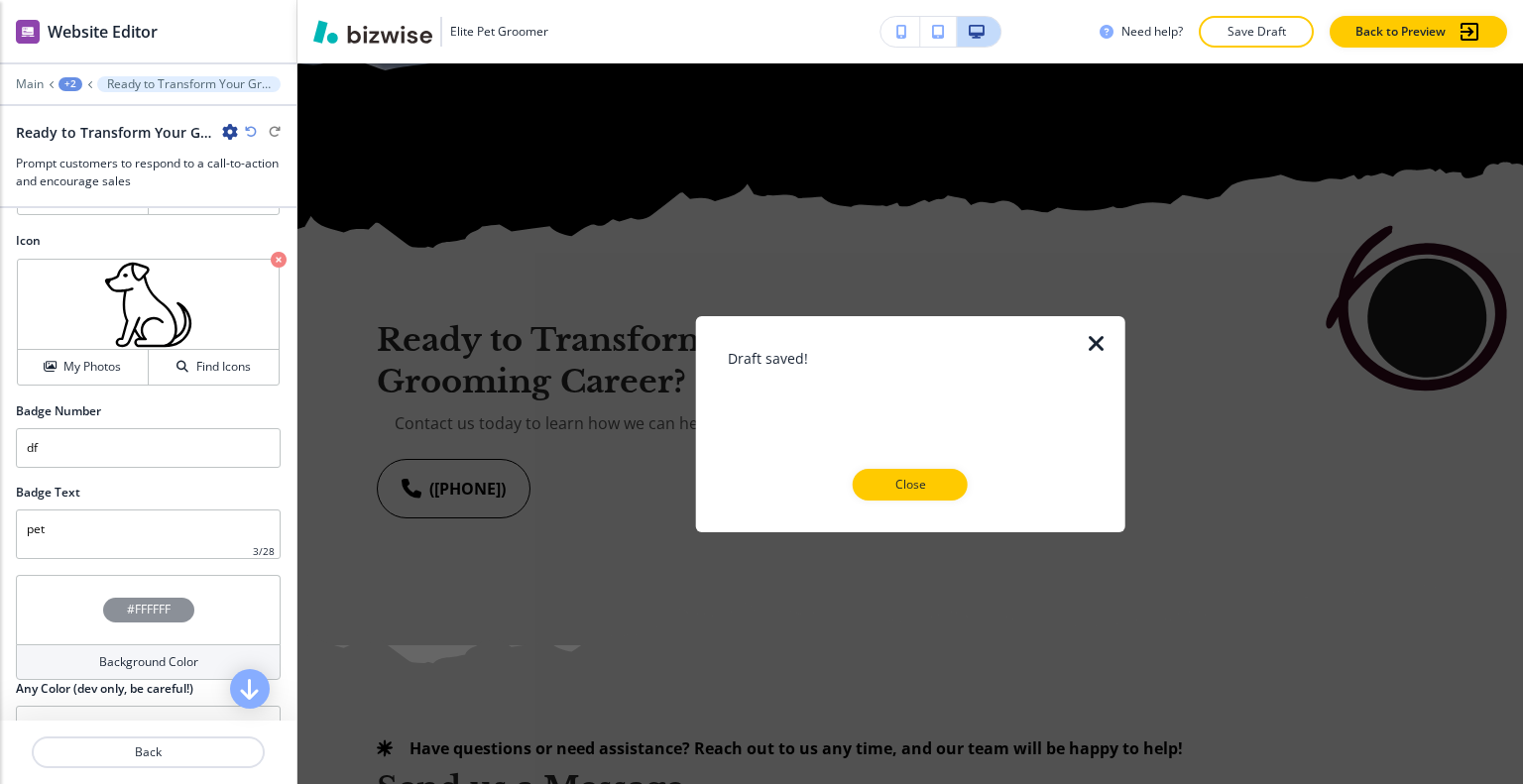 click on "Draft saved! Close" at bounding box center [910, 423] 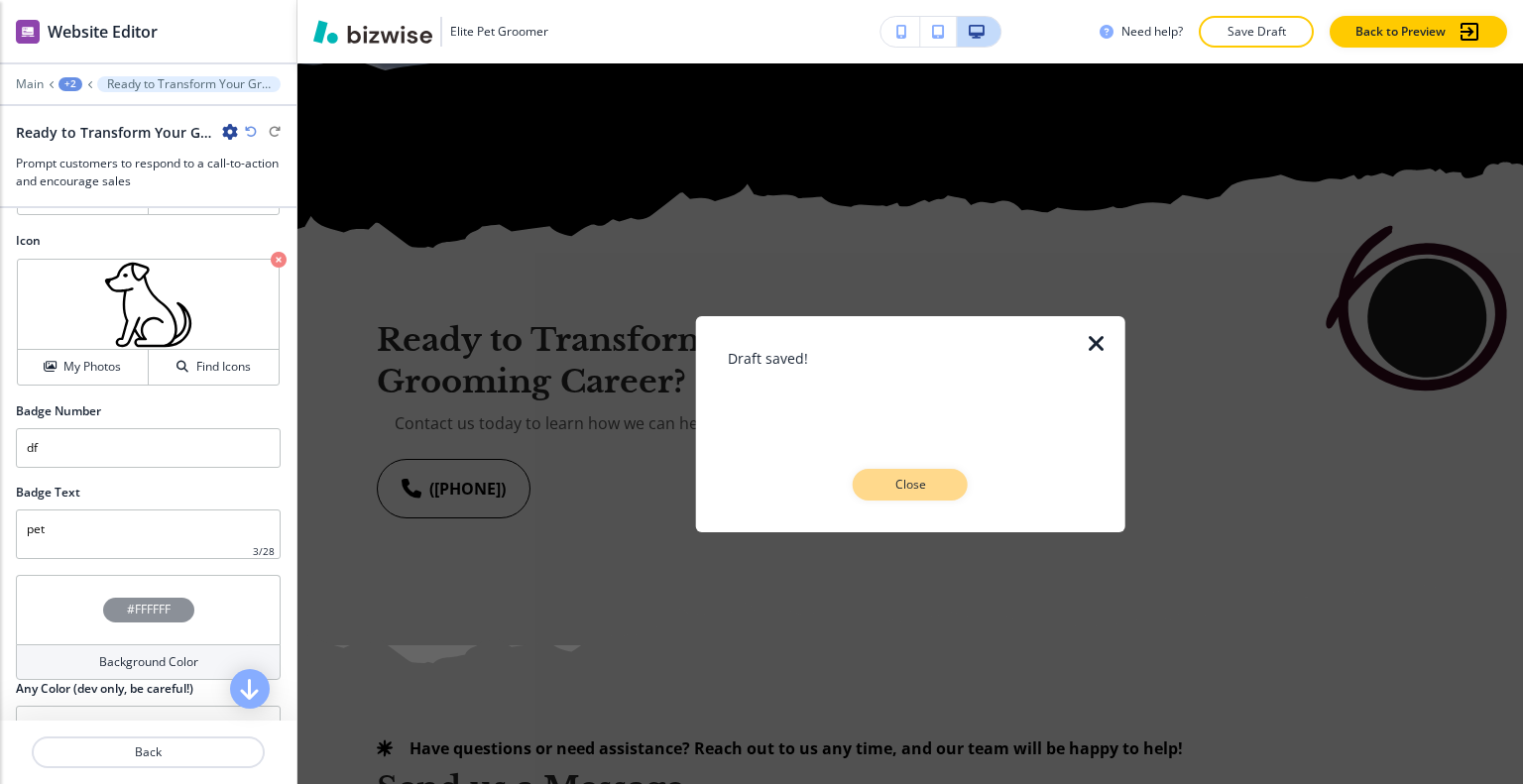 click on "Close" at bounding box center [910, 485] 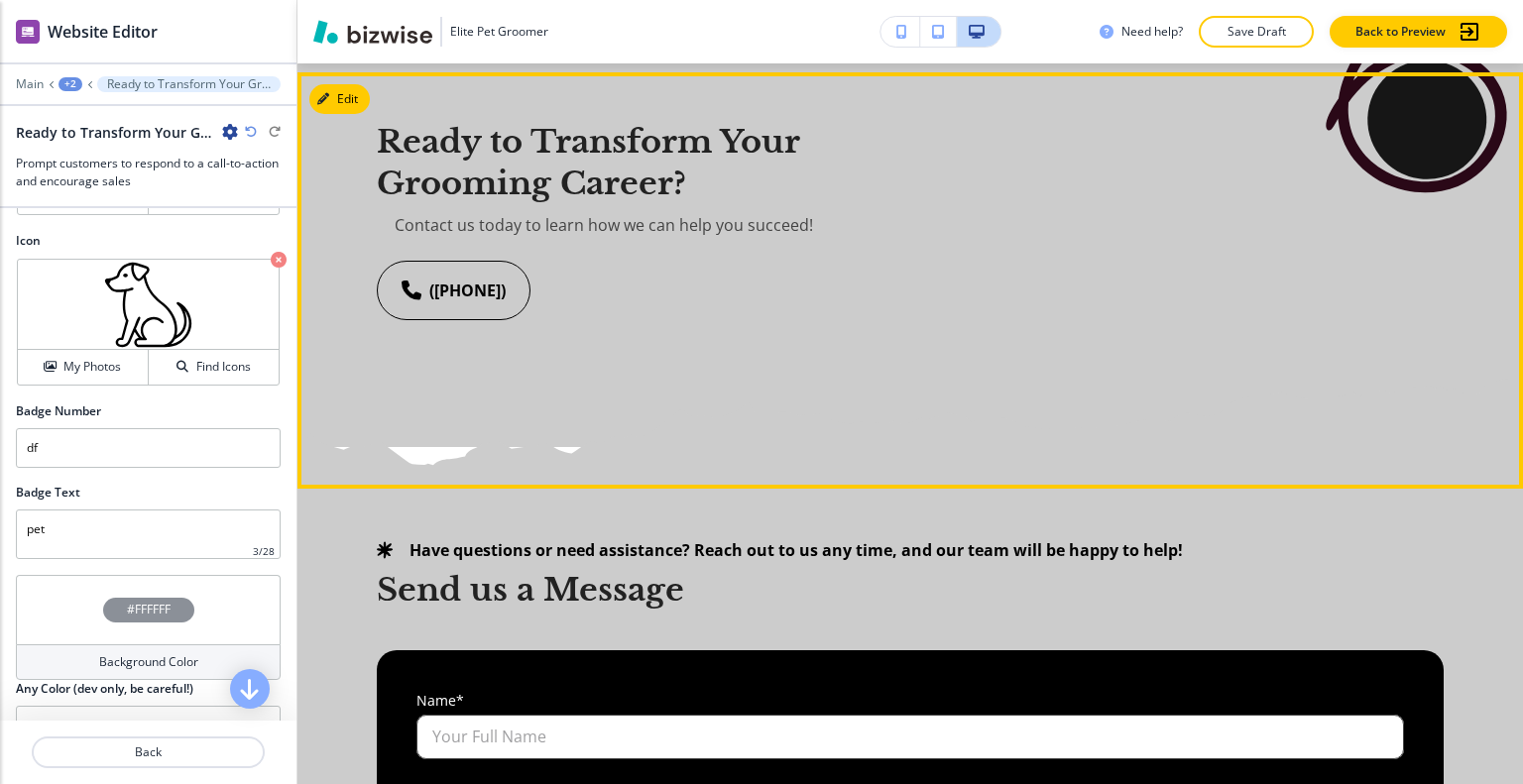 scroll, scrollTop: 5925, scrollLeft: 0, axis: vertical 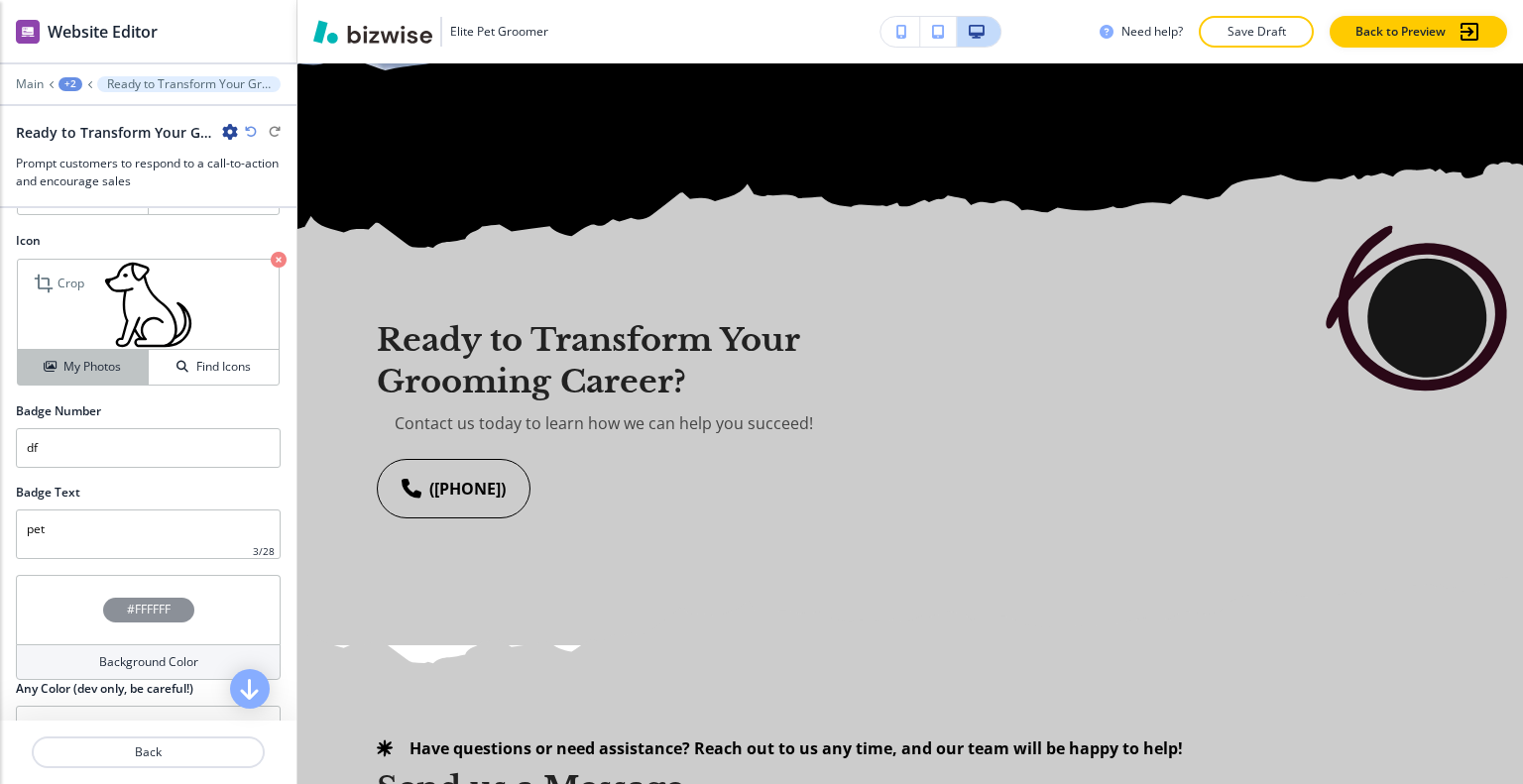 click on "My Photos" at bounding box center (83, 367) 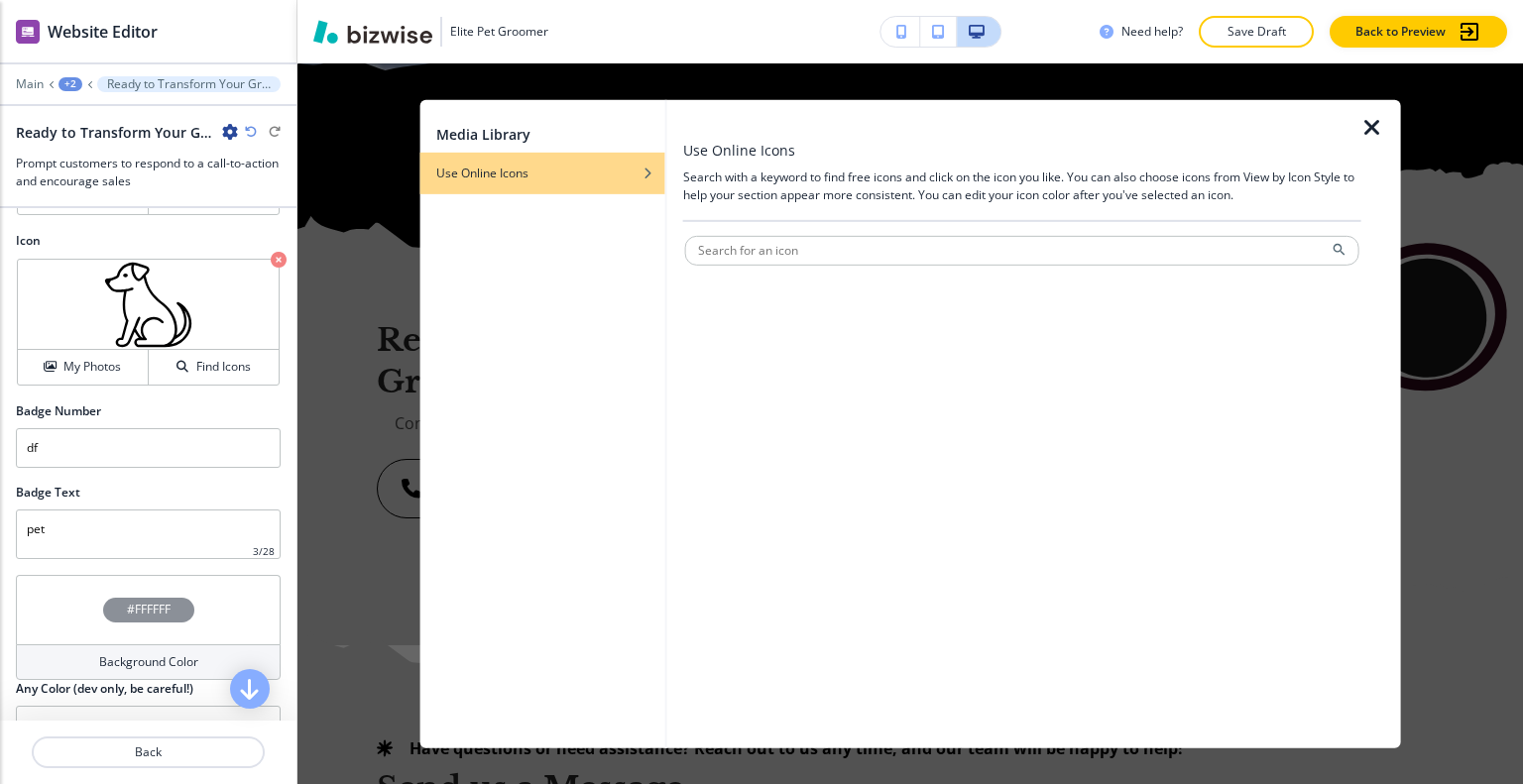 click at bounding box center [1372, 127] 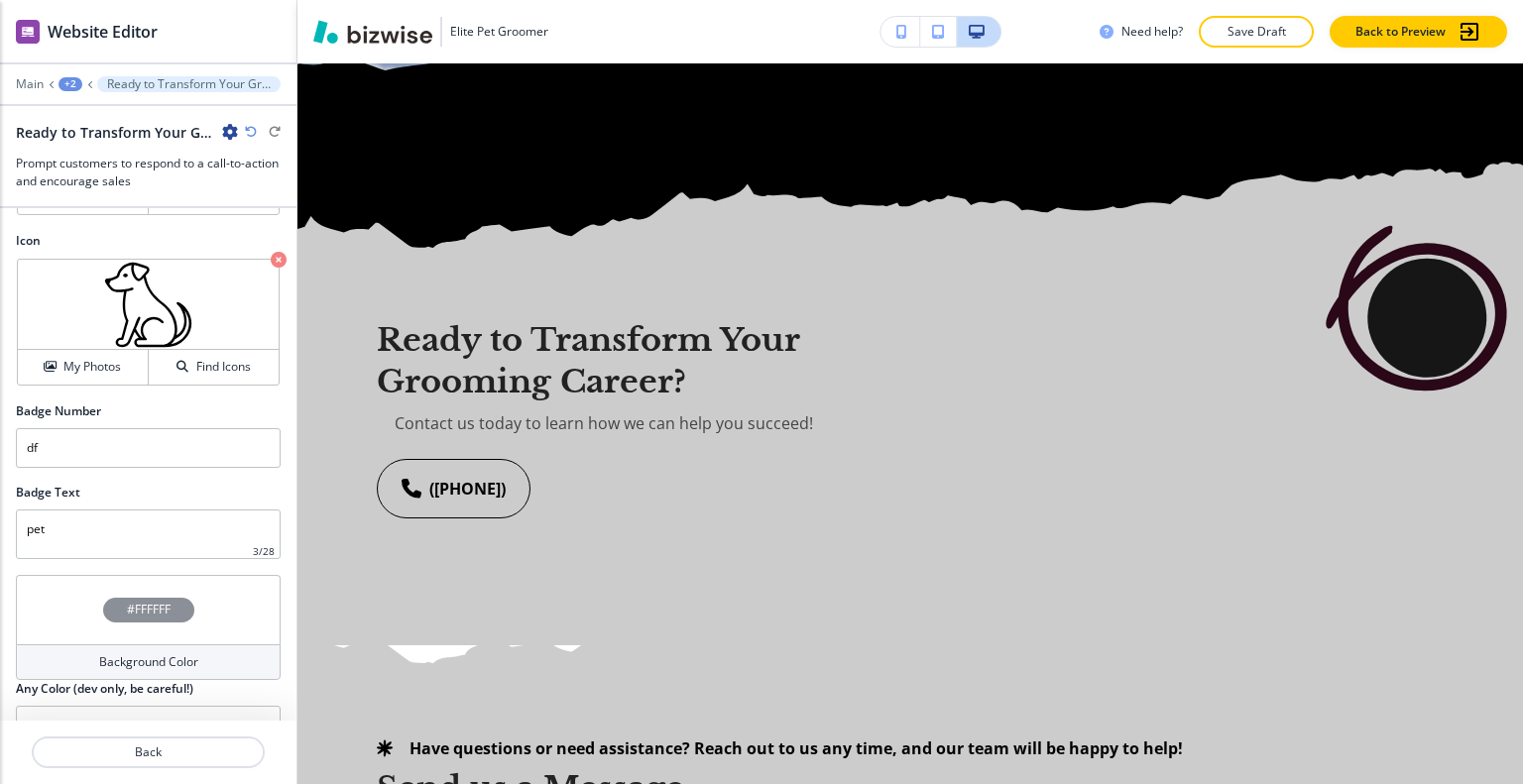 scroll, scrollTop: 1510, scrollLeft: 0, axis: vertical 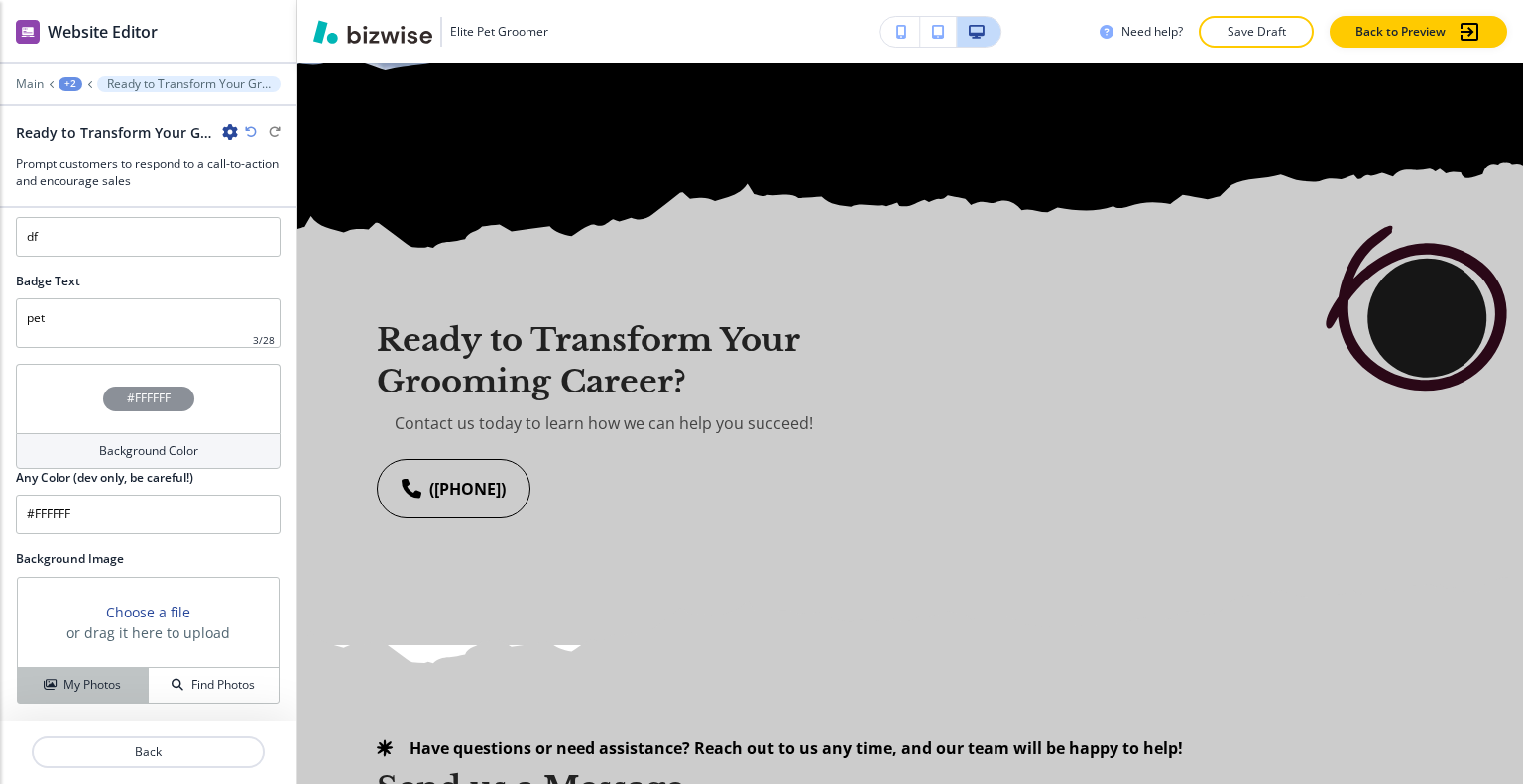 click on "My Photos" at bounding box center [92, 685] 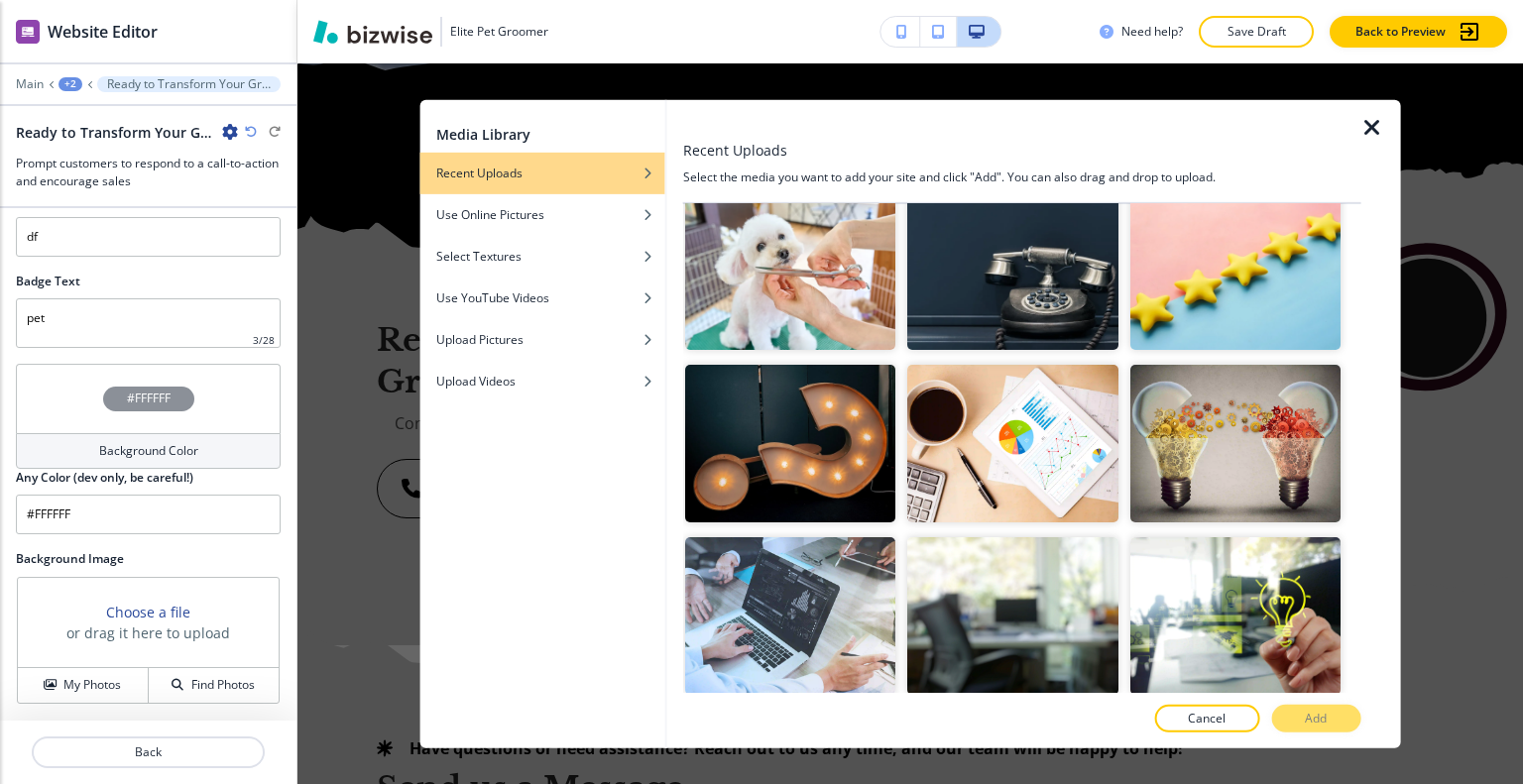 scroll, scrollTop: 396, scrollLeft: 0, axis: vertical 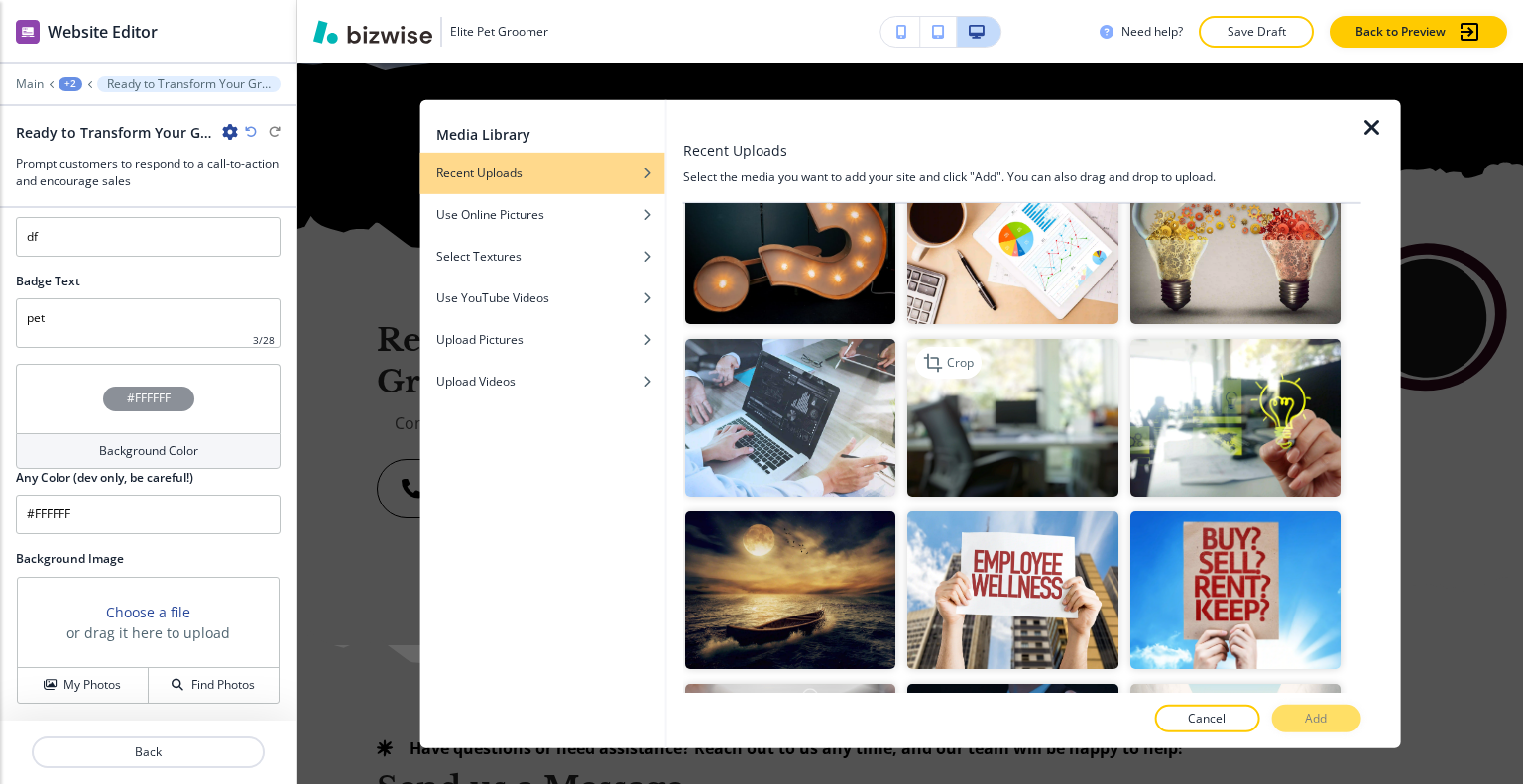 click at bounding box center [1012, 417] 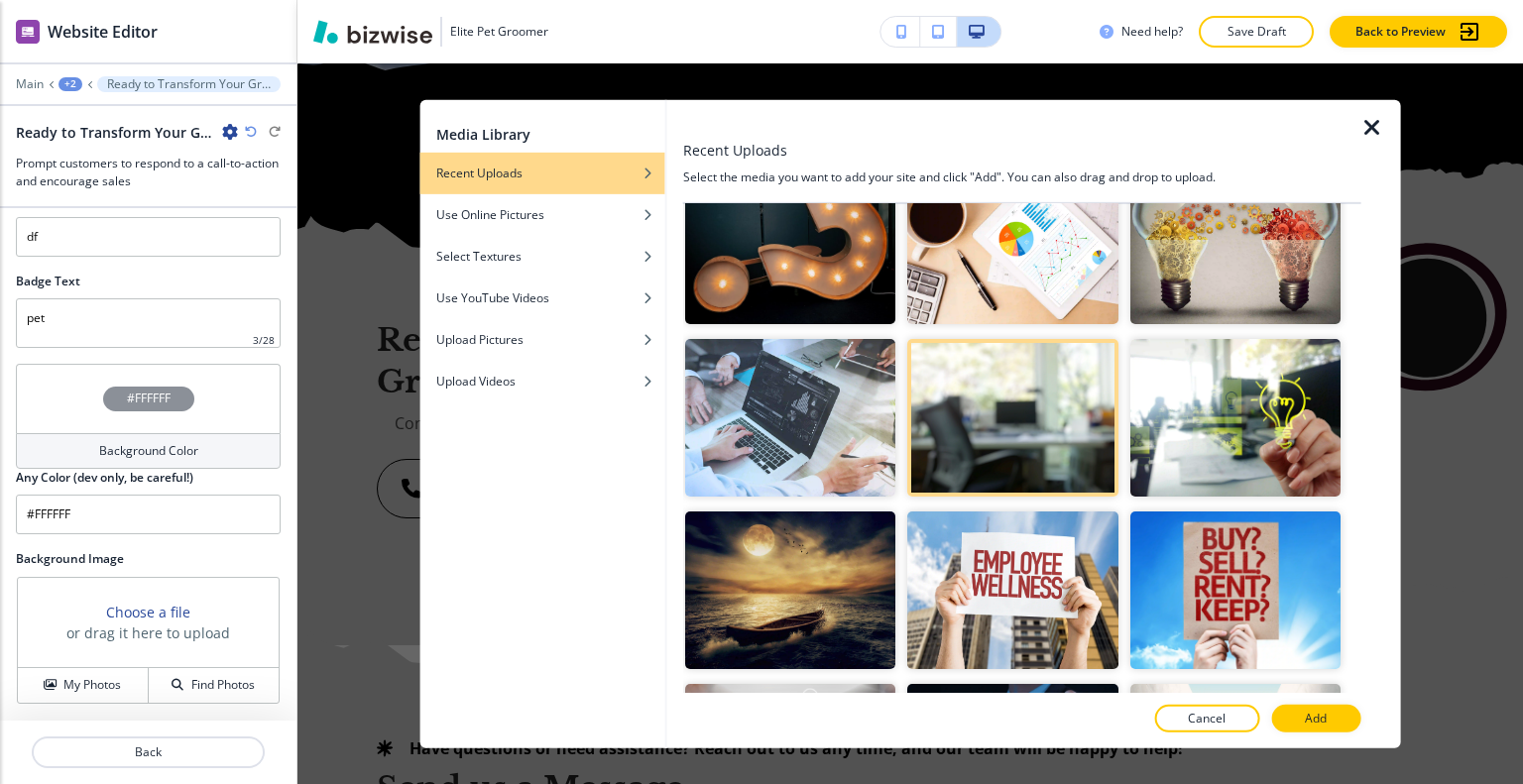 click on "Add" at bounding box center [1316, 719] 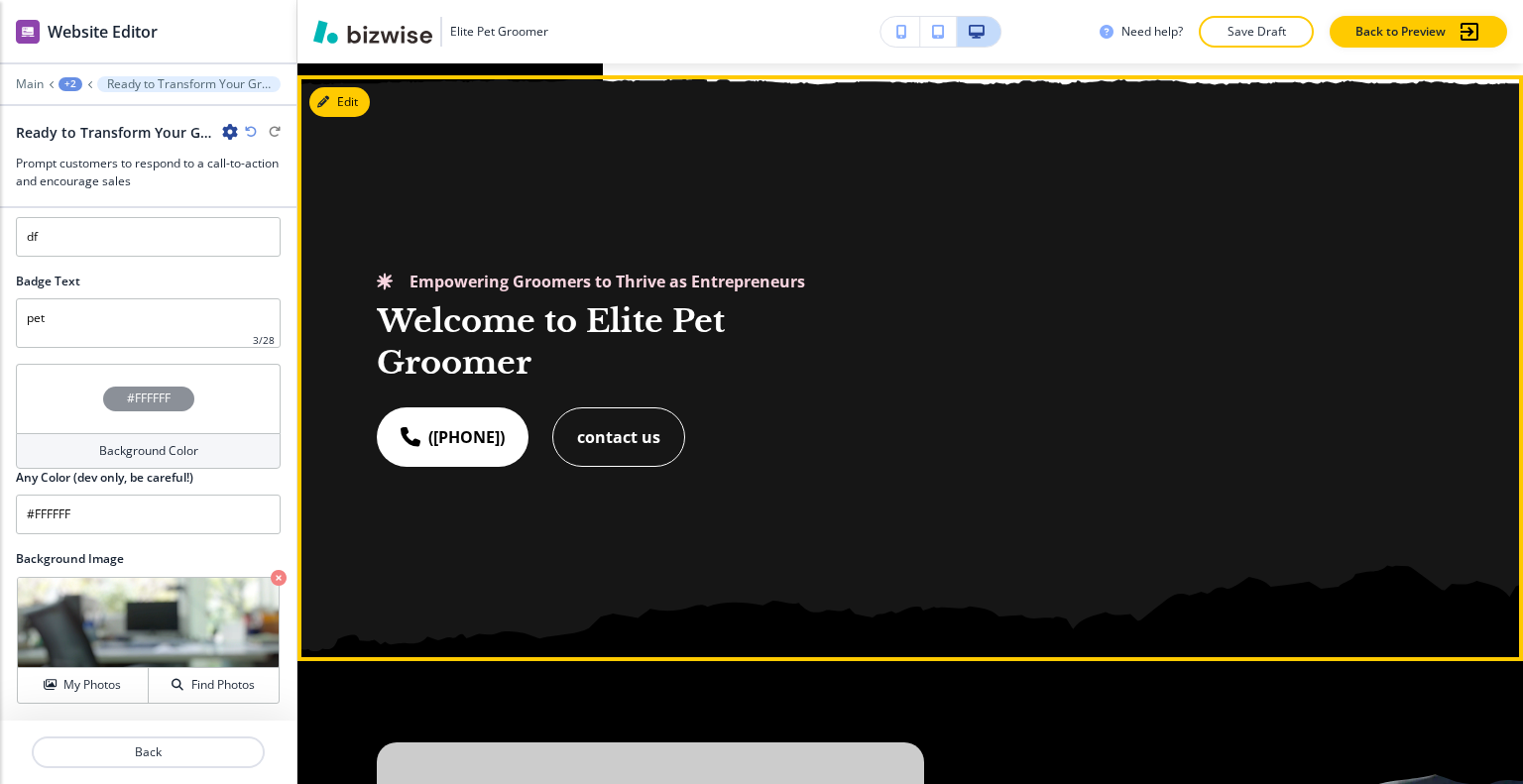 scroll, scrollTop: 0, scrollLeft: 0, axis: both 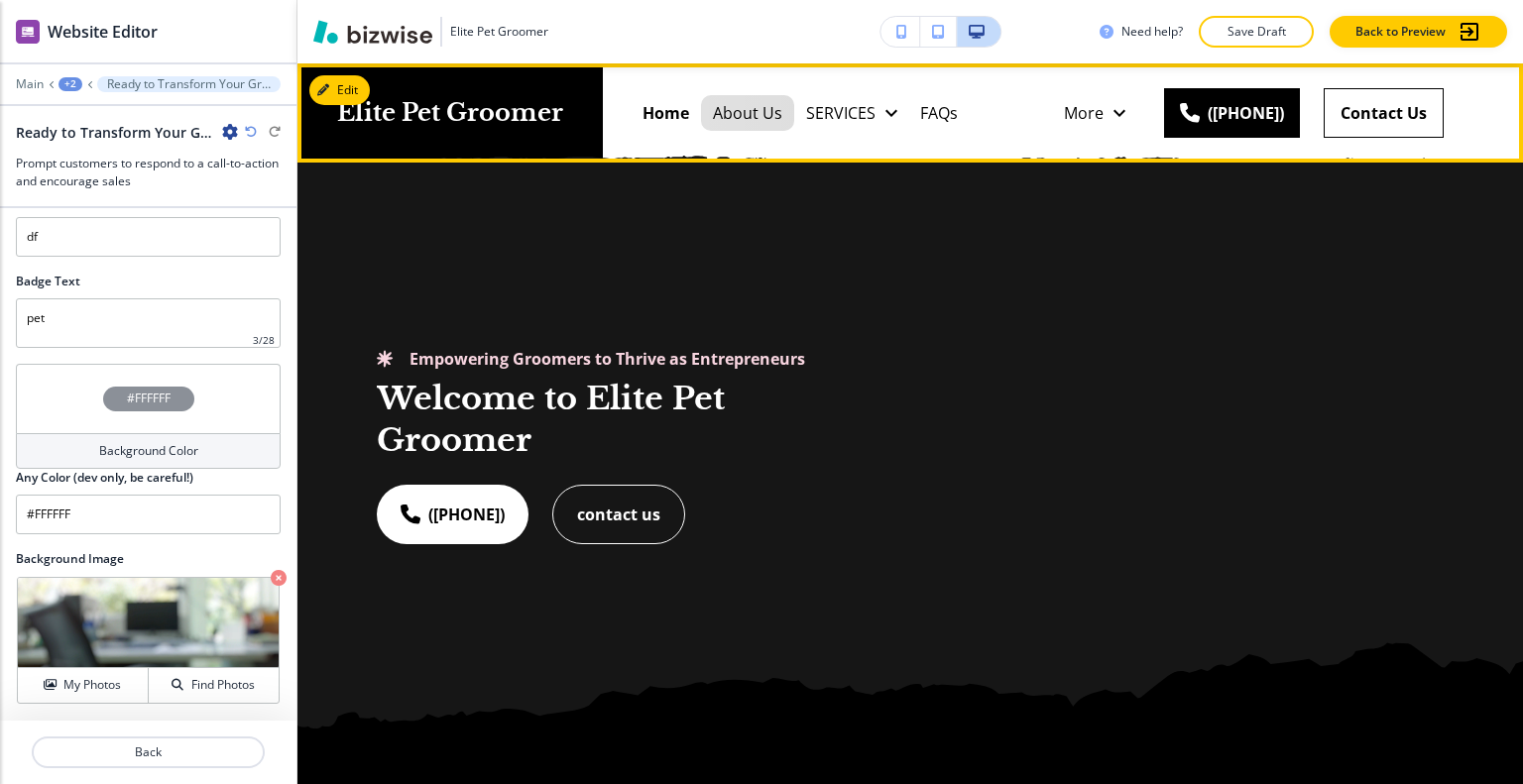 click on "About Us" at bounding box center (748, 113) 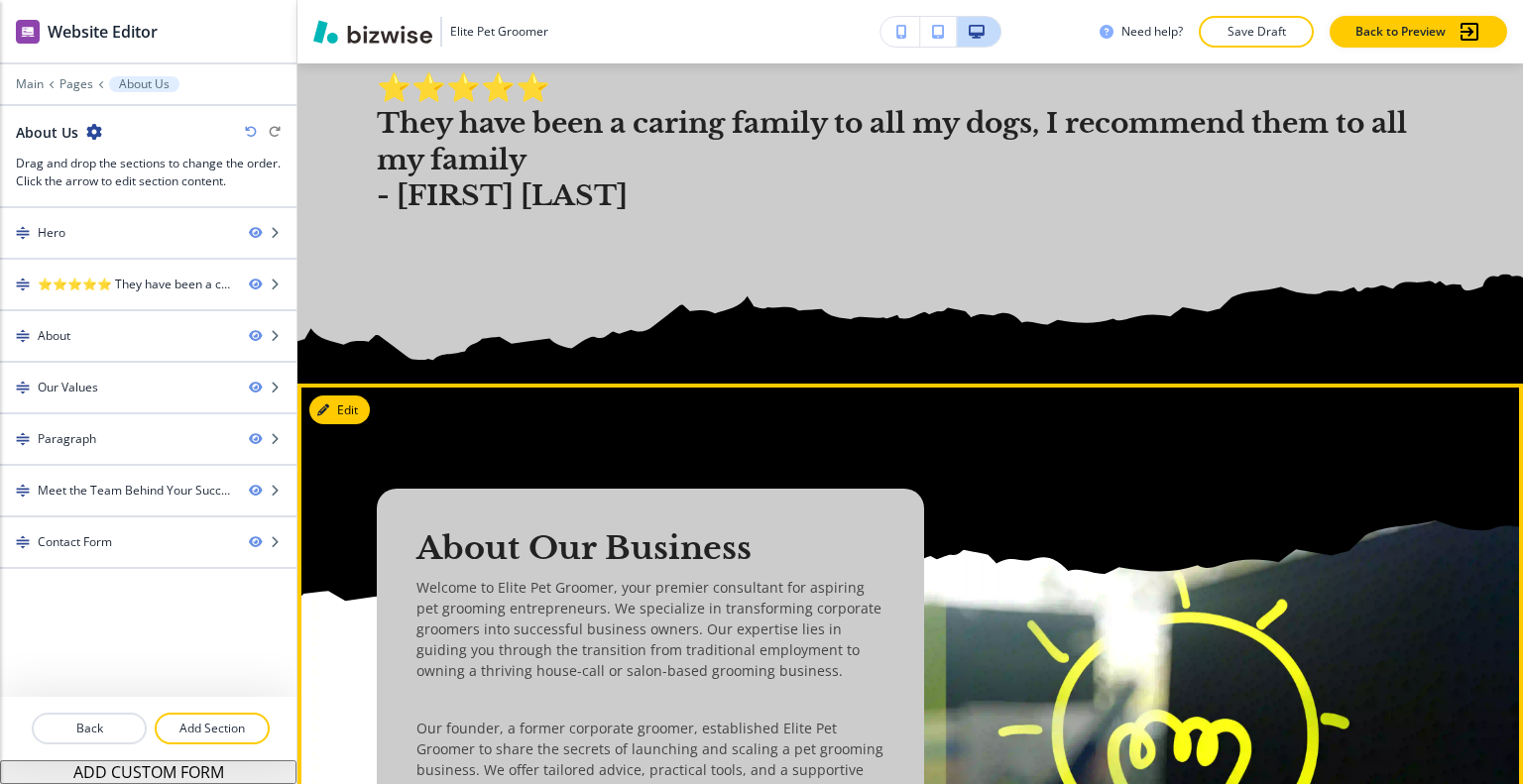 scroll, scrollTop: 496, scrollLeft: 0, axis: vertical 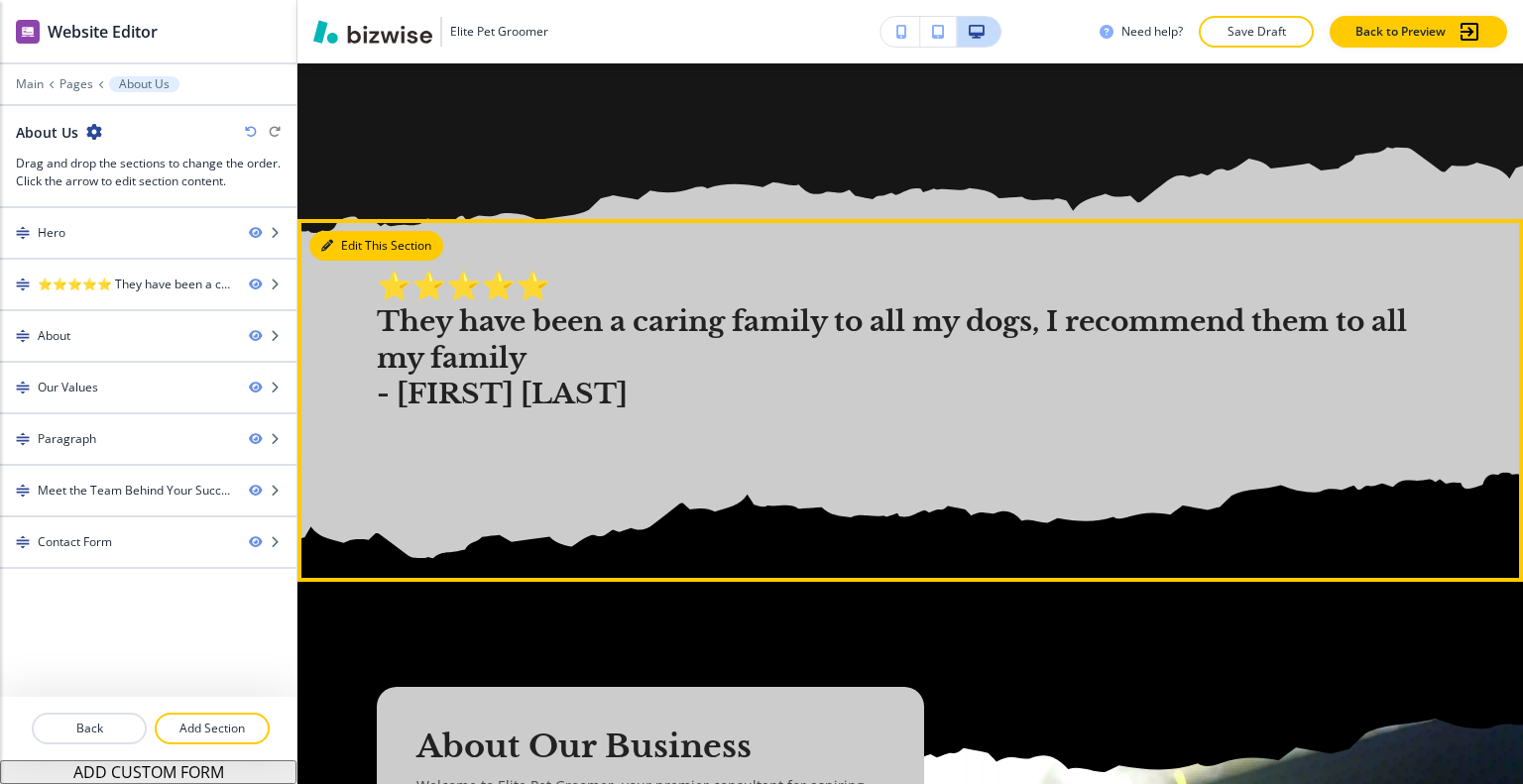 click on "Edit This Section" at bounding box center (376, 246) 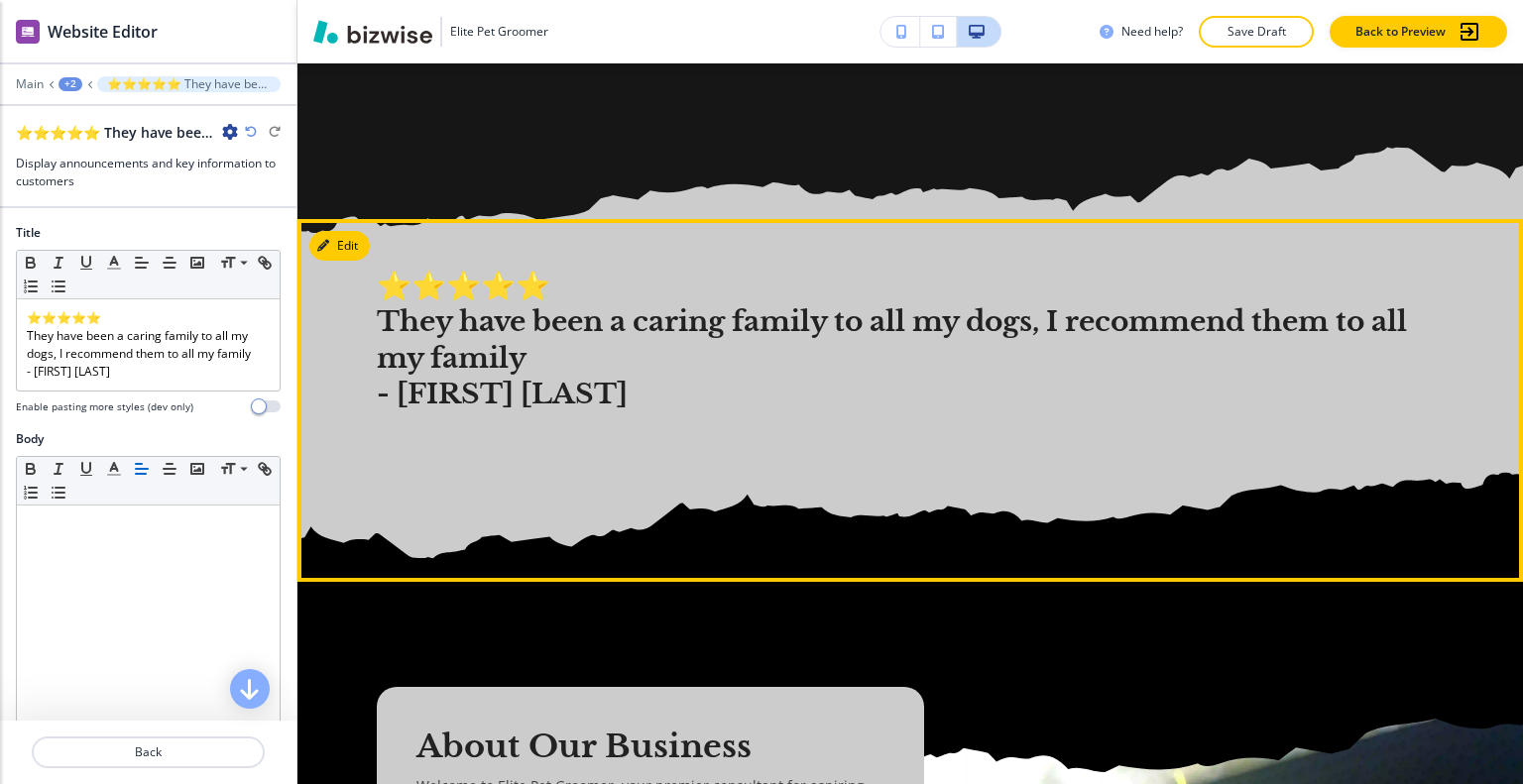 scroll, scrollTop: 532, scrollLeft: 0, axis: vertical 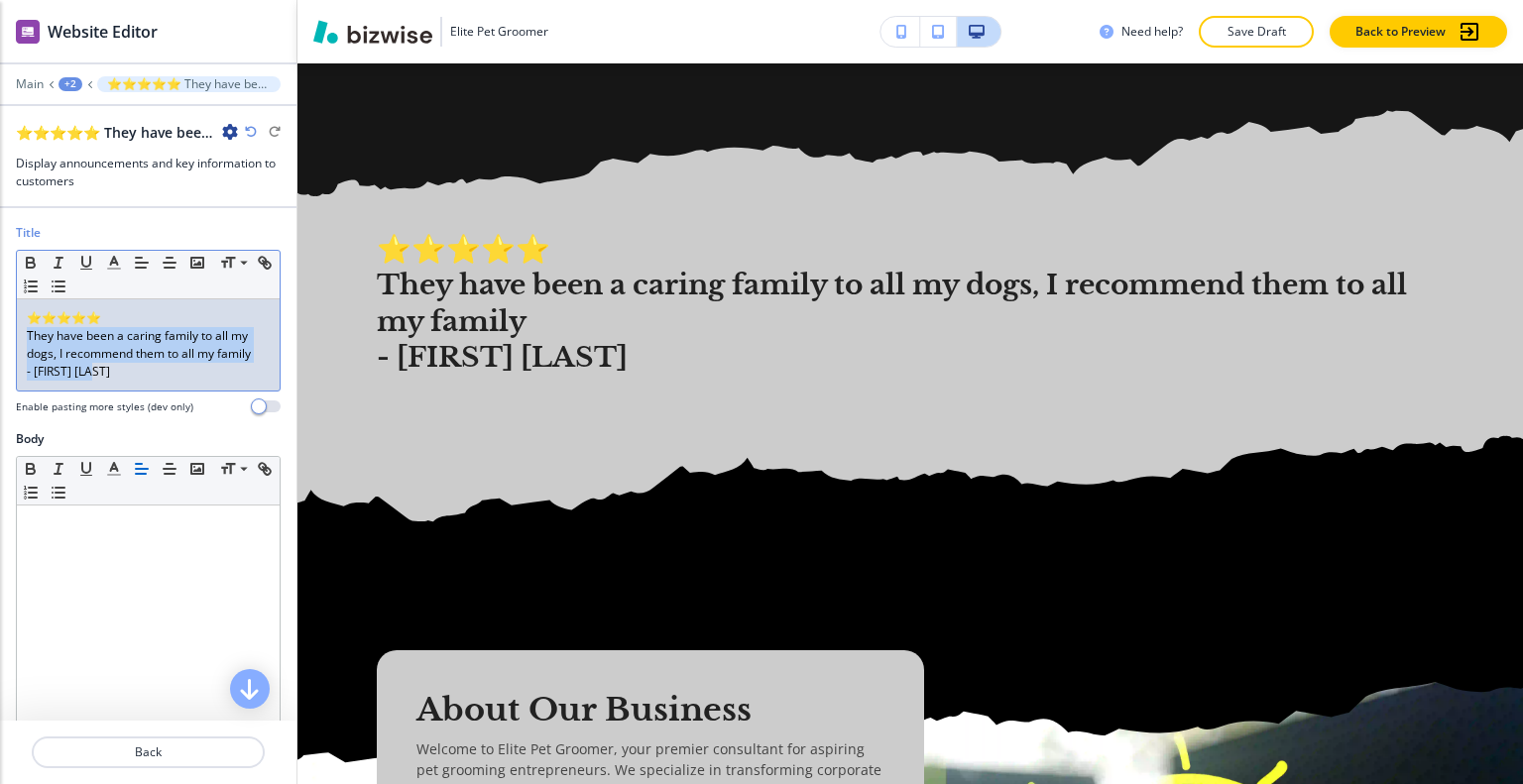 drag, startPoint x: 117, startPoint y: 378, endPoint x: 5, endPoint y: 336, distance: 119.616052 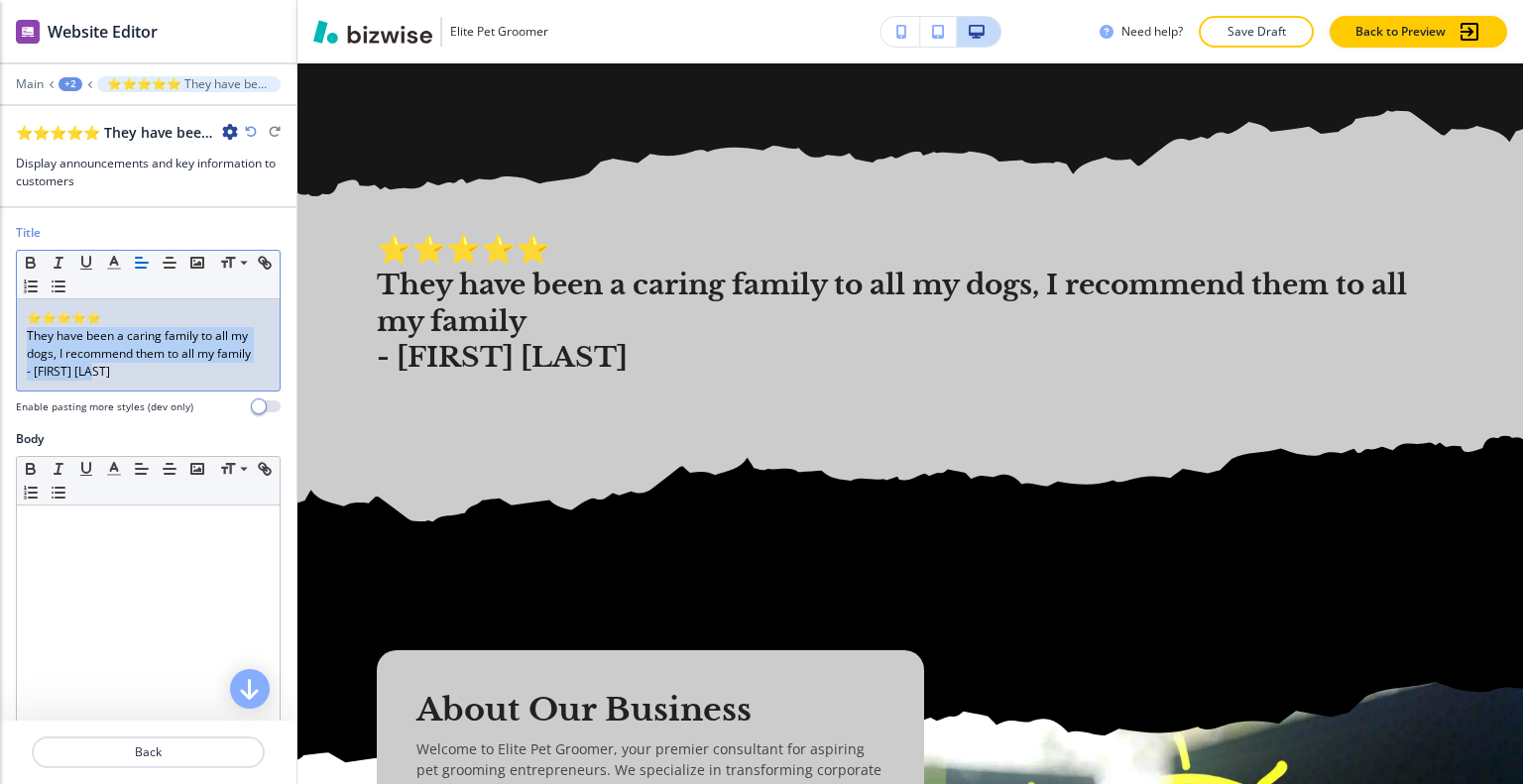 drag, startPoint x: 39, startPoint y: 345, endPoint x: 24, endPoint y: 341, distance: 15.524175 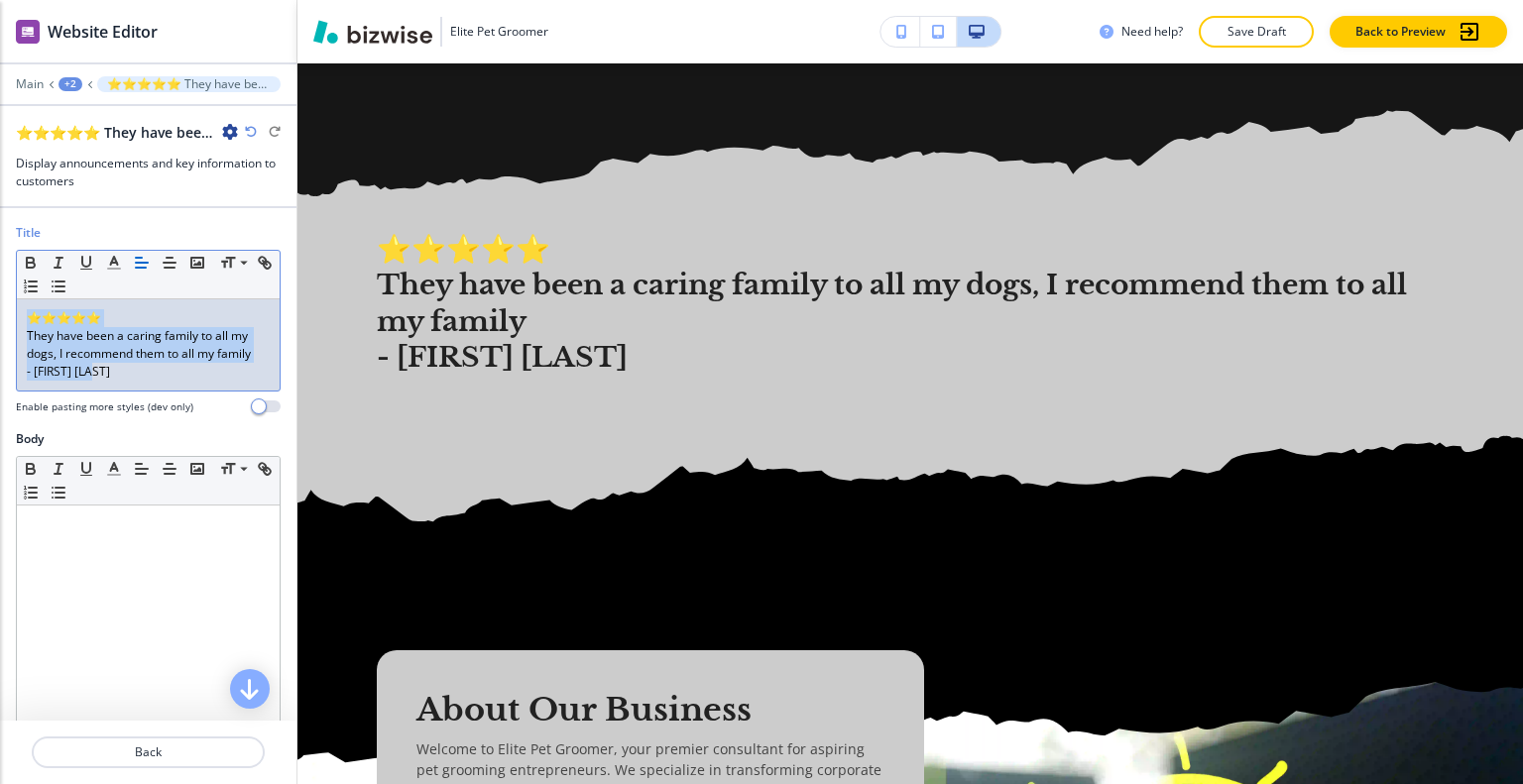 drag, startPoint x: 122, startPoint y: 376, endPoint x: 0, endPoint y: 297, distance: 145.34442 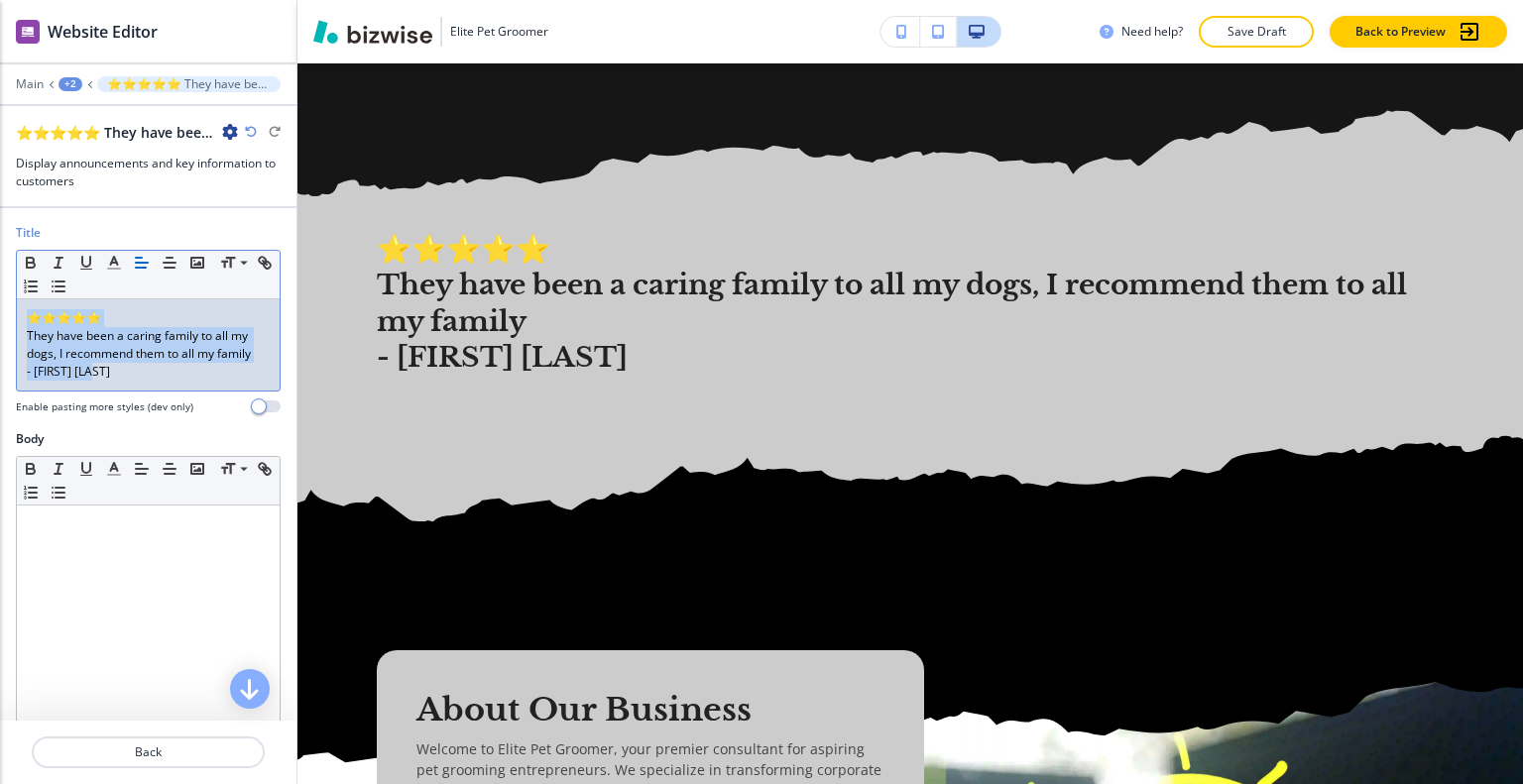 copy on "⭐⭐⭐⭐⭐ They have been a caring family to all my dogs, I recommend them to all my family - [FIRST] [LAST]" 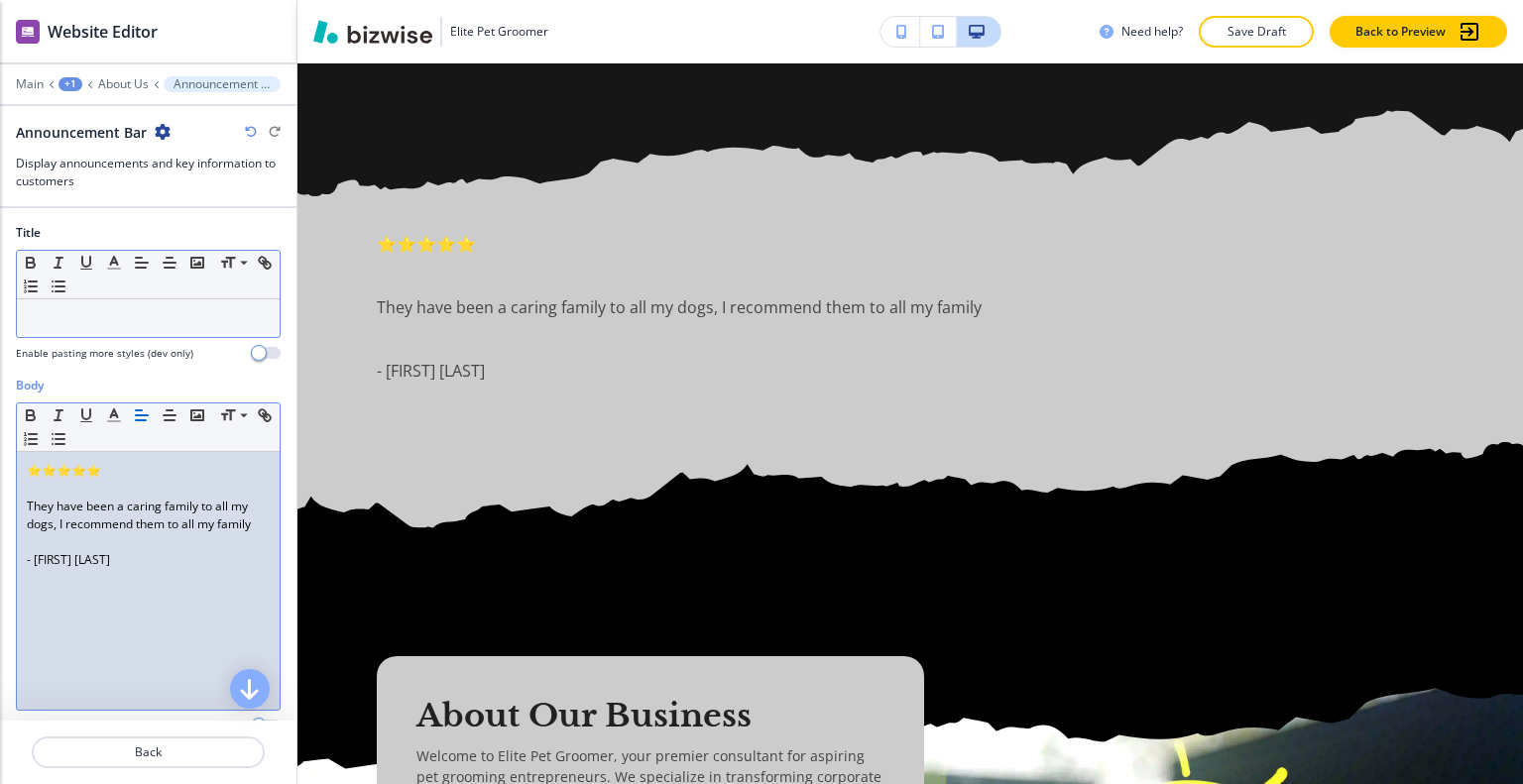 scroll, scrollTop: 0, scrollLeft: 0, axis: both 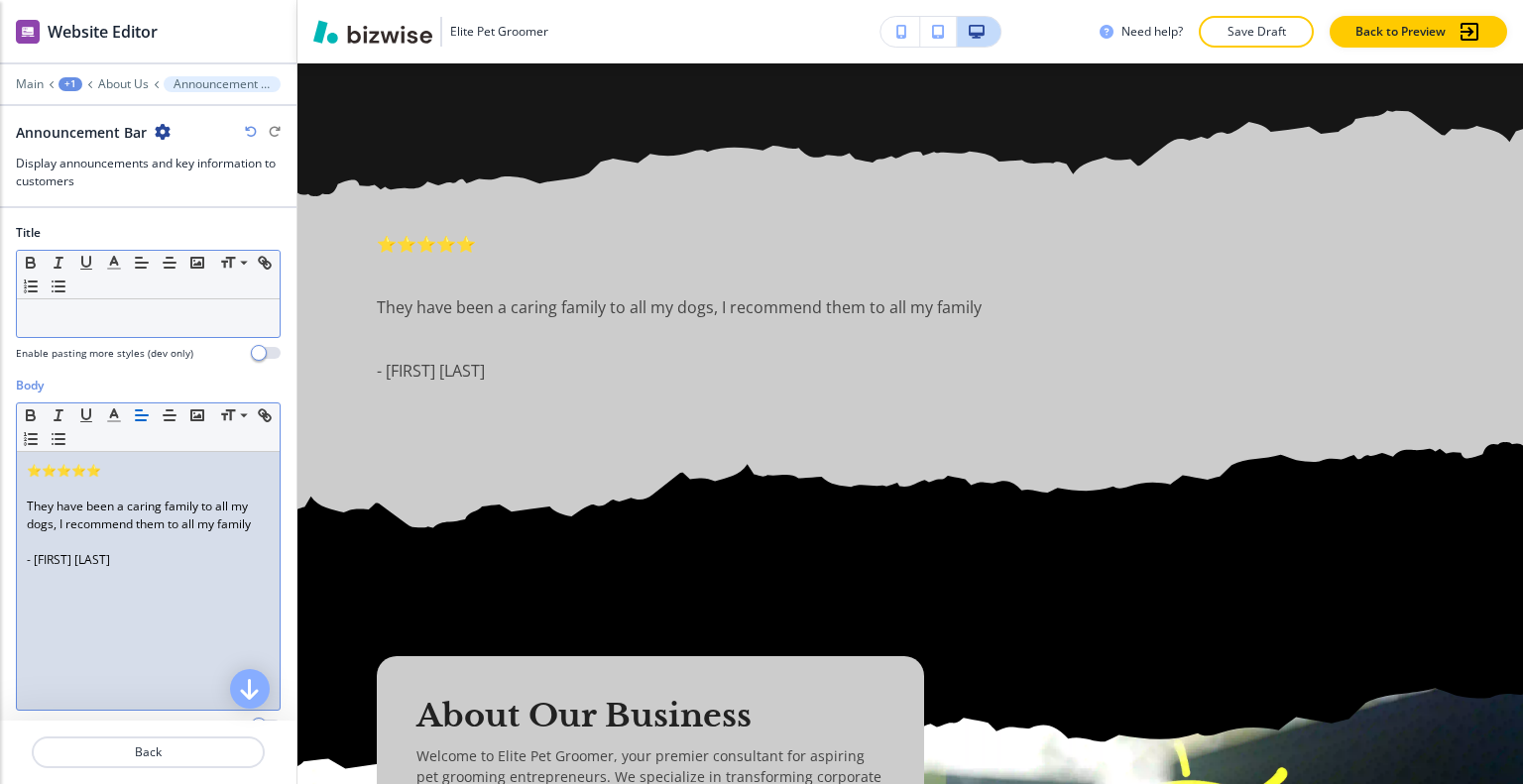 click on "⭐⭐⭐⭐⭐ They have been a caring family to all my dogs, I recommend them to all my family - [FIRST] [LAST]" at bounding box center (148, 581) 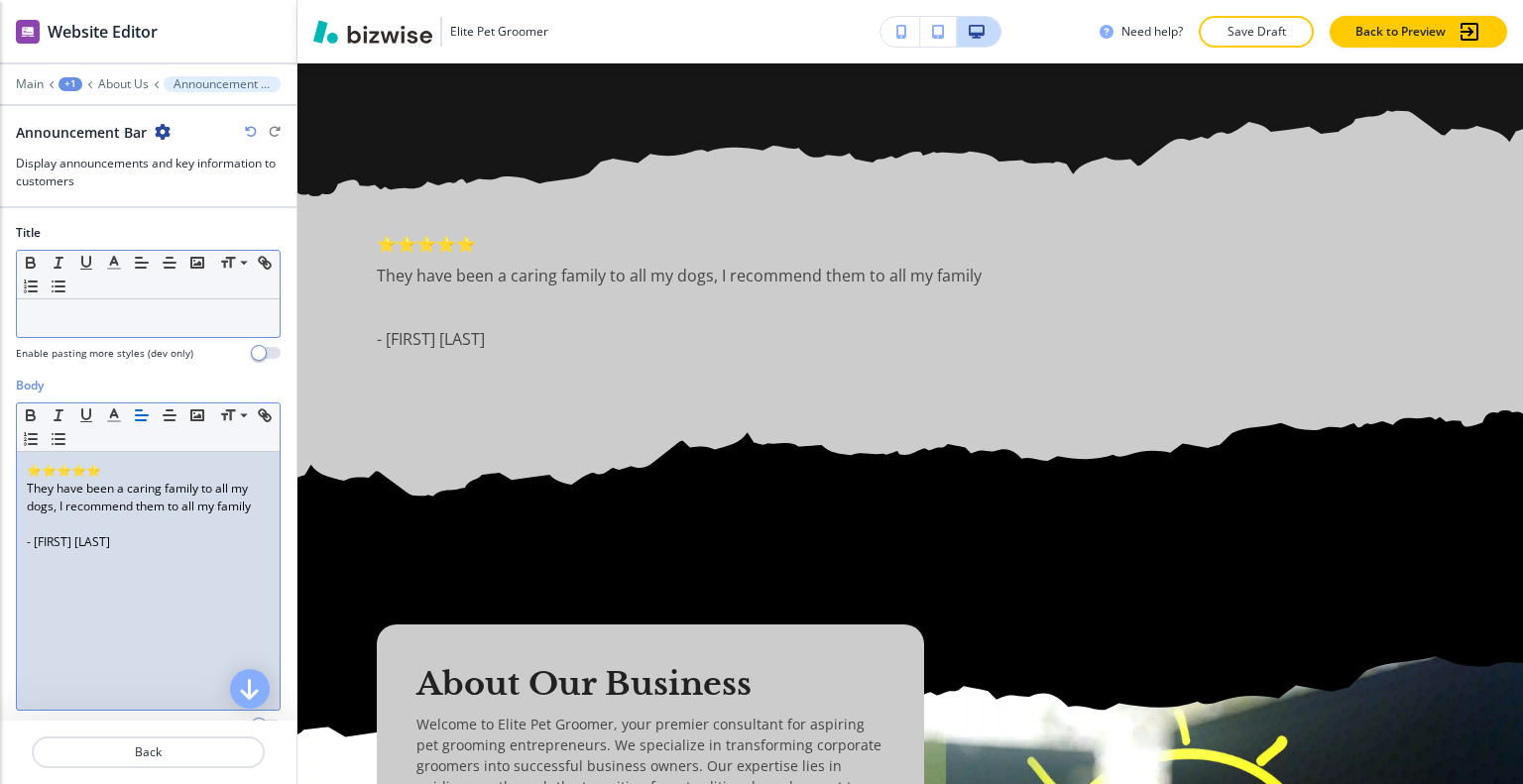 click on "- [FIRST] [LAST]" at bounding box center (148, 542) 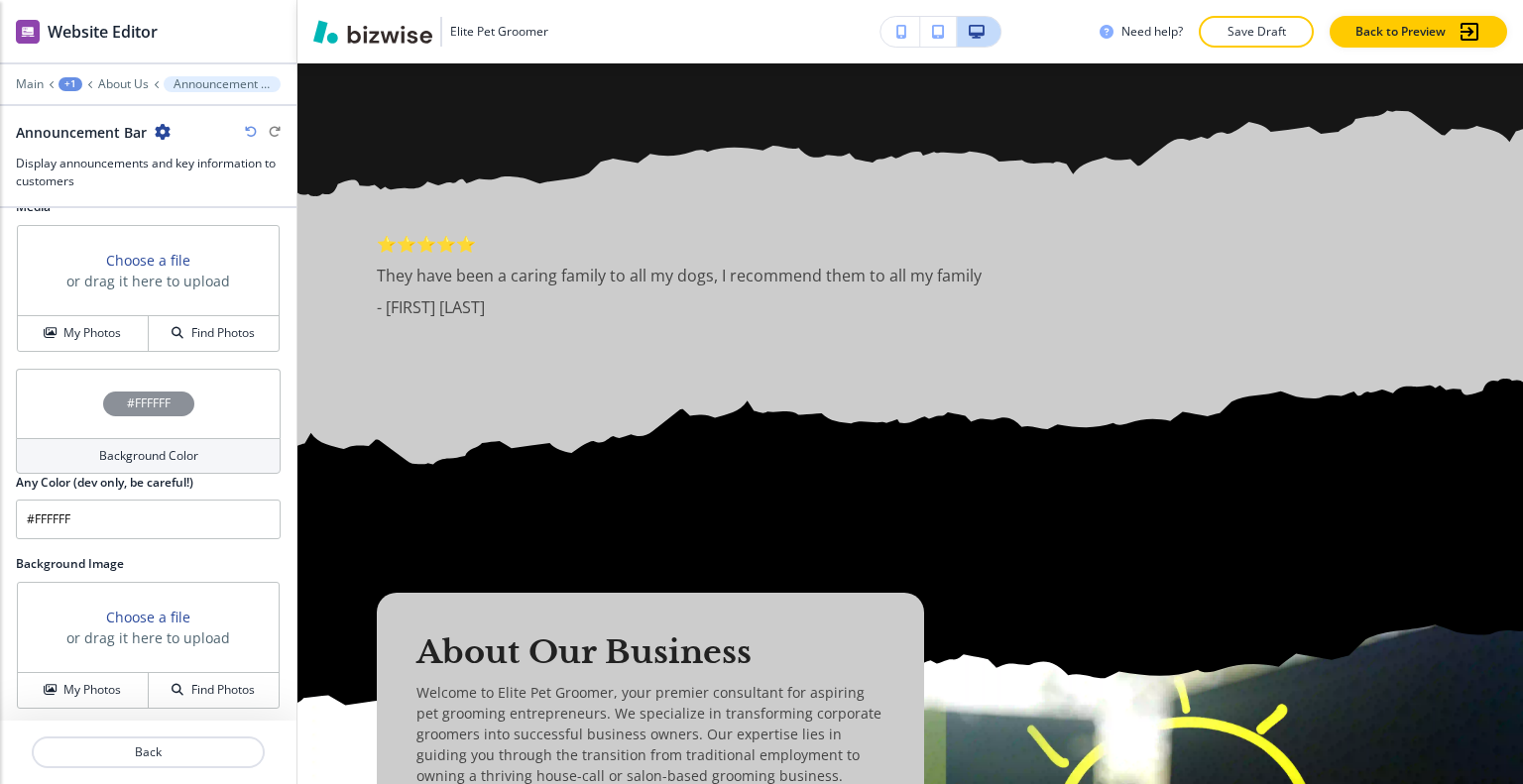 scroll, scrollTop: 432, scrollLeft: 0, axis: vertical 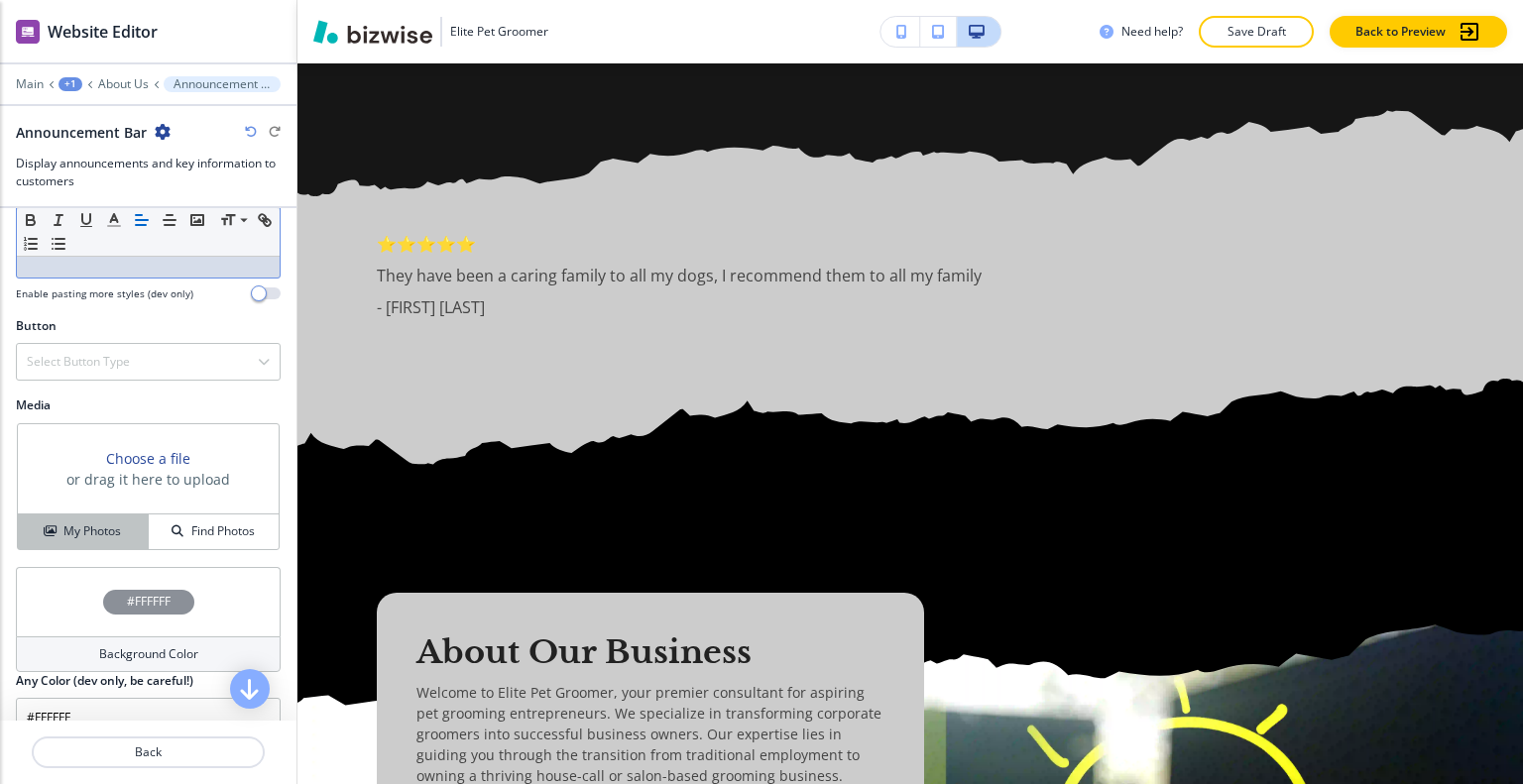 click on "My Photos" at bounding box center [92, 531] 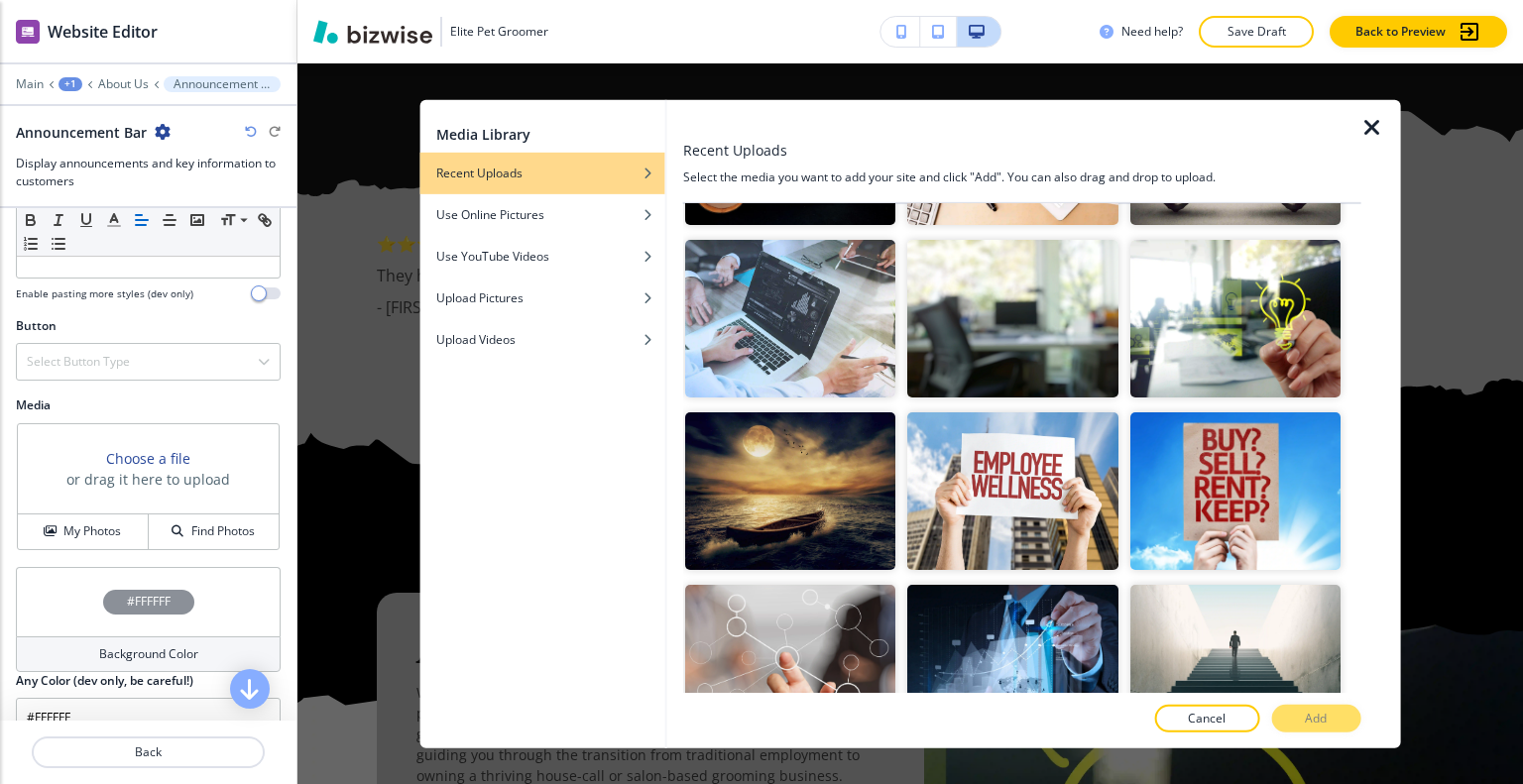 scroll, scrollTop: 793, scrollLeft: 0, axis: vertical 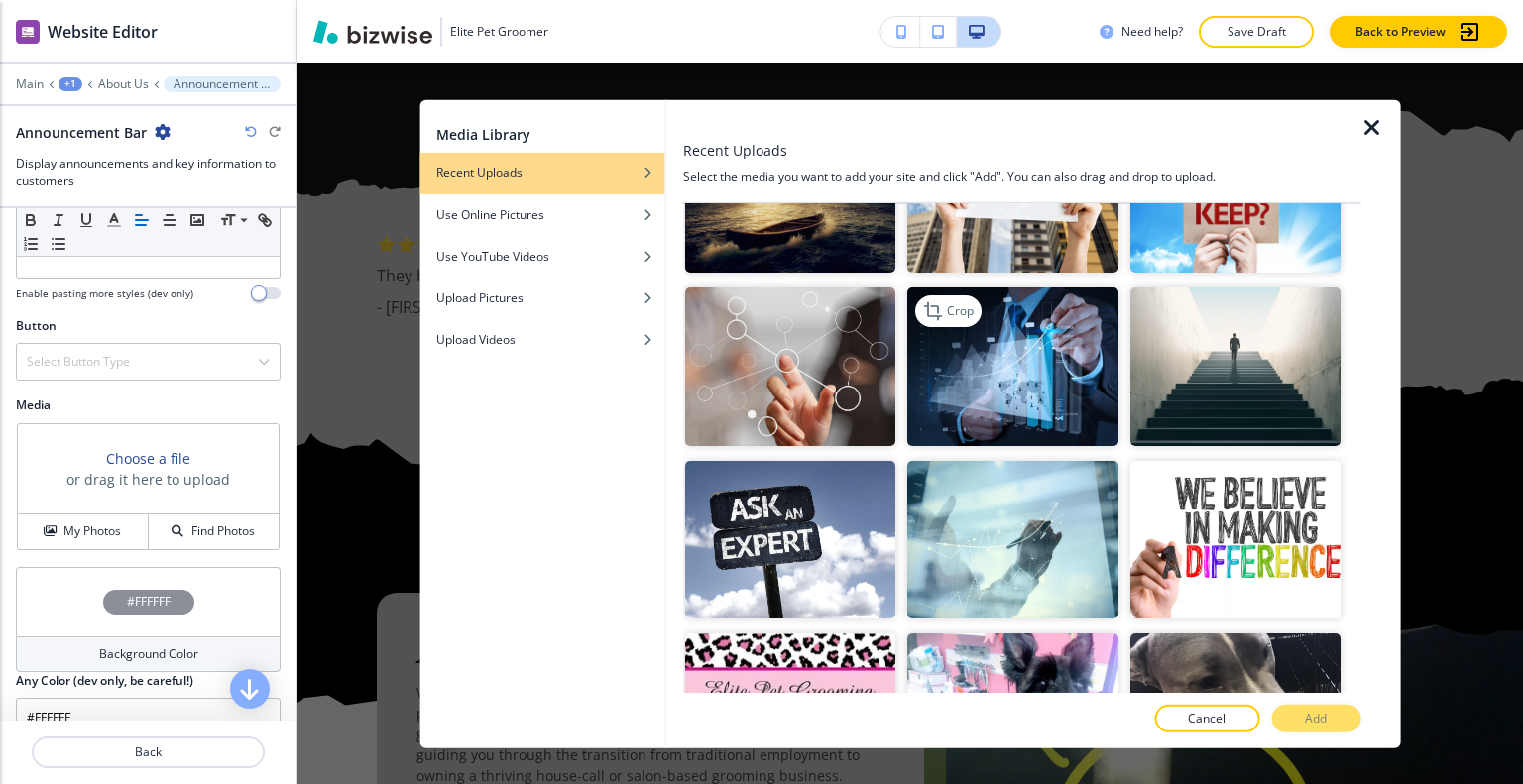 click at bounding box center (1012, 366) 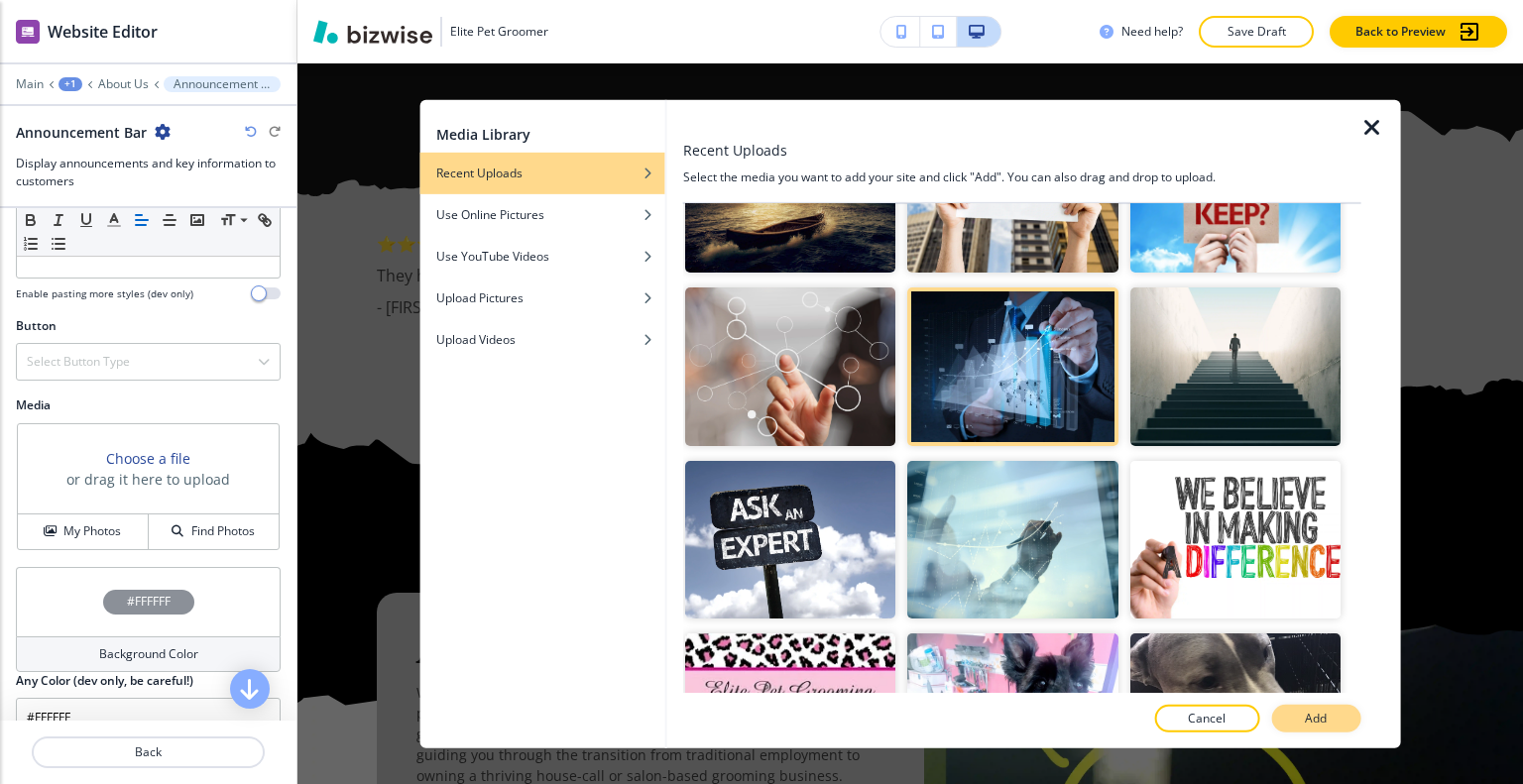 click on "Add" at bounding box center [1316, 719] 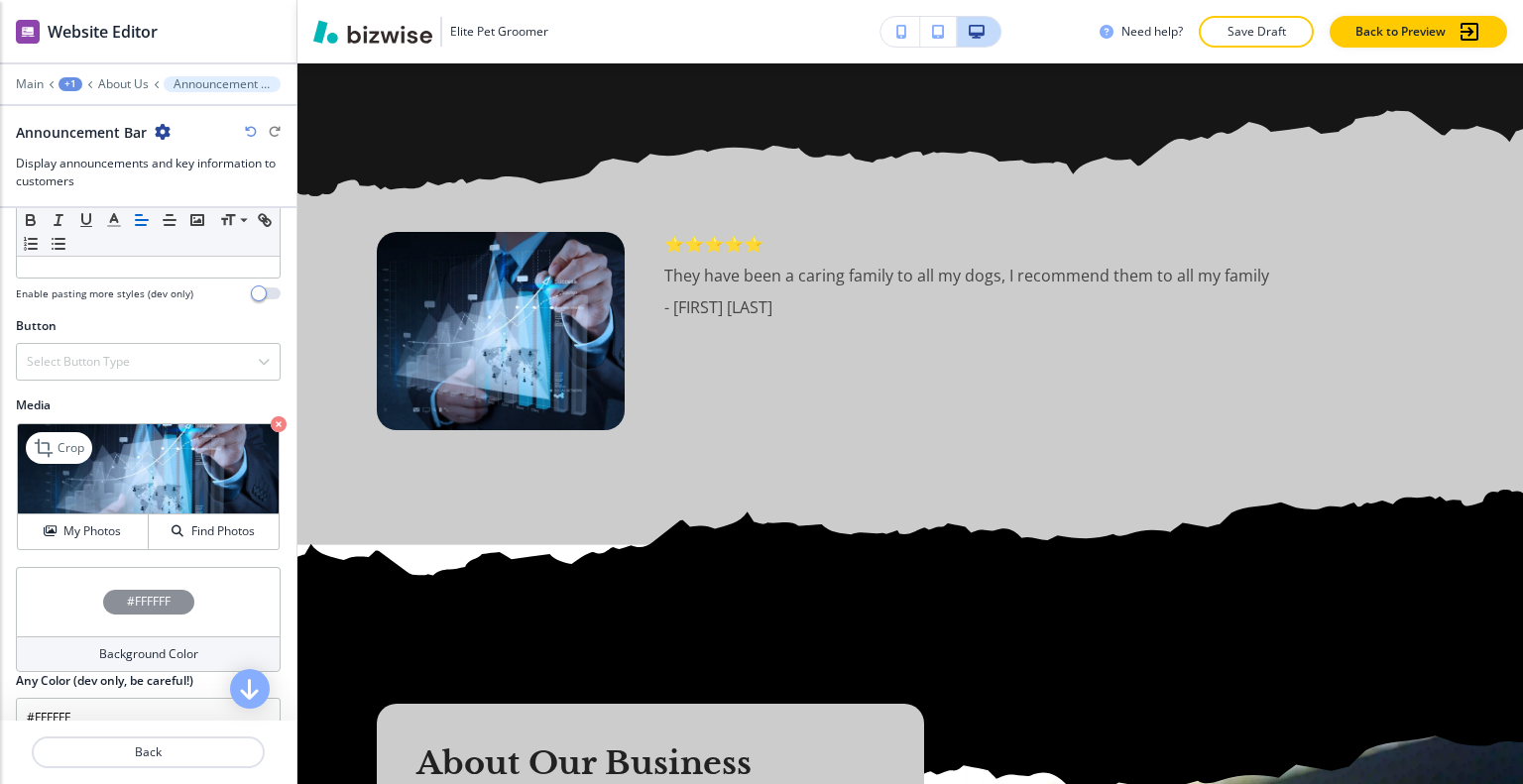 click at bounding box center (279, 424) 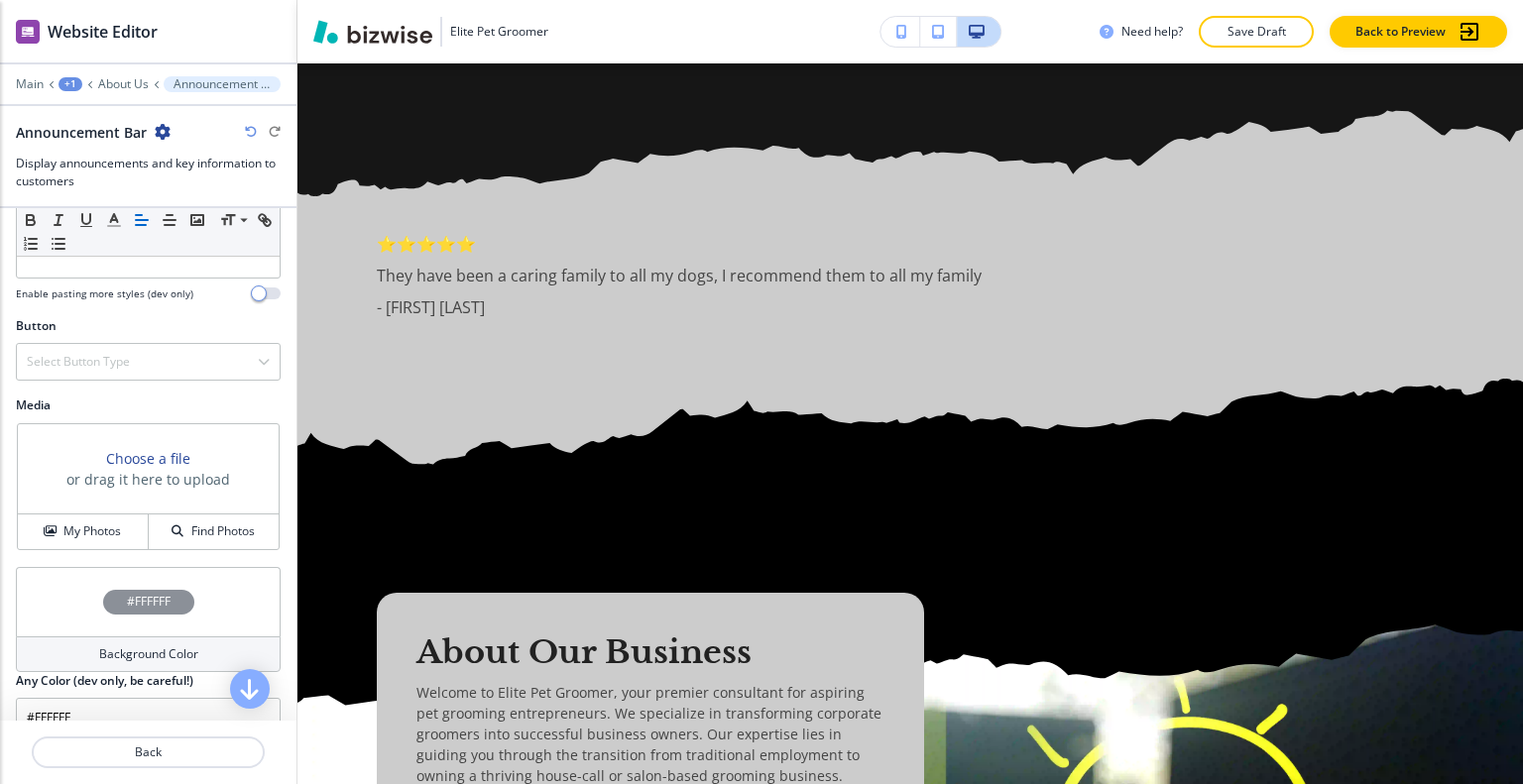 scroll, scrollTop: 630, scrollLeft: 0, axis: vertical 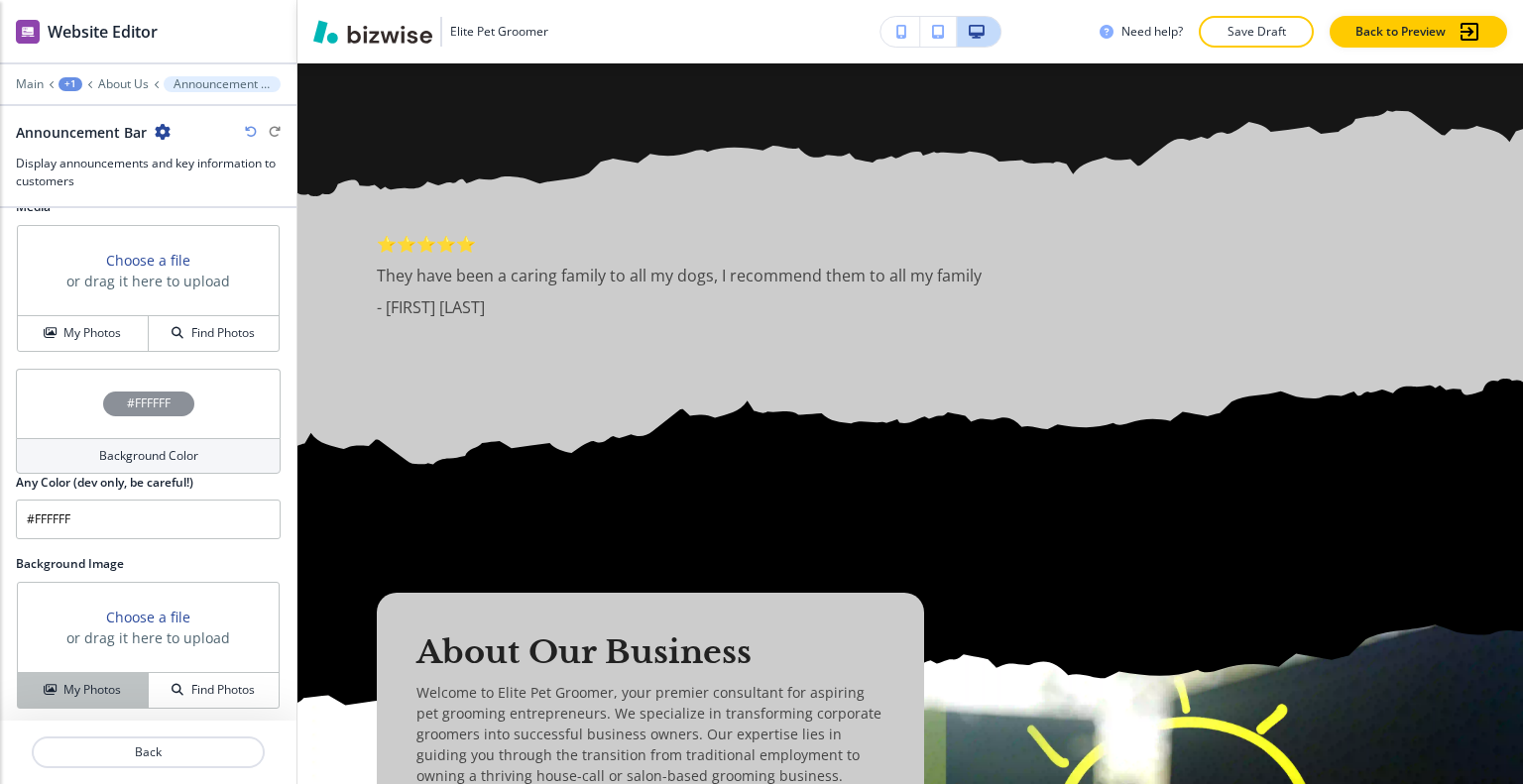 click on "My Photos" at bounding box center (83, 690) 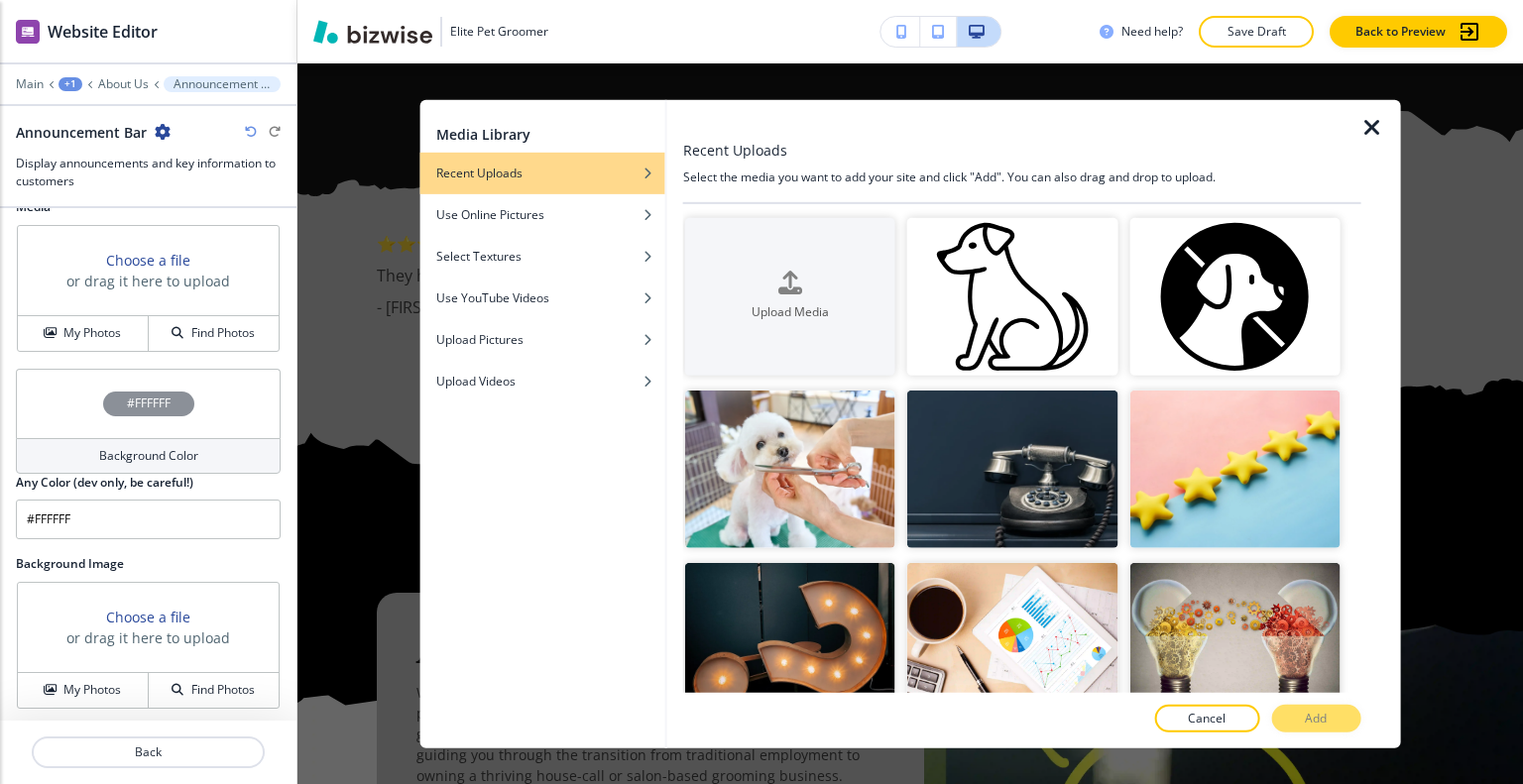 scroll, scrollTop: 694, scrollLeft: 0, axis: vertical 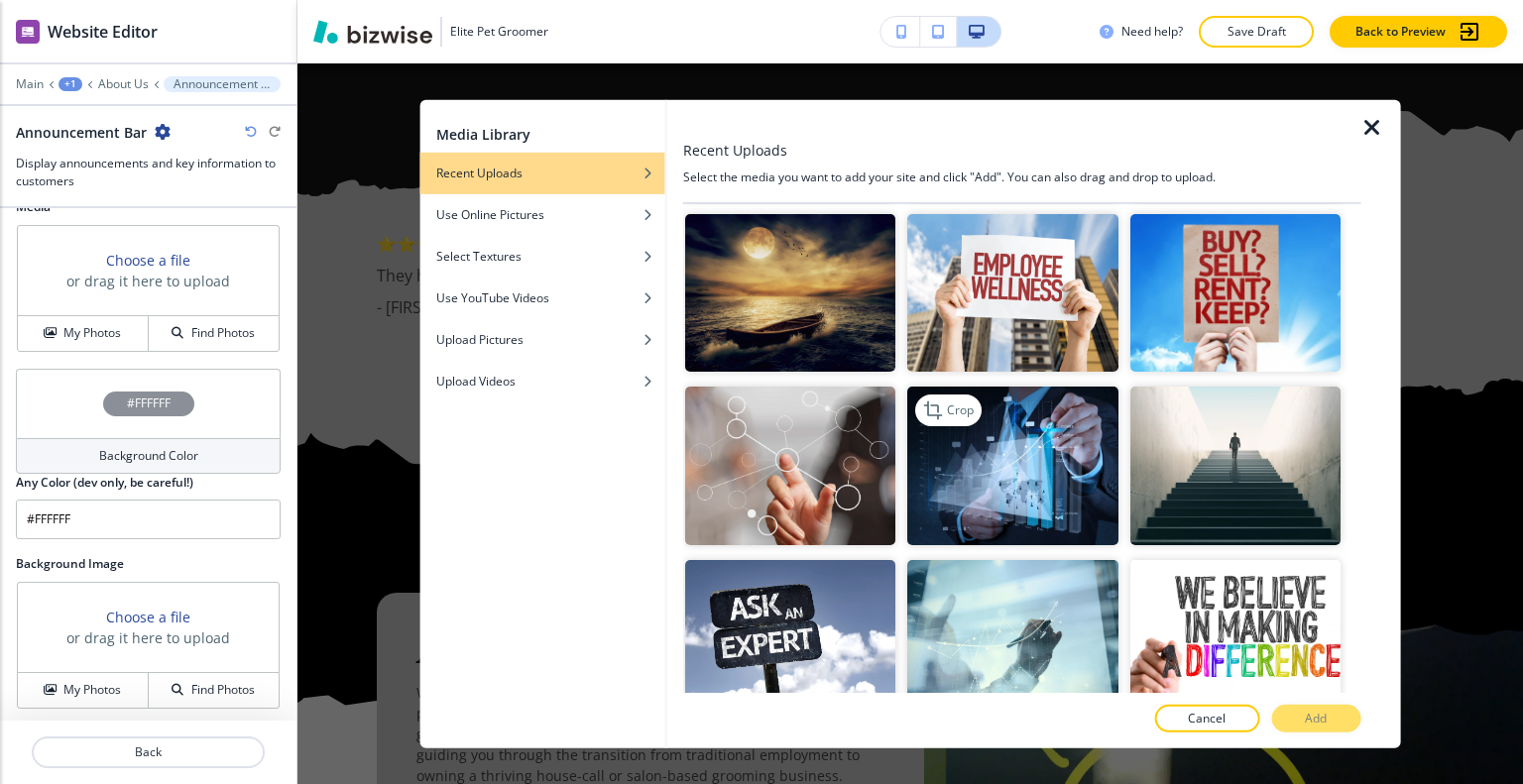 click at bounding box center [1012, 465] 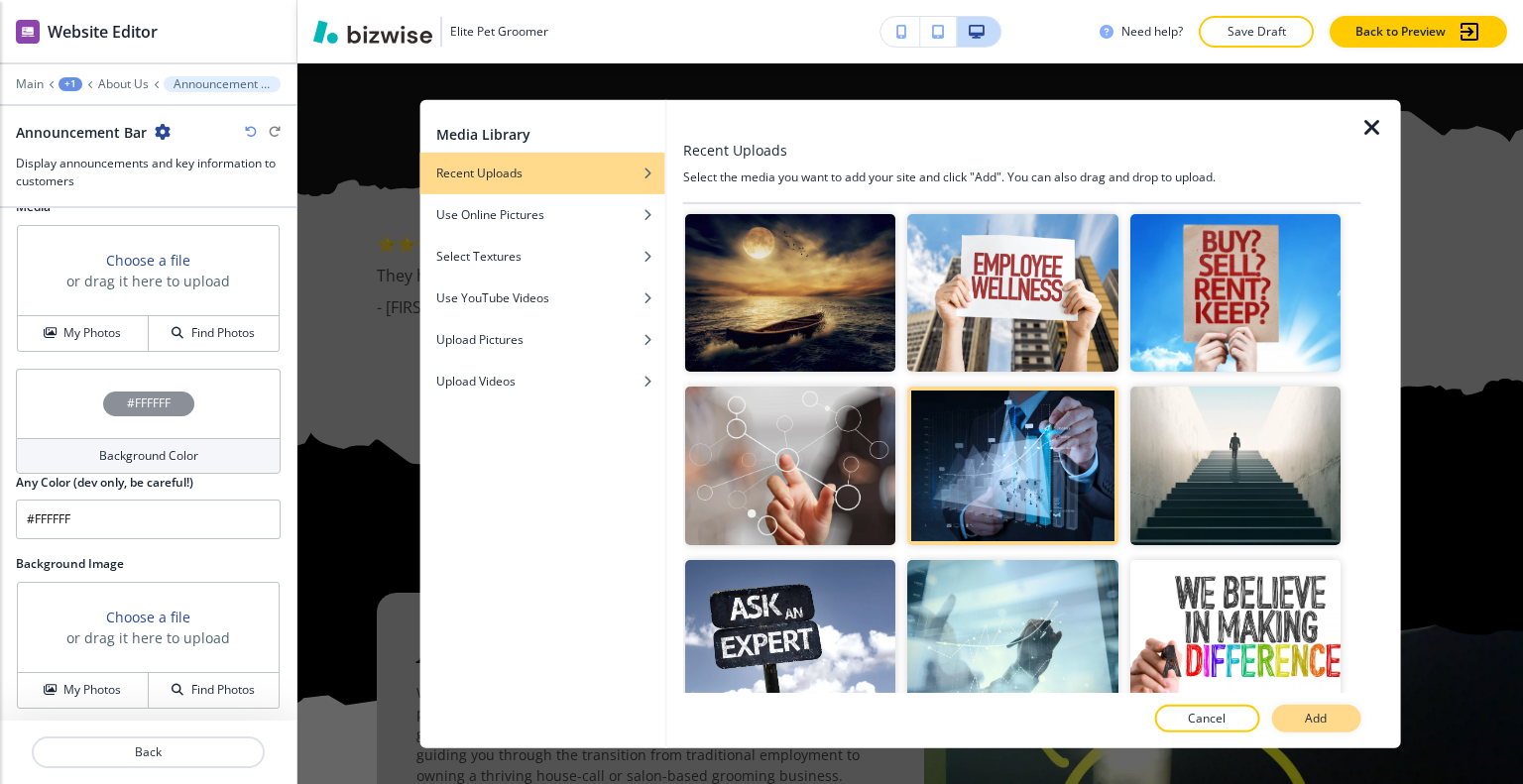 click on "Add" at bounding box center [1316, 719] 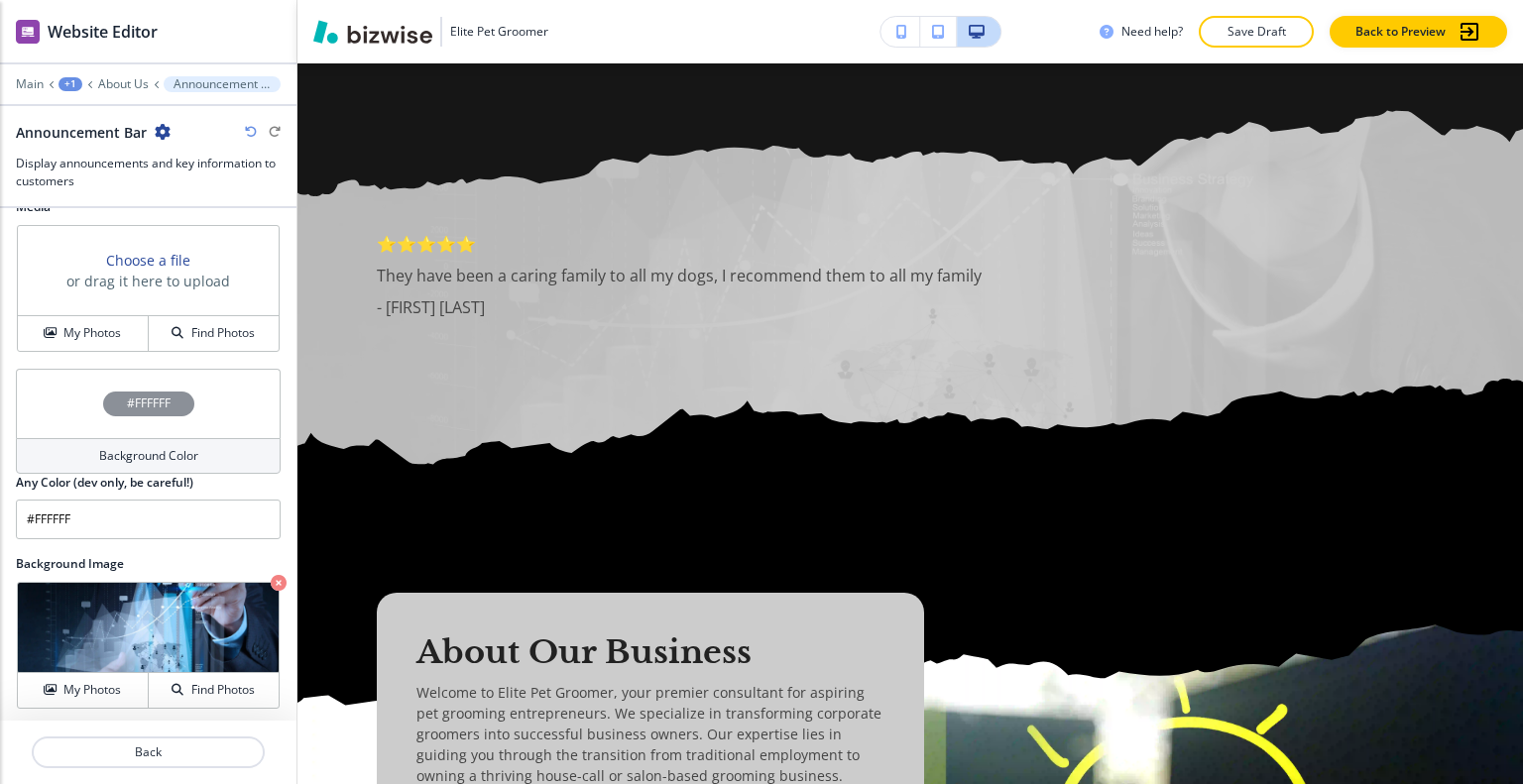 click on "#FFFFFF" at bounding box center [148, 403] 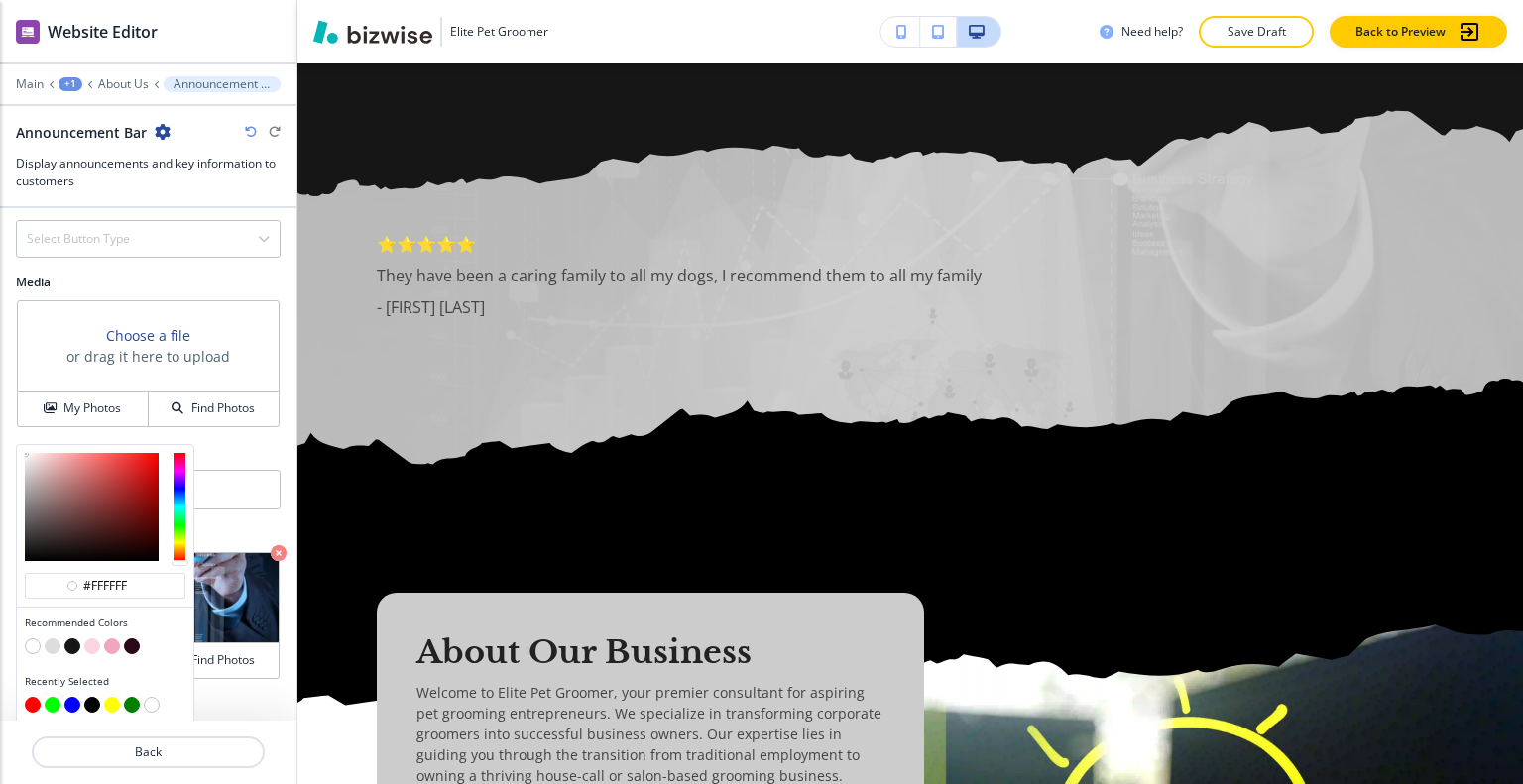 click at bounding box center (72, 646) 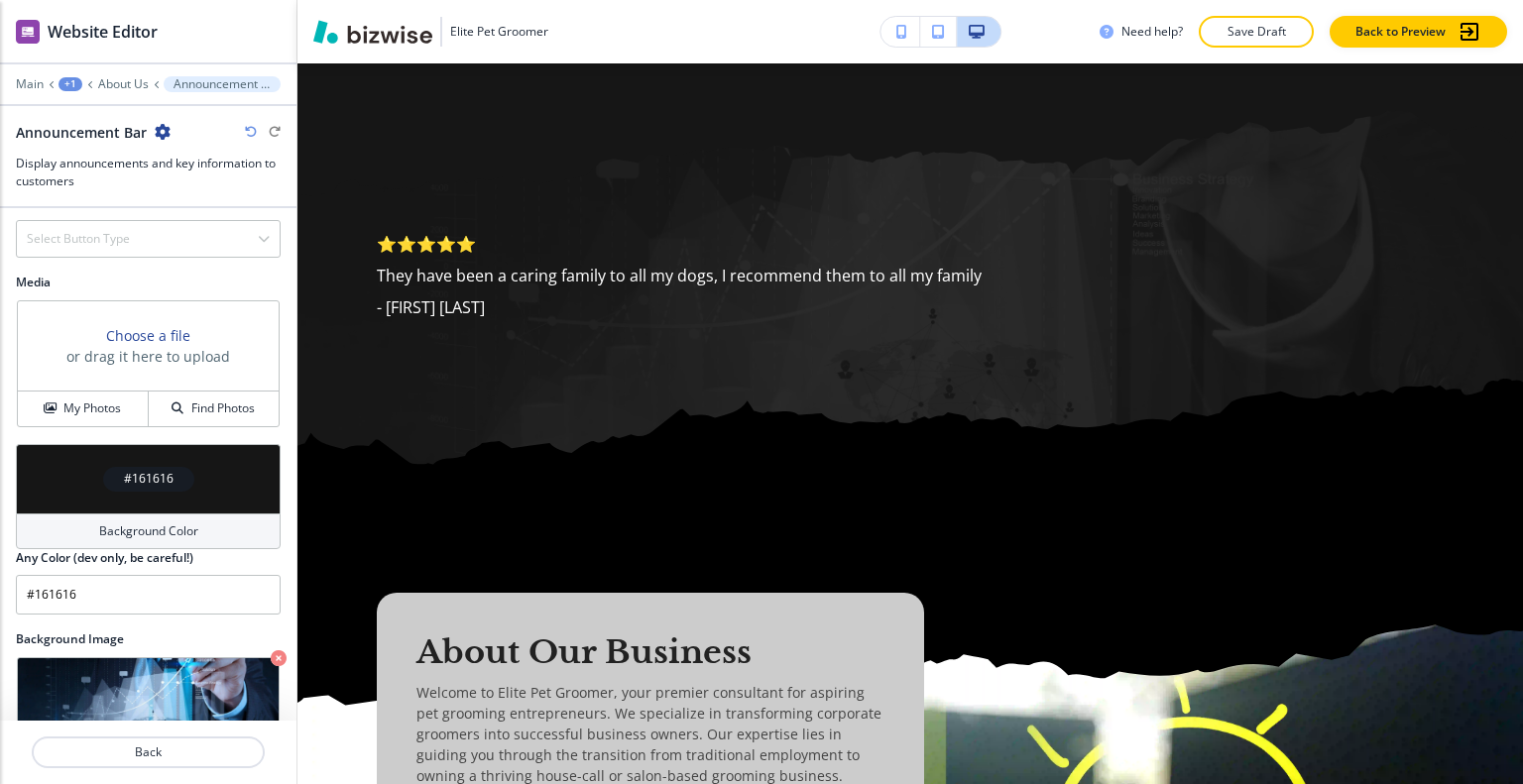type on "#161616" 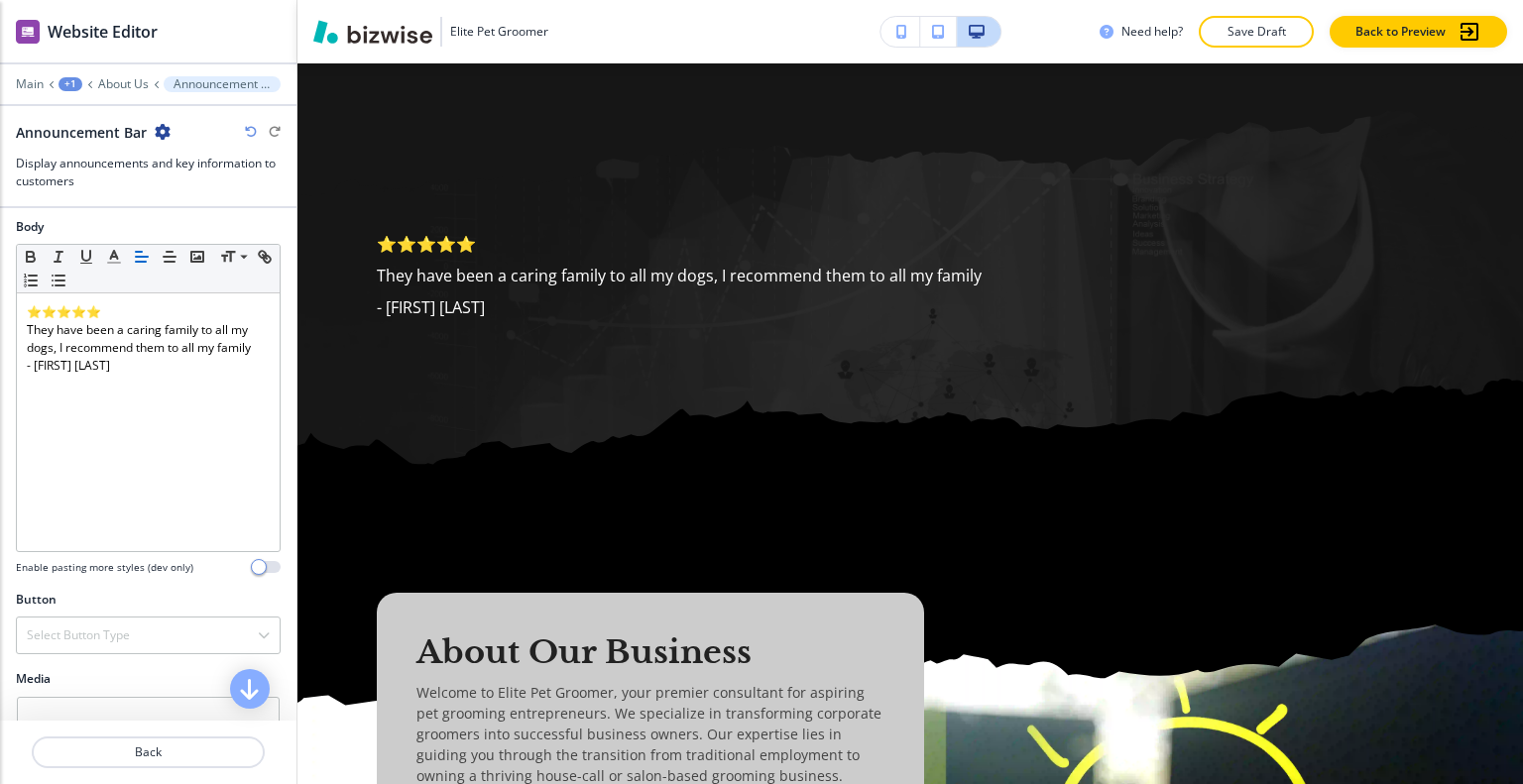 scroll, scrollTop: 0, scrollLeft: 0, axis: both 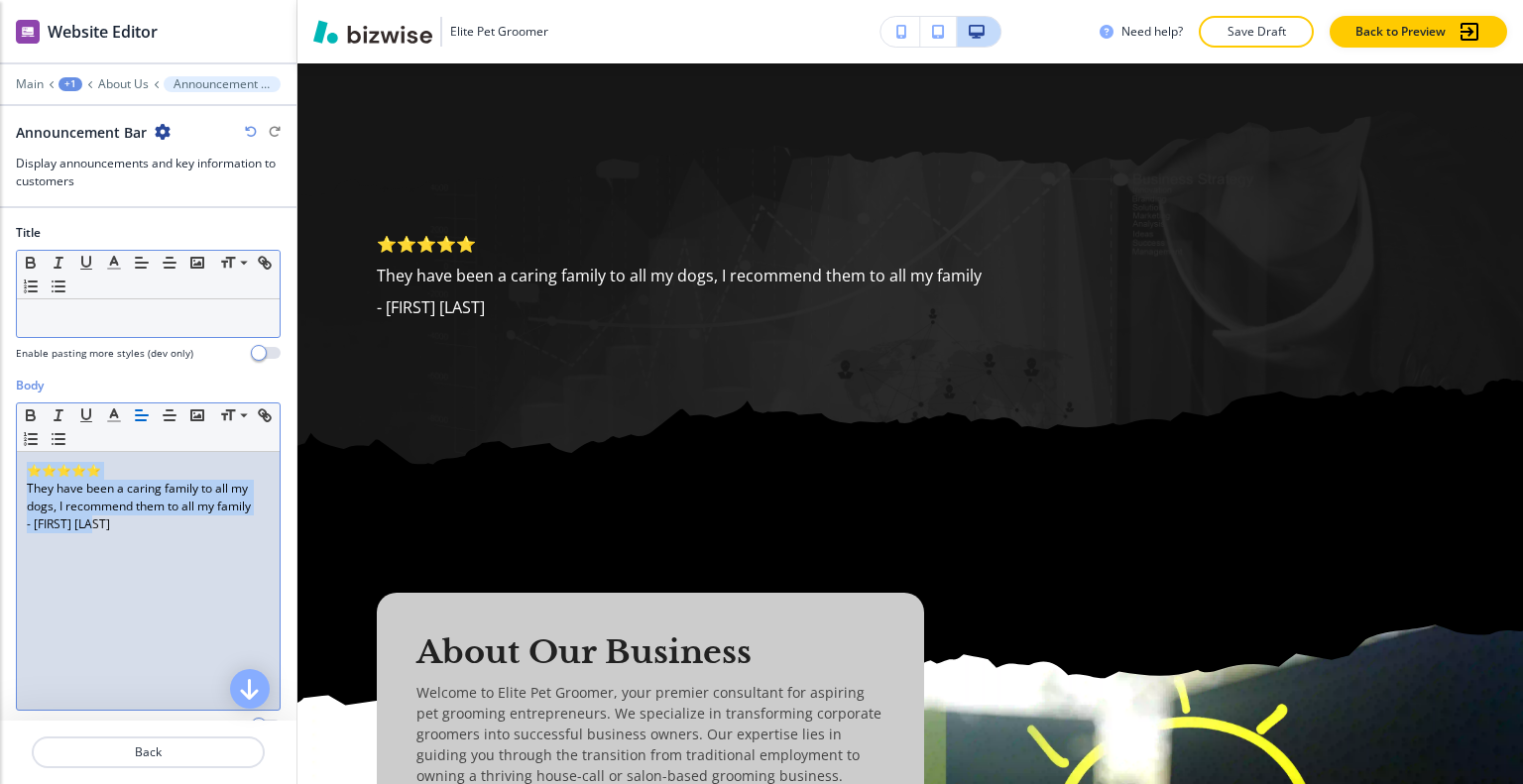 drag, startPoint x: 132, startPoint y: 538, endPoint x: 0, endPoint y: 451, distance: 158.09175 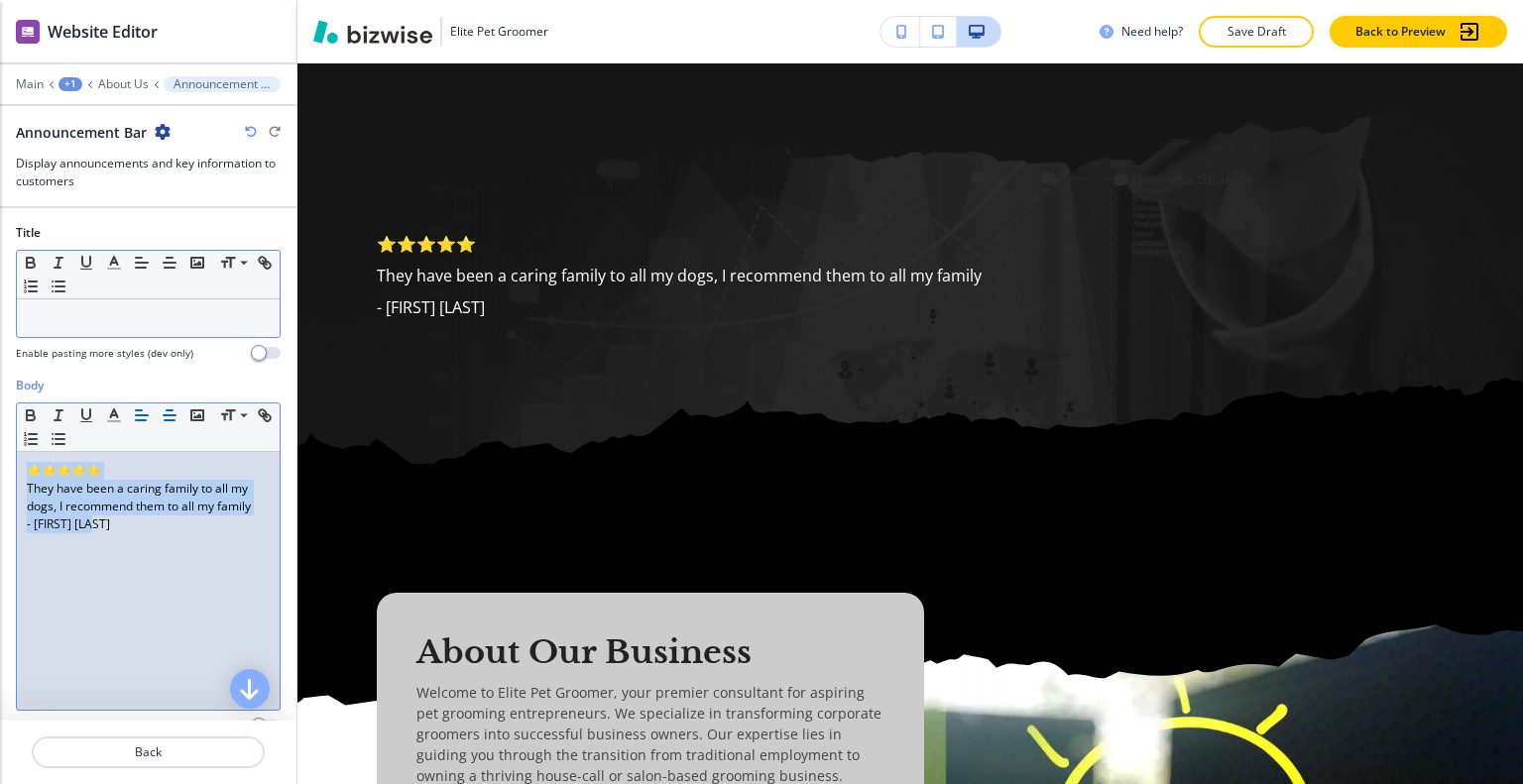 click 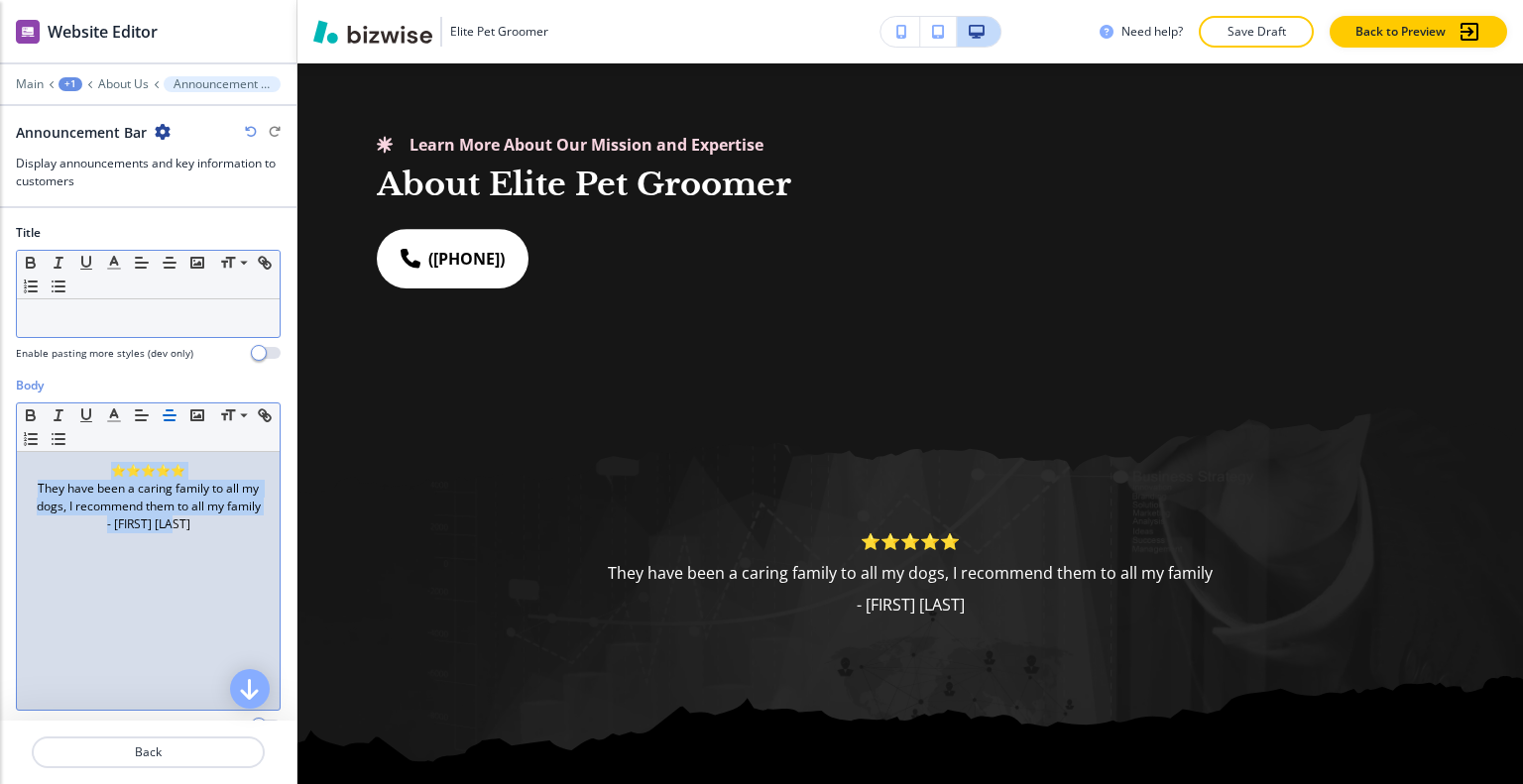 scroll, scrollTop: 631, scrollLeft: 0, axis: vertical 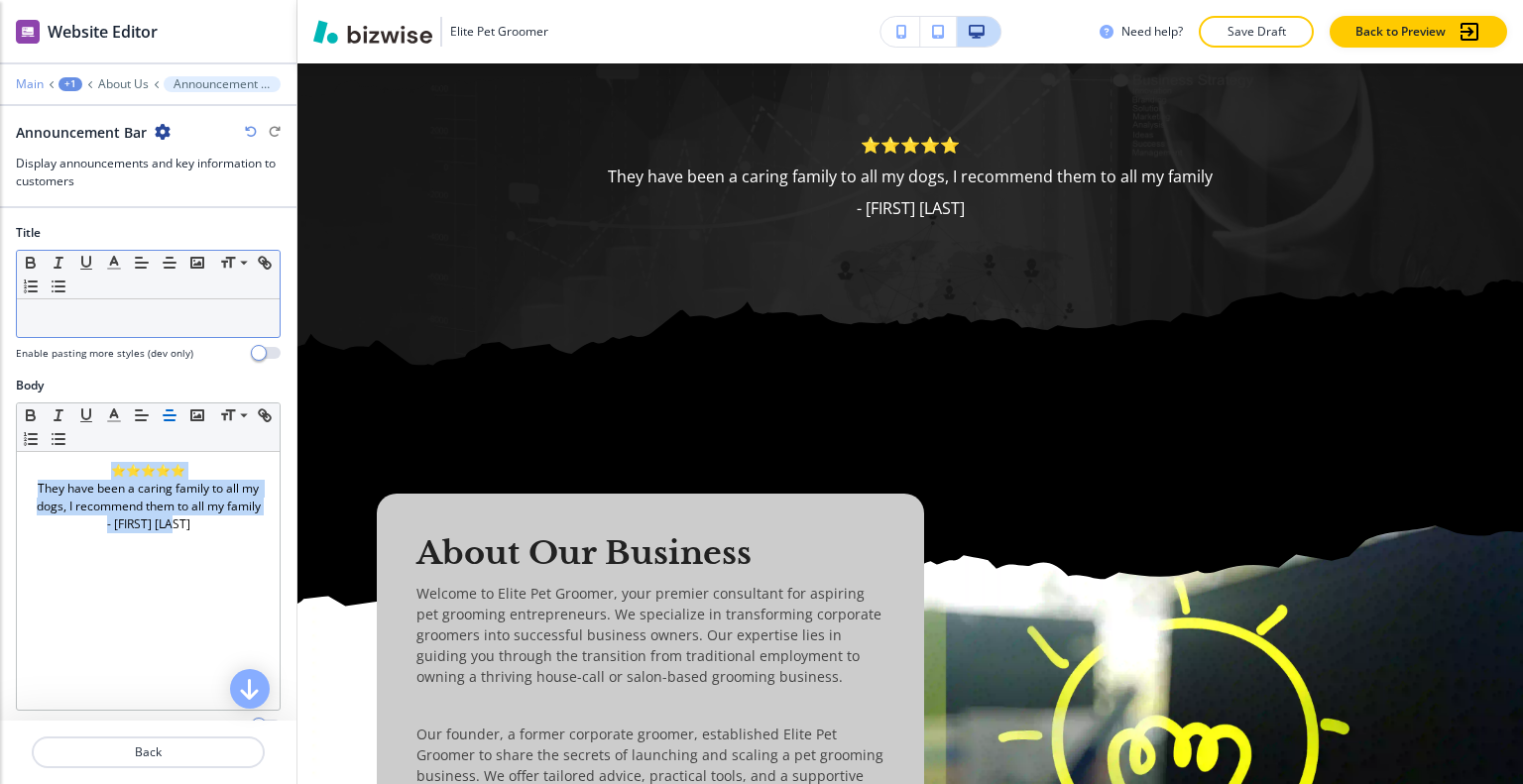 click on "Main" at bounding box center (30, 84) 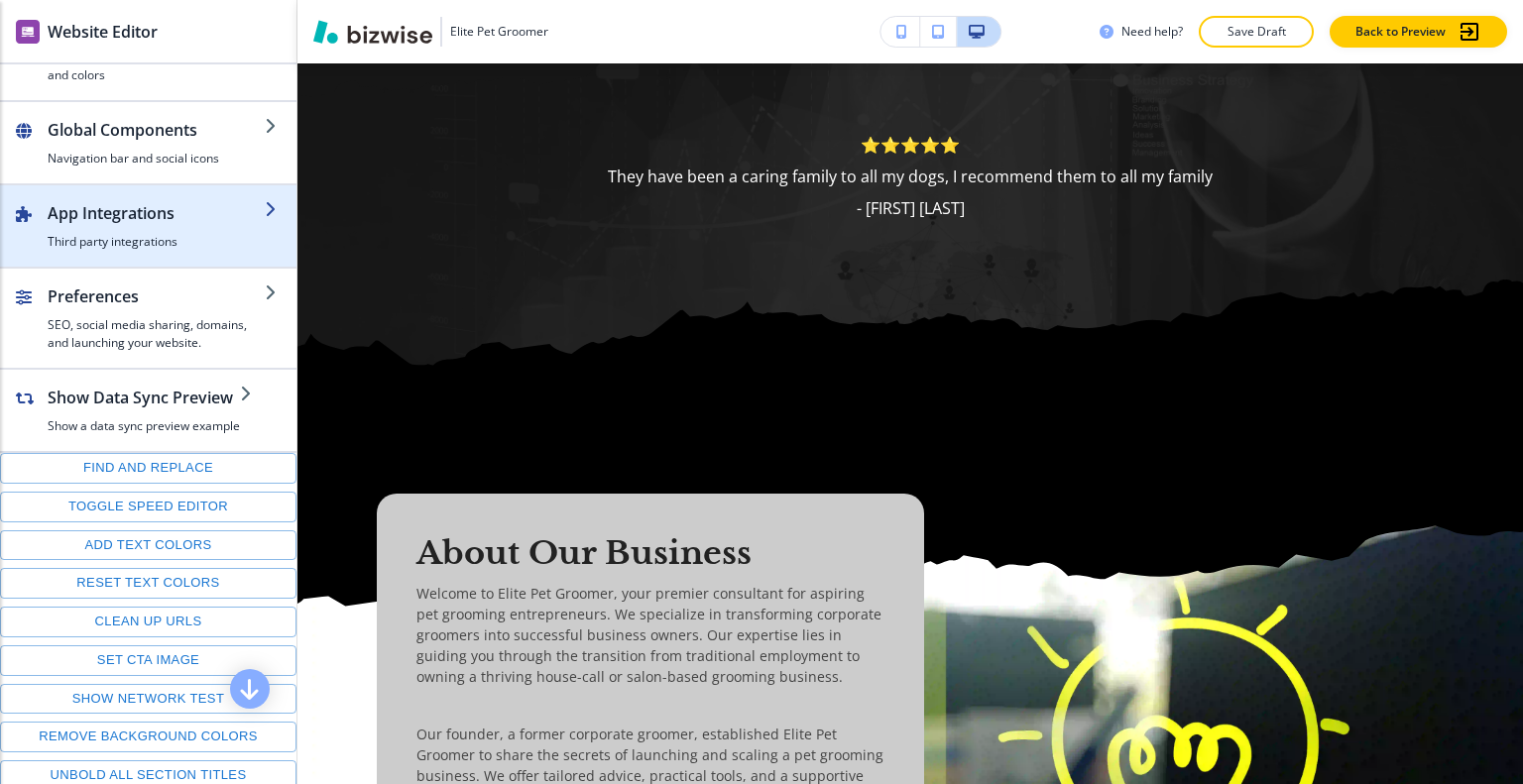 scroll, scrollTop: 0, scrollLeft: 0, axis: both 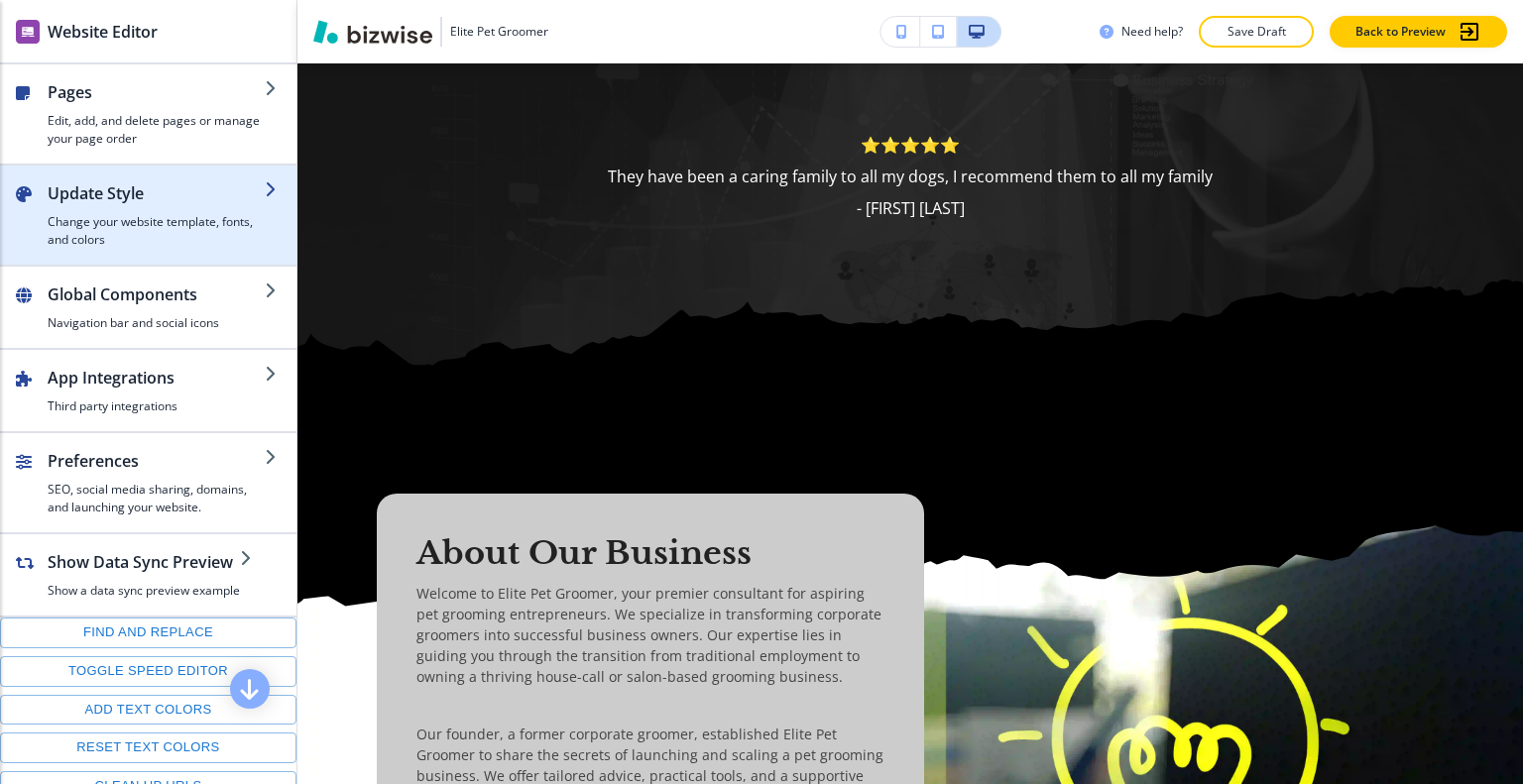 click on "Change your website template, fonts, and colors" at bounding box center [156, 231] 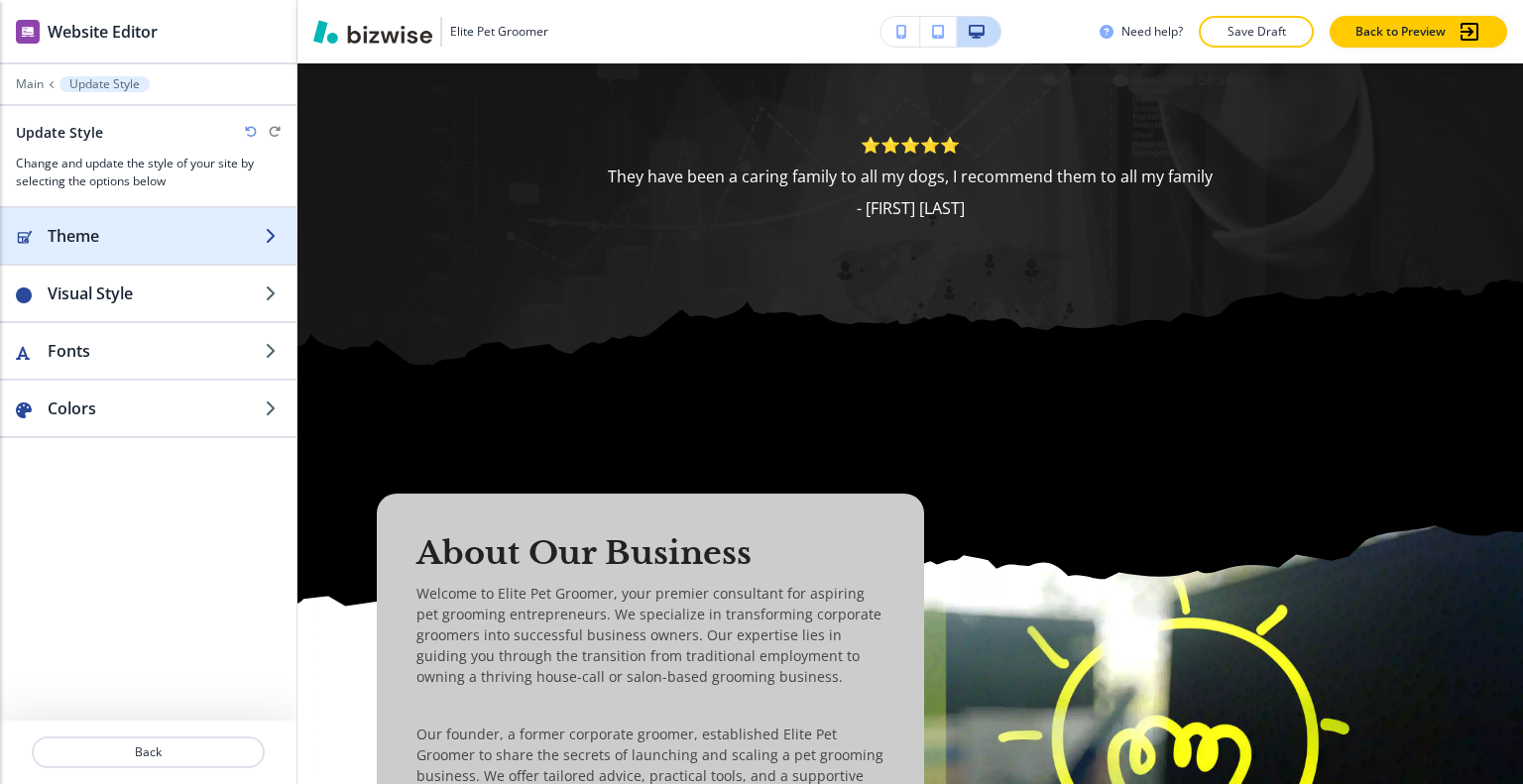 click on "Theme" at bounding box center (156, 236) 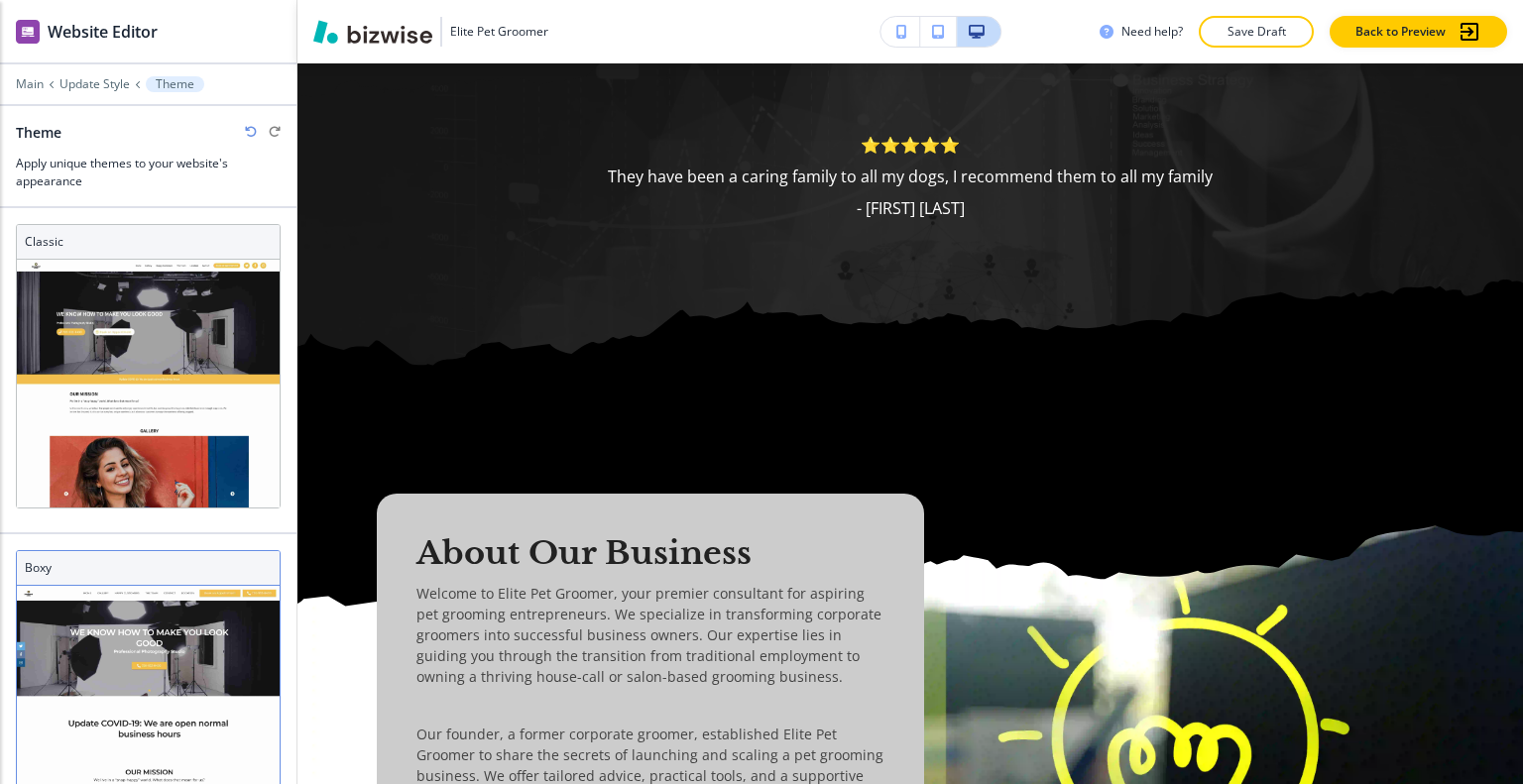 scroll, scrollTop: 12, scrollLeft: 0, axis: vertical 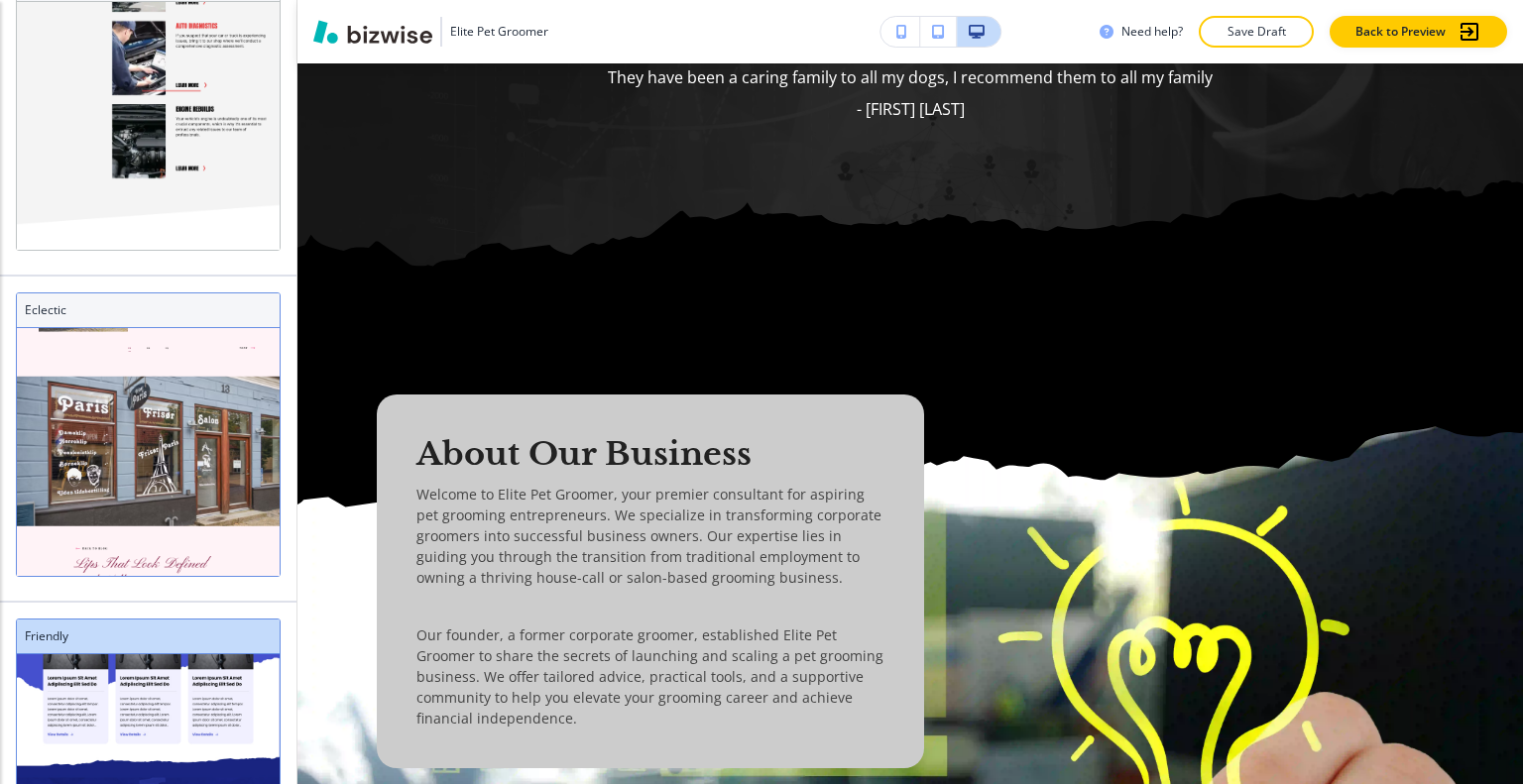 click at bounding box center [148, -2904] 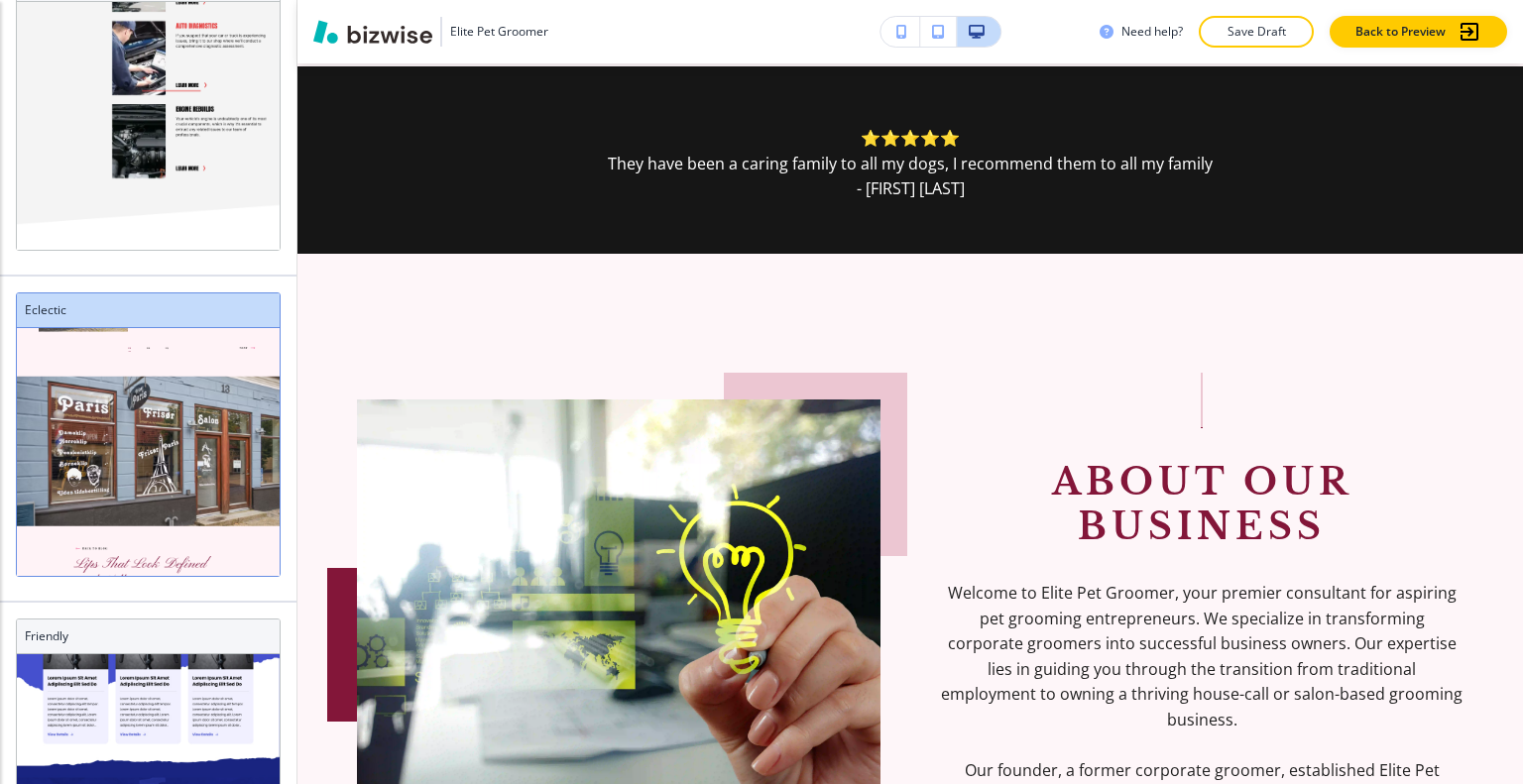 scroll, scrollTop: 738, scrollLeft: 0, axis: vertical 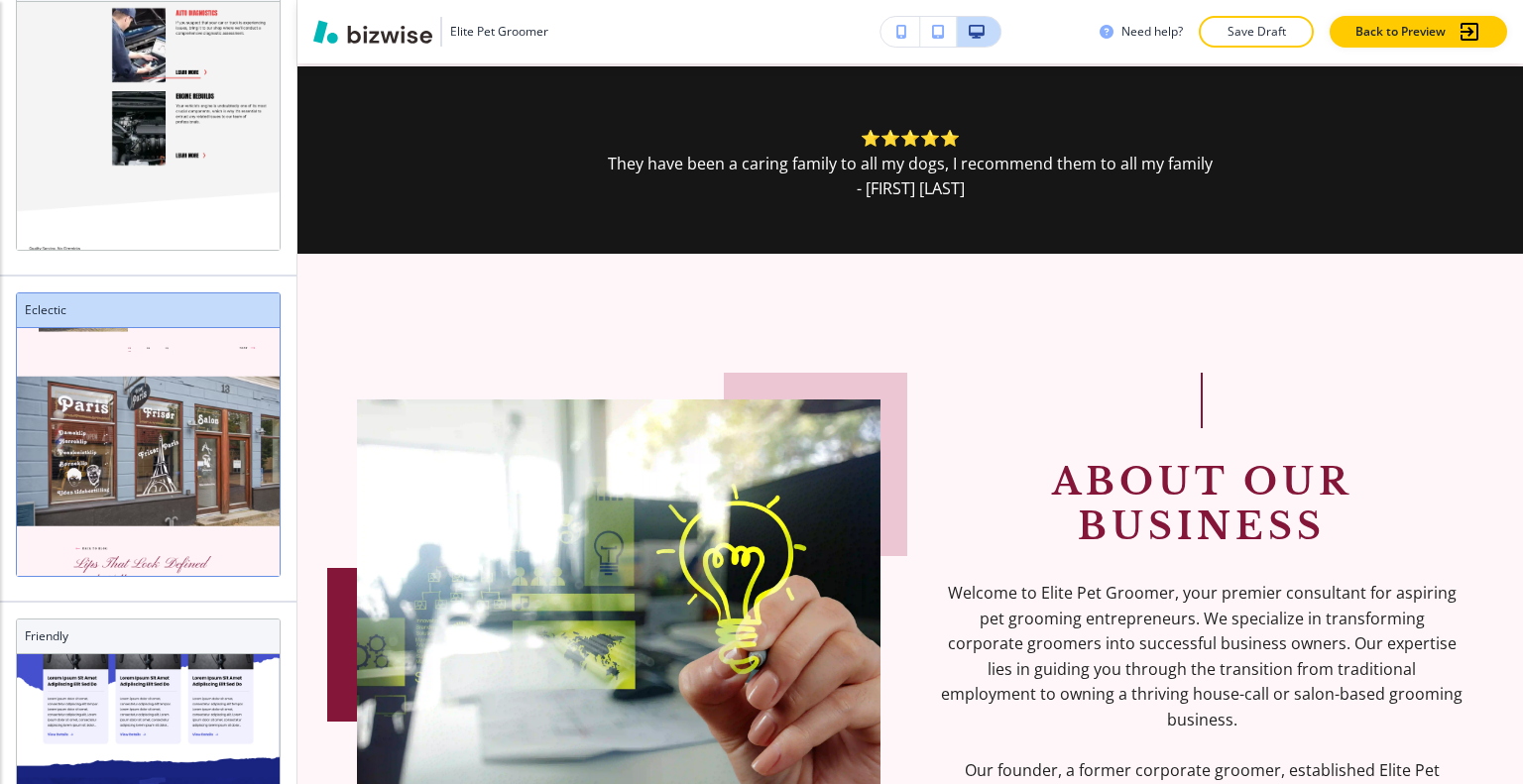 click at bounding box center (148, -2904) 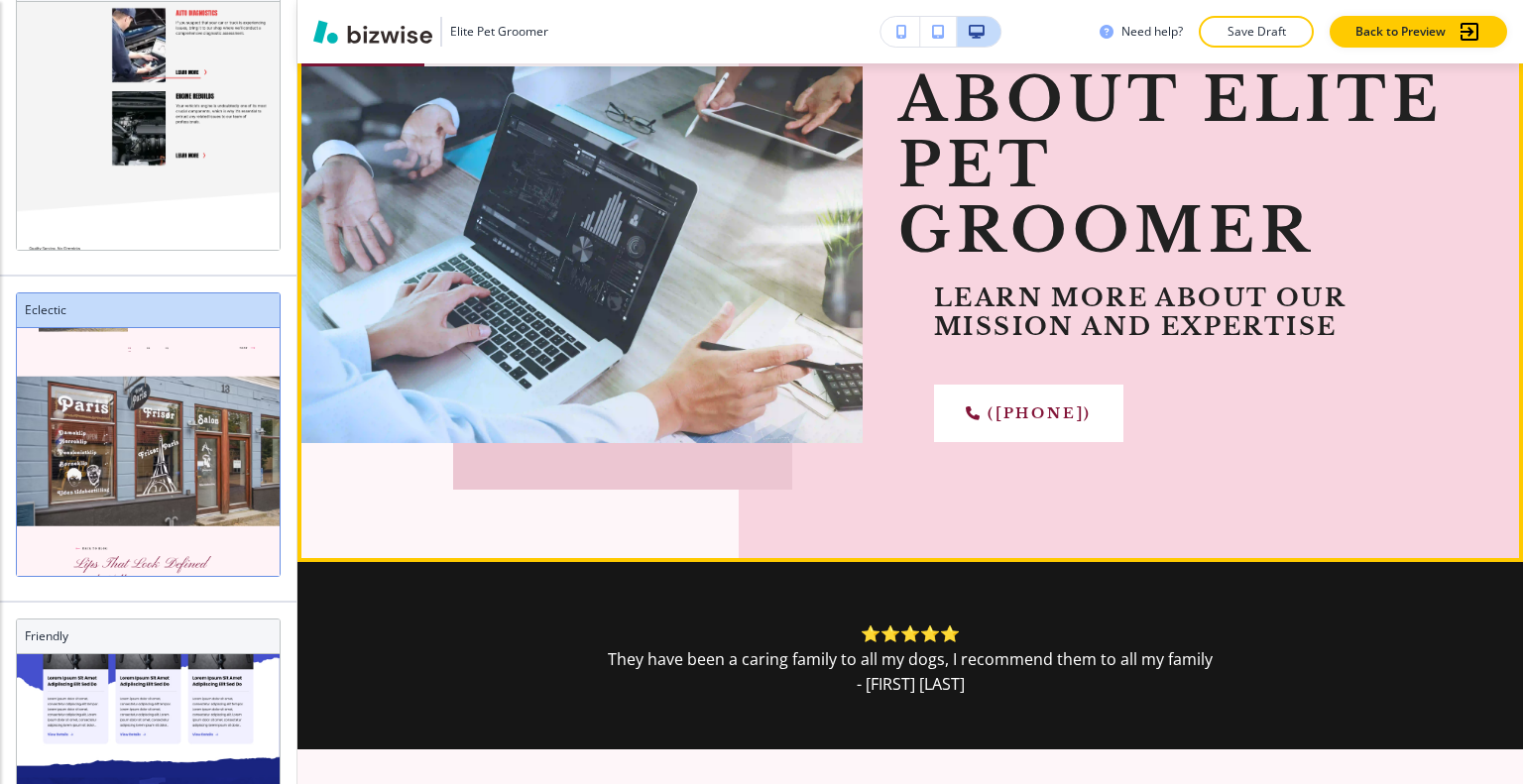 scroll, scrollTop: 0, scrollLeft: 0, axis: both 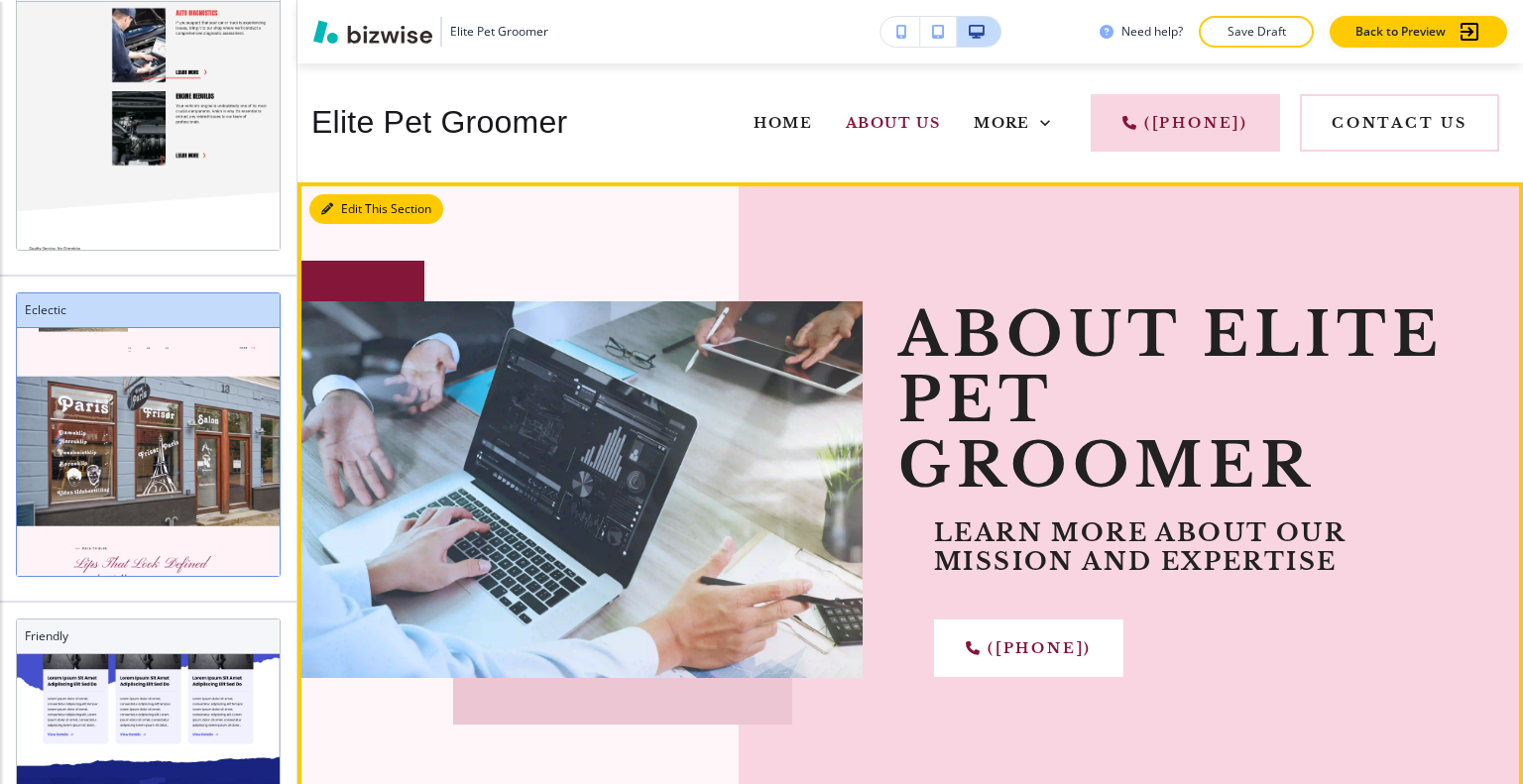click on "Edit This Section" at bounding box center (376, 209) 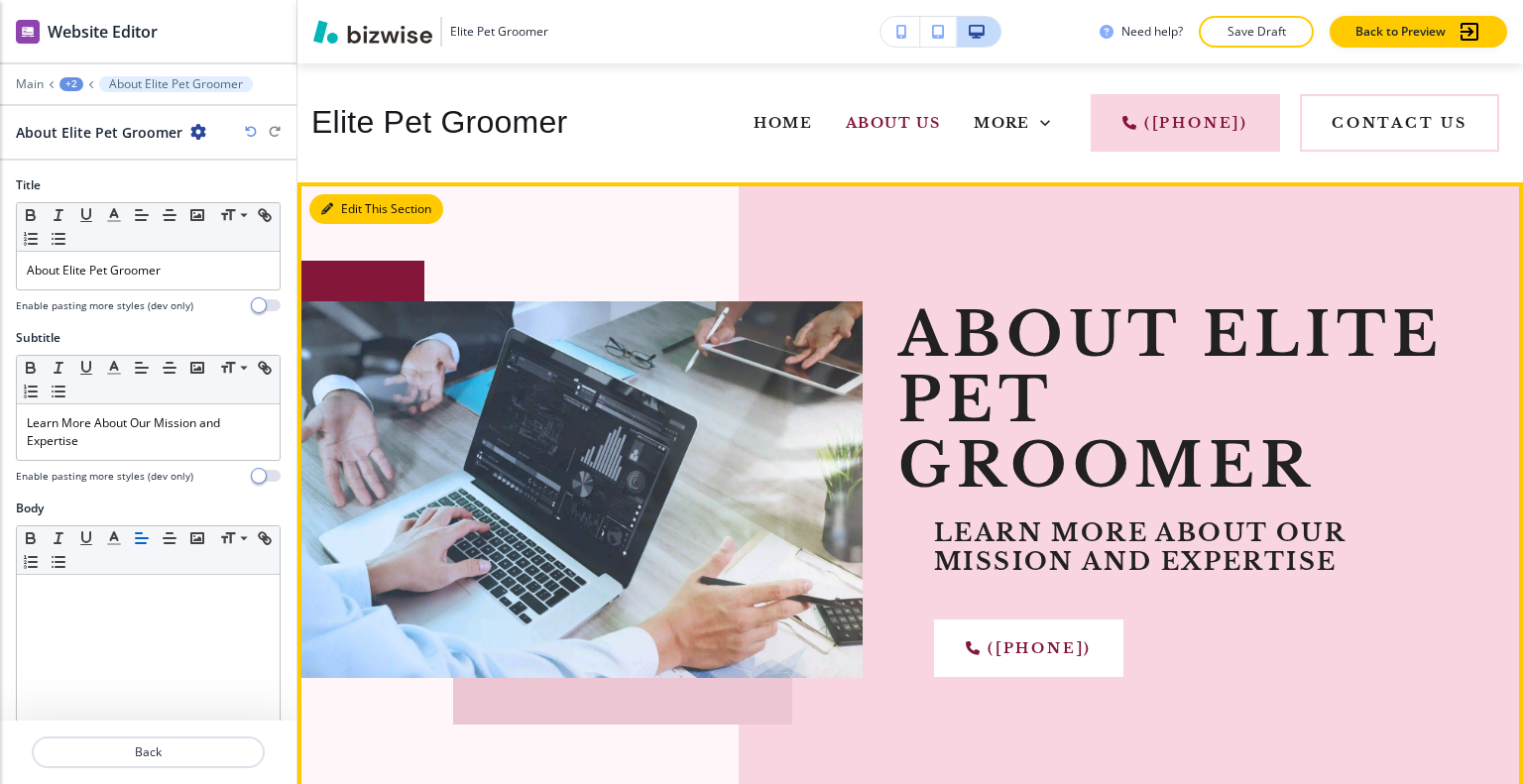 scroll, scrollTop: 0, scrollLeft: 0, axis: both 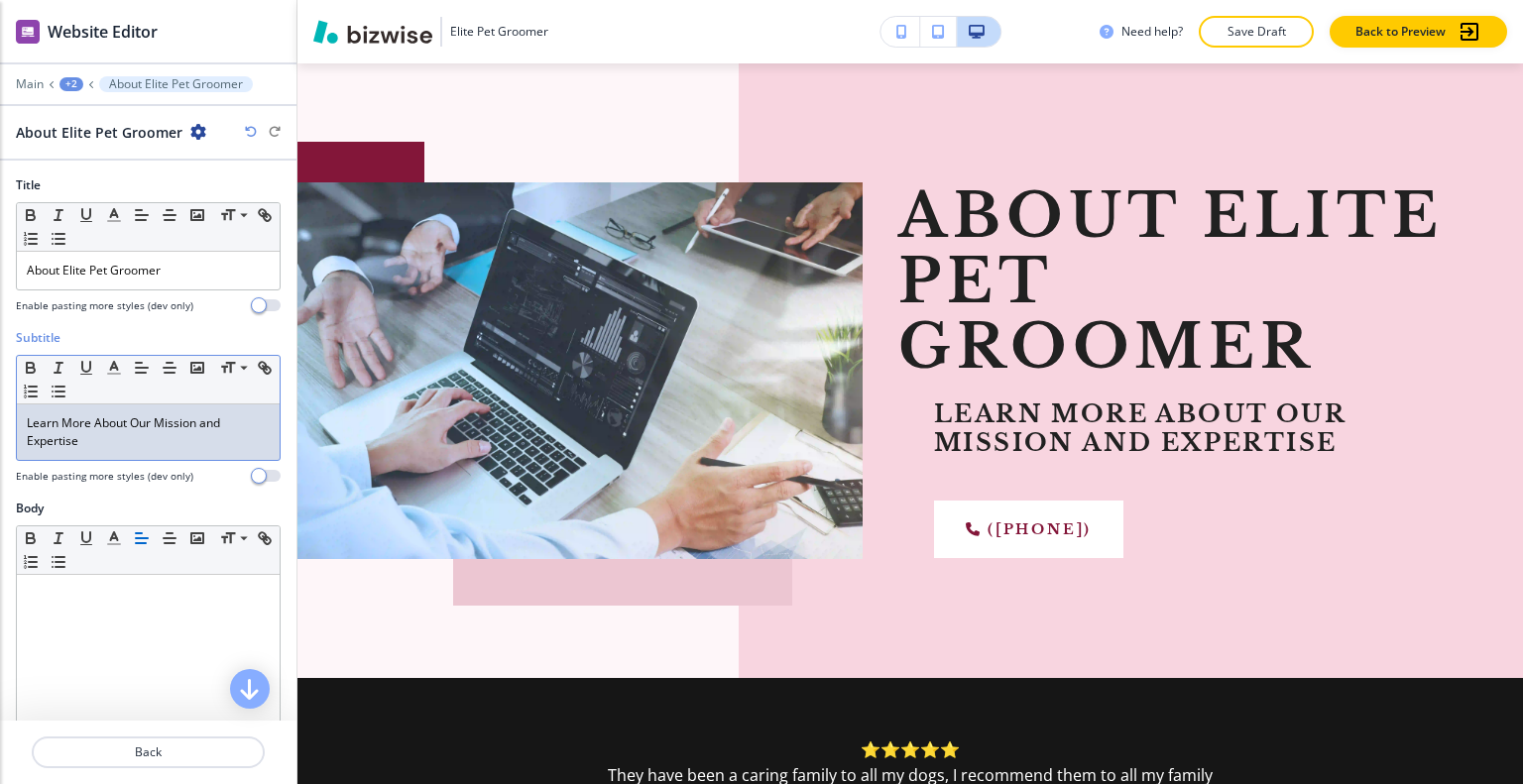 click on "Learn More About Our Mission and Expertise" at bounding box center [148, 432] 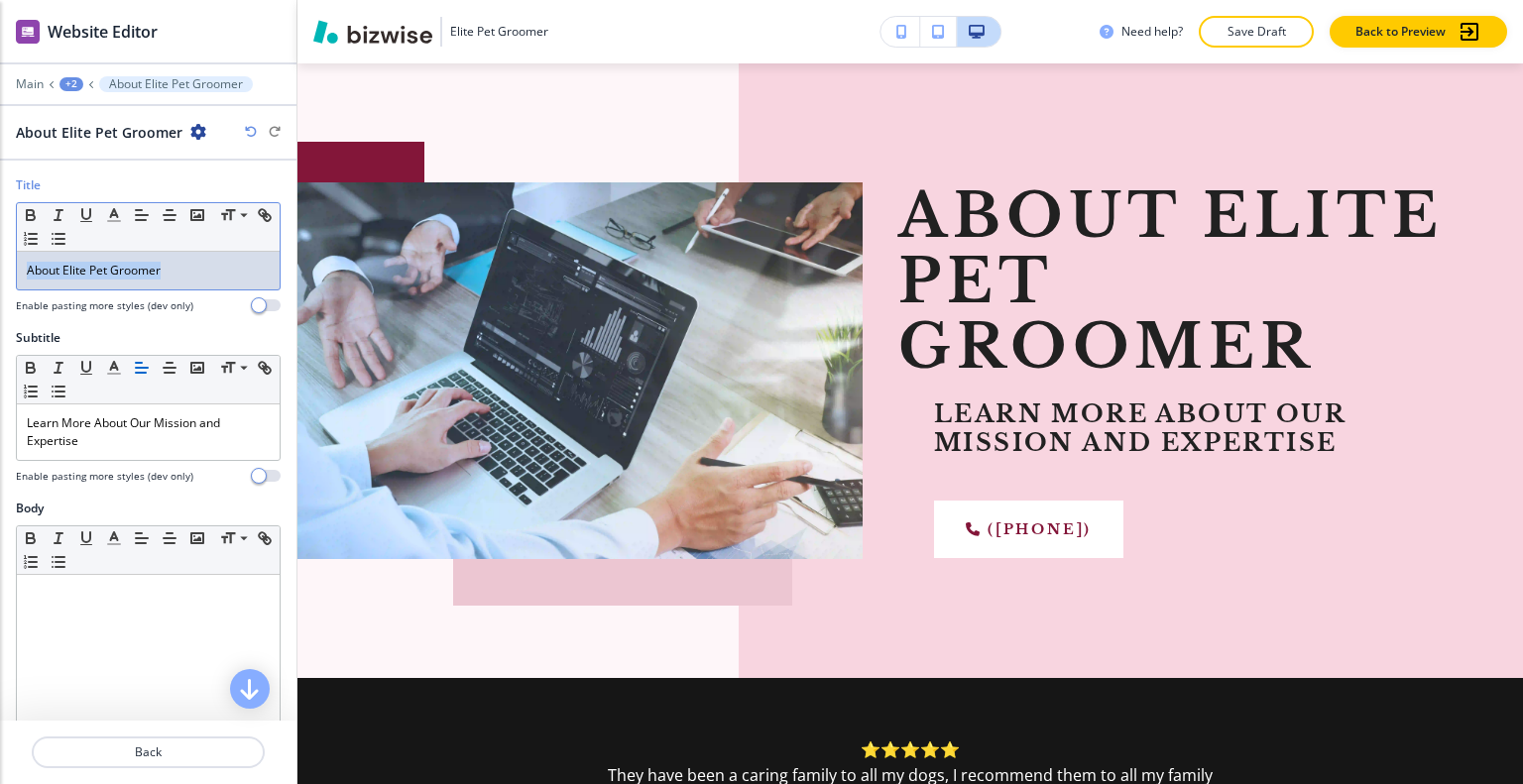 drag, startPoint x: 170, startPoint y: 273, endPoint x: 15, endPoint y: 262, distance: 155.38983 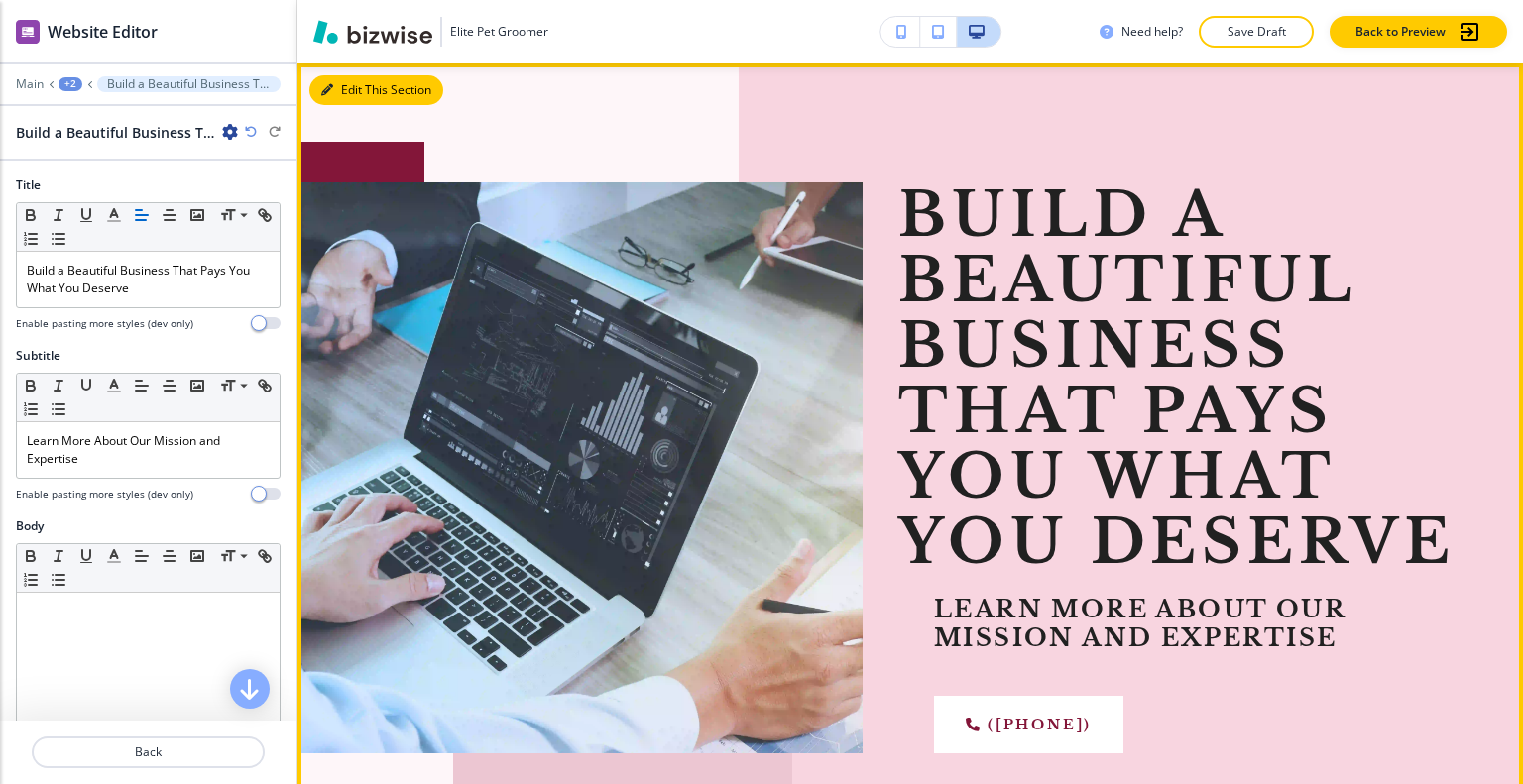 click on "Edit This Section" at bounding box center [376, 90] 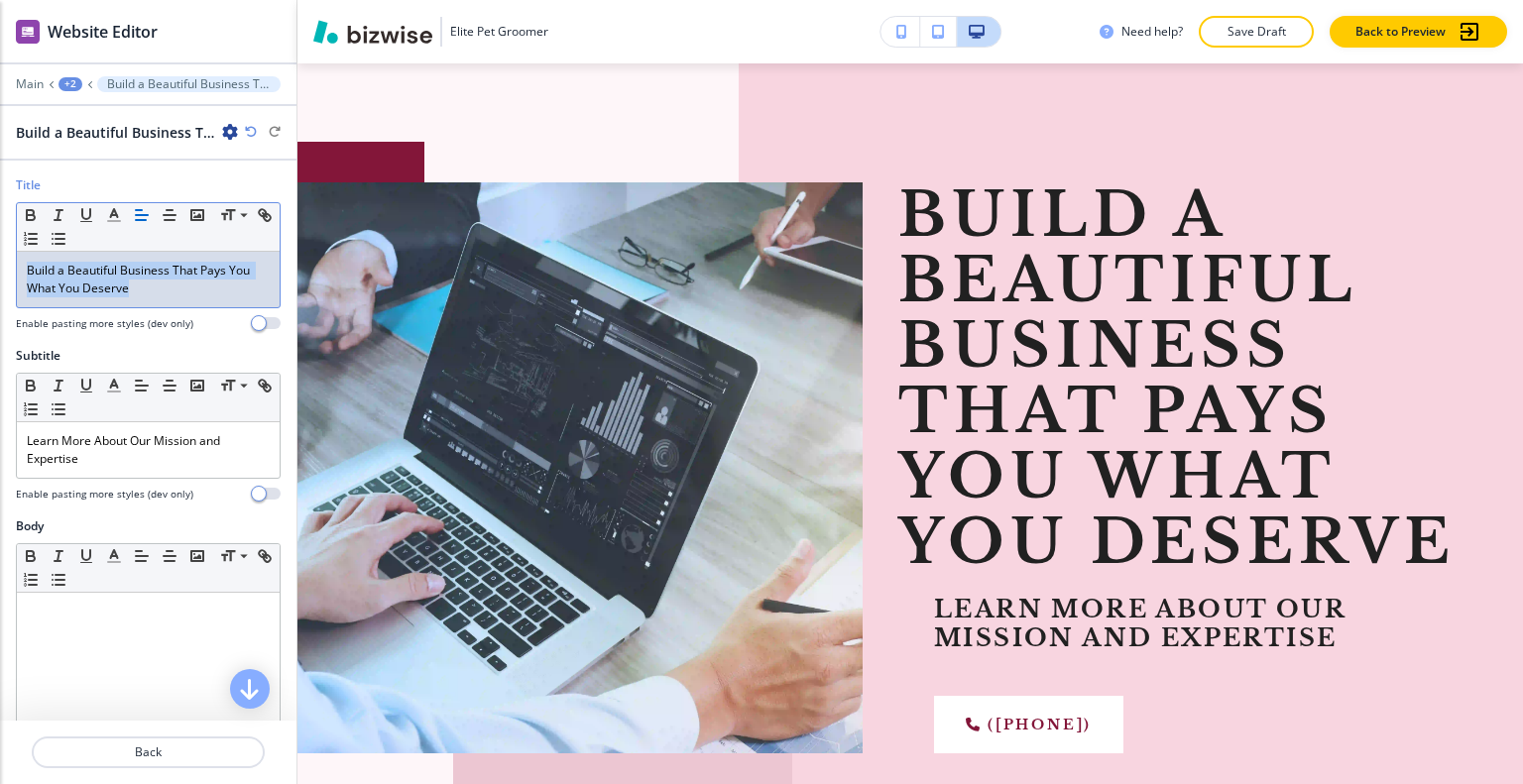 drag, startPoint x: 153, startPoint y: 288, endPoint x: 7, endPoint y: 259, distance: 148.85 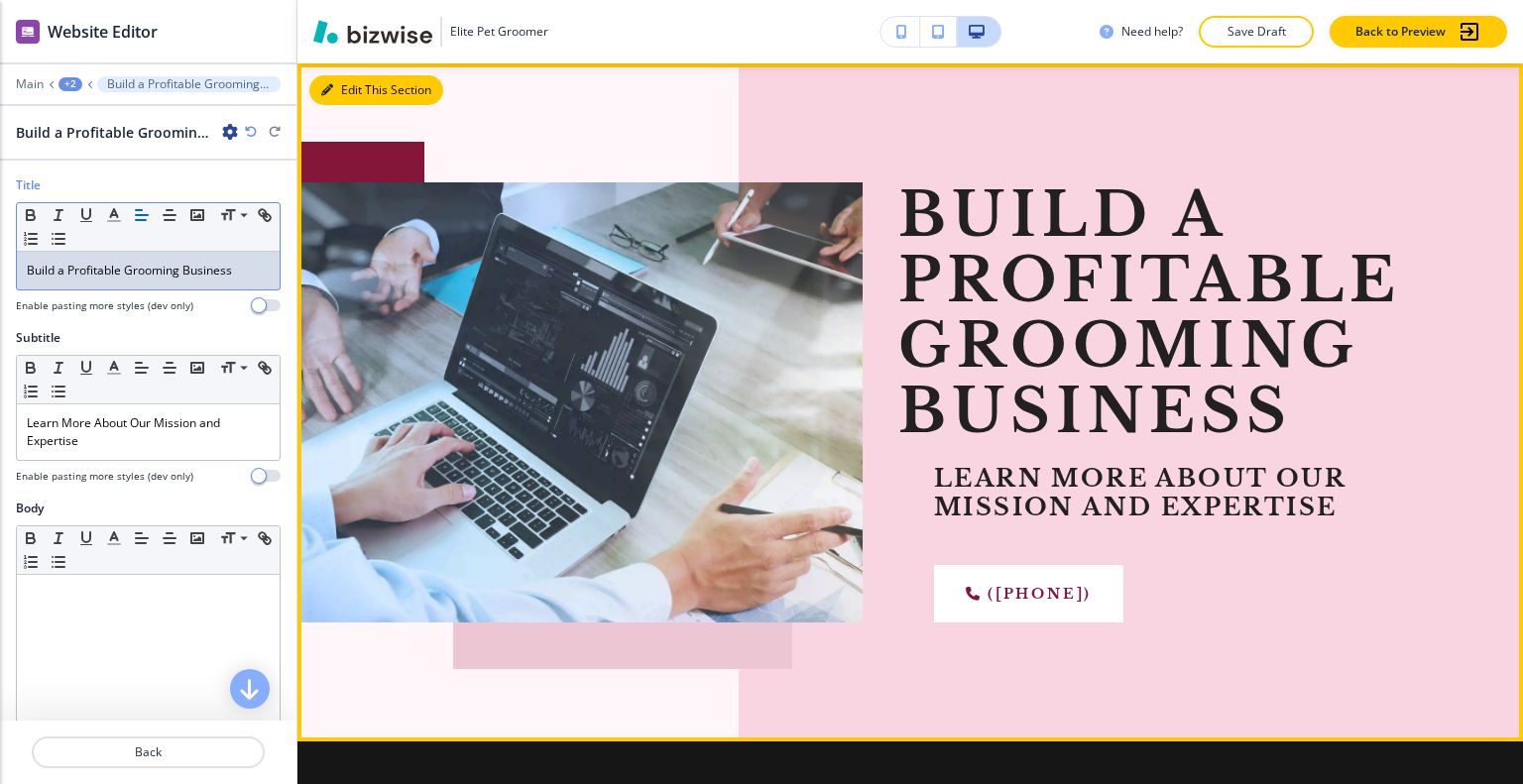 click on "Edit This Section" at bounding box center [376, 90] 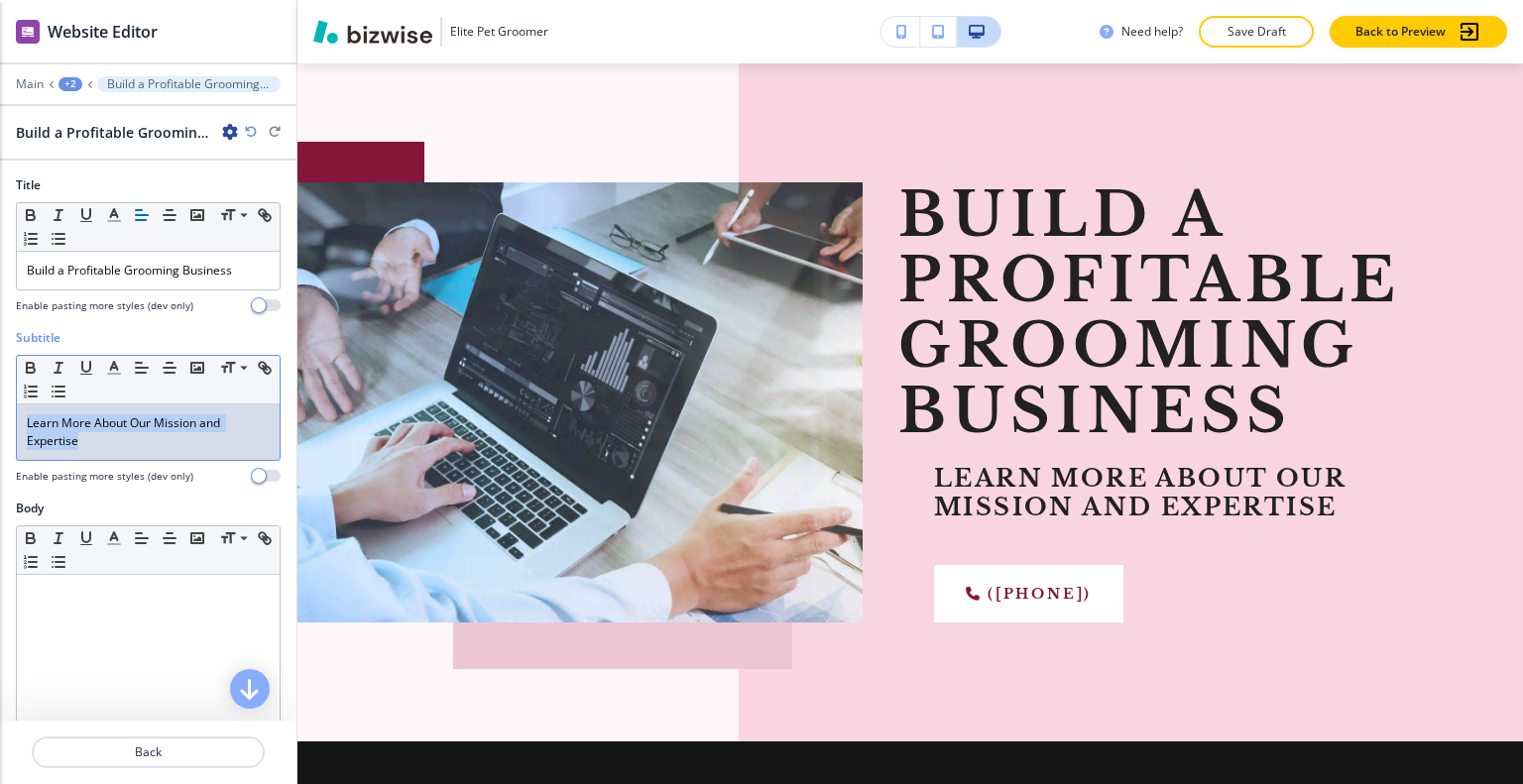 drag, startPoint x: 100, startPoint y: 446, endPoint x: 0, endPoint y: 413, distance: 105.30432 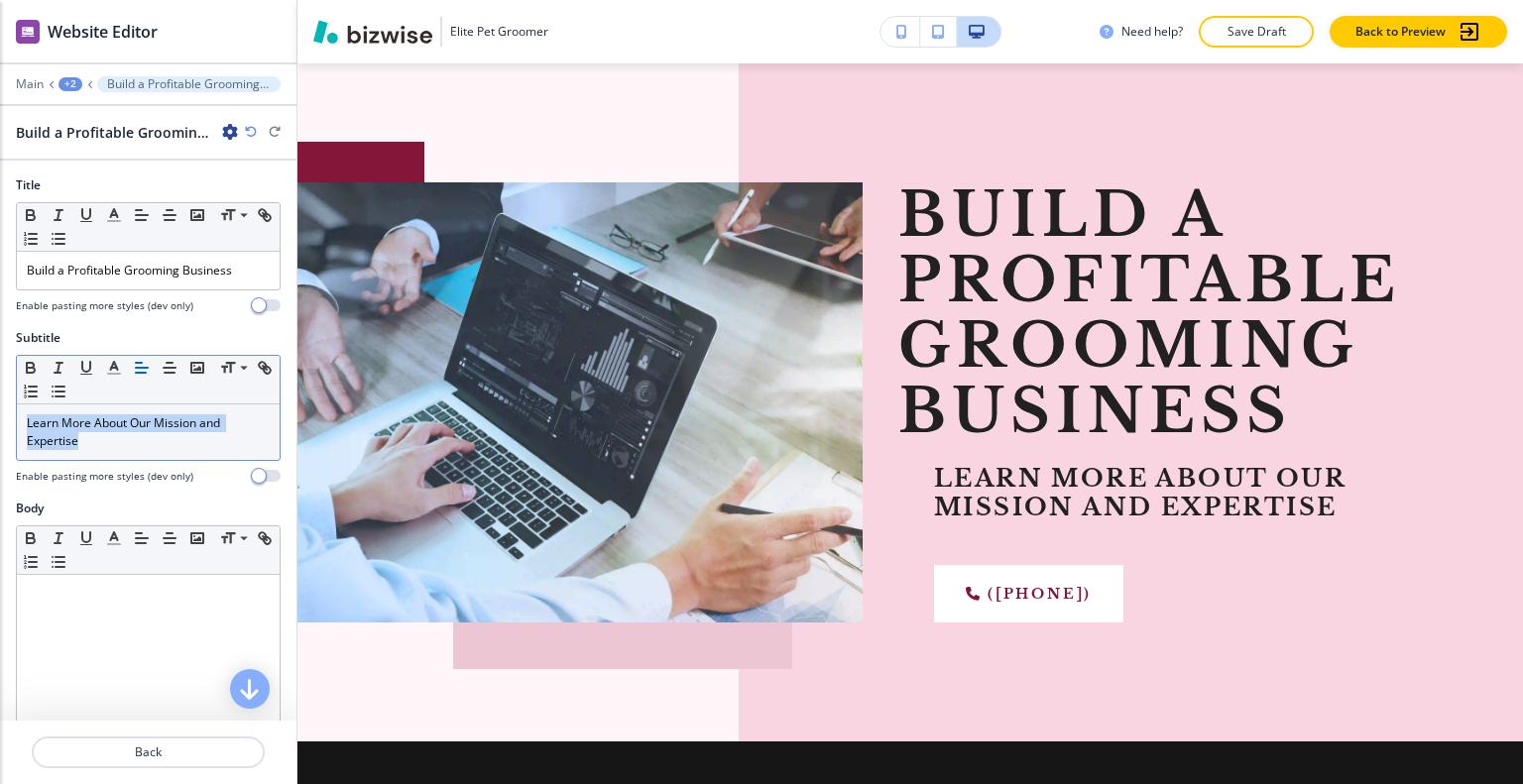 drag, startPoint x: 13, startPoint y: 420, endPoint x: 144, endPoint y: 415, distance: 131.09539 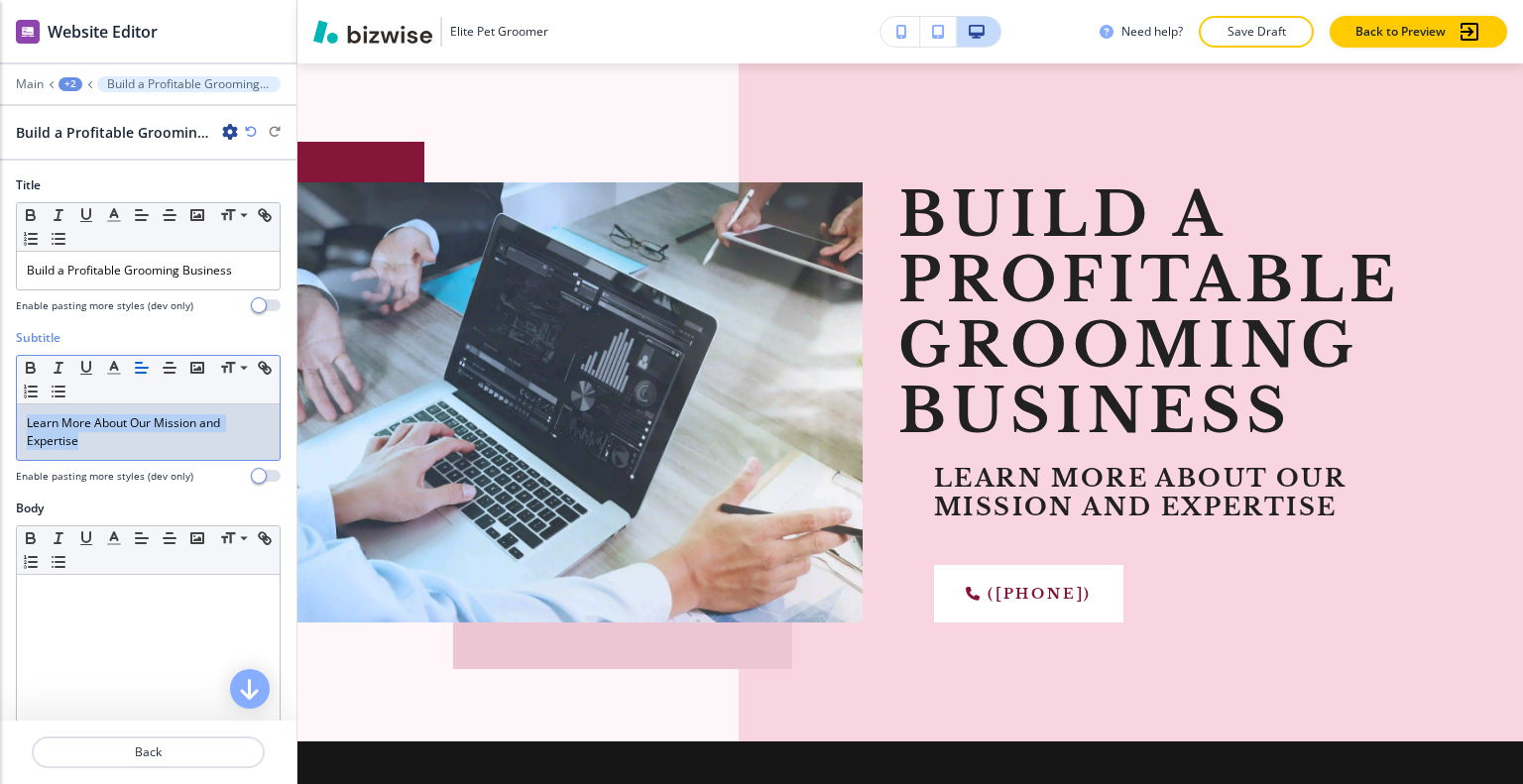 click on "Learn More About Our Mission and Expertise" at bounding box center (148, 432) 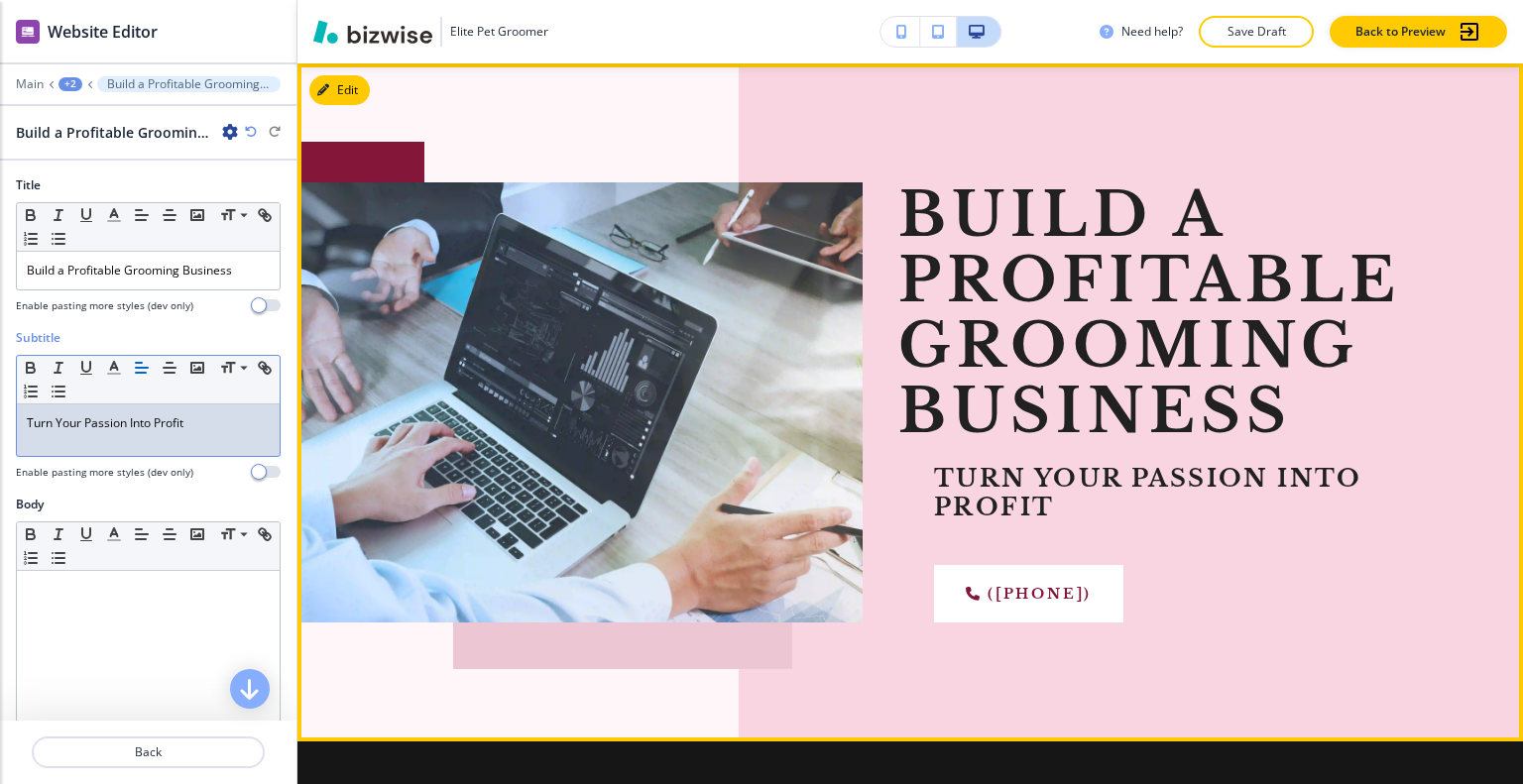 scroll, scrollTop: 0, scrollLeft: 0, axis: both 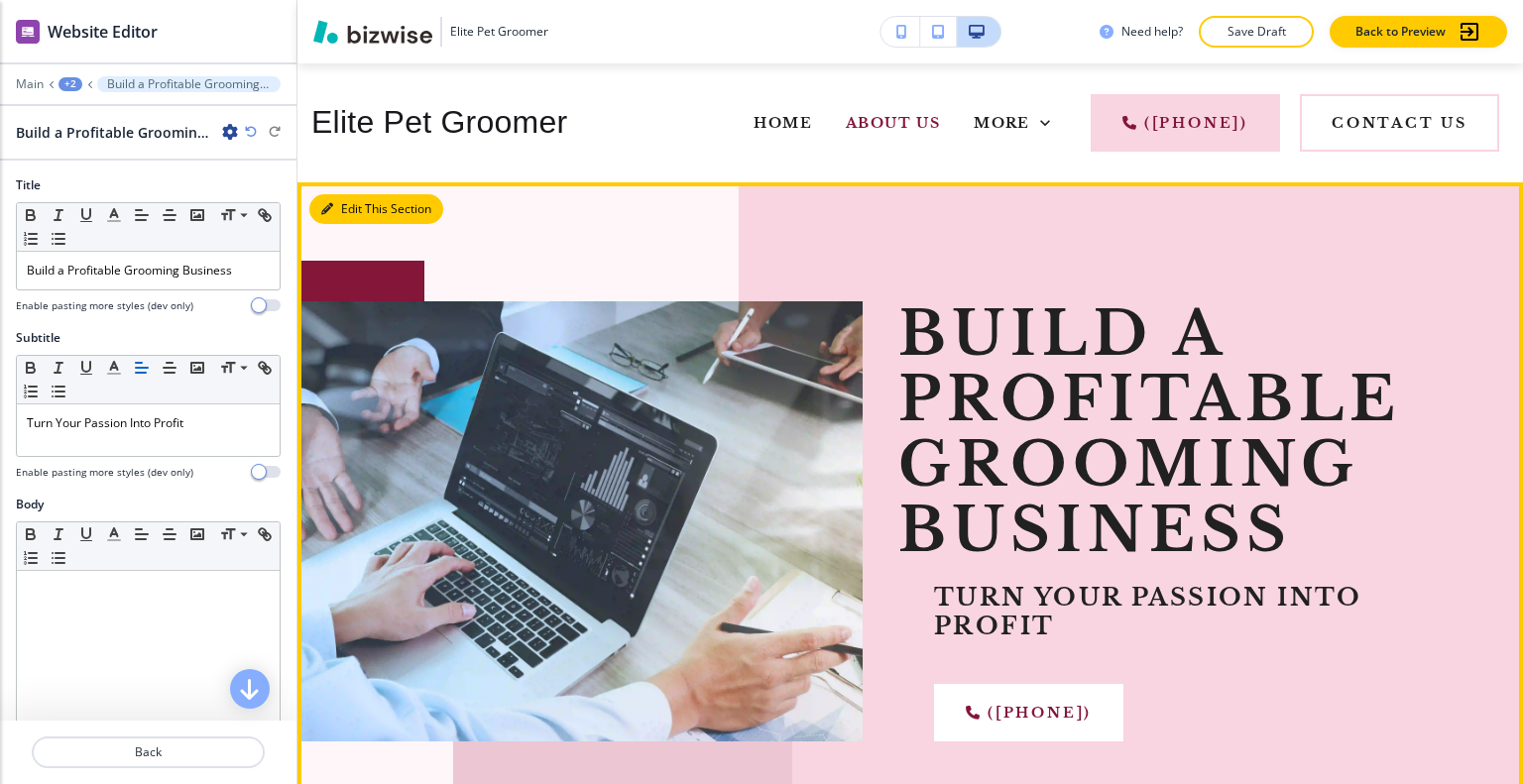 click on "Edit This Section" at bounding box center (376, 209) 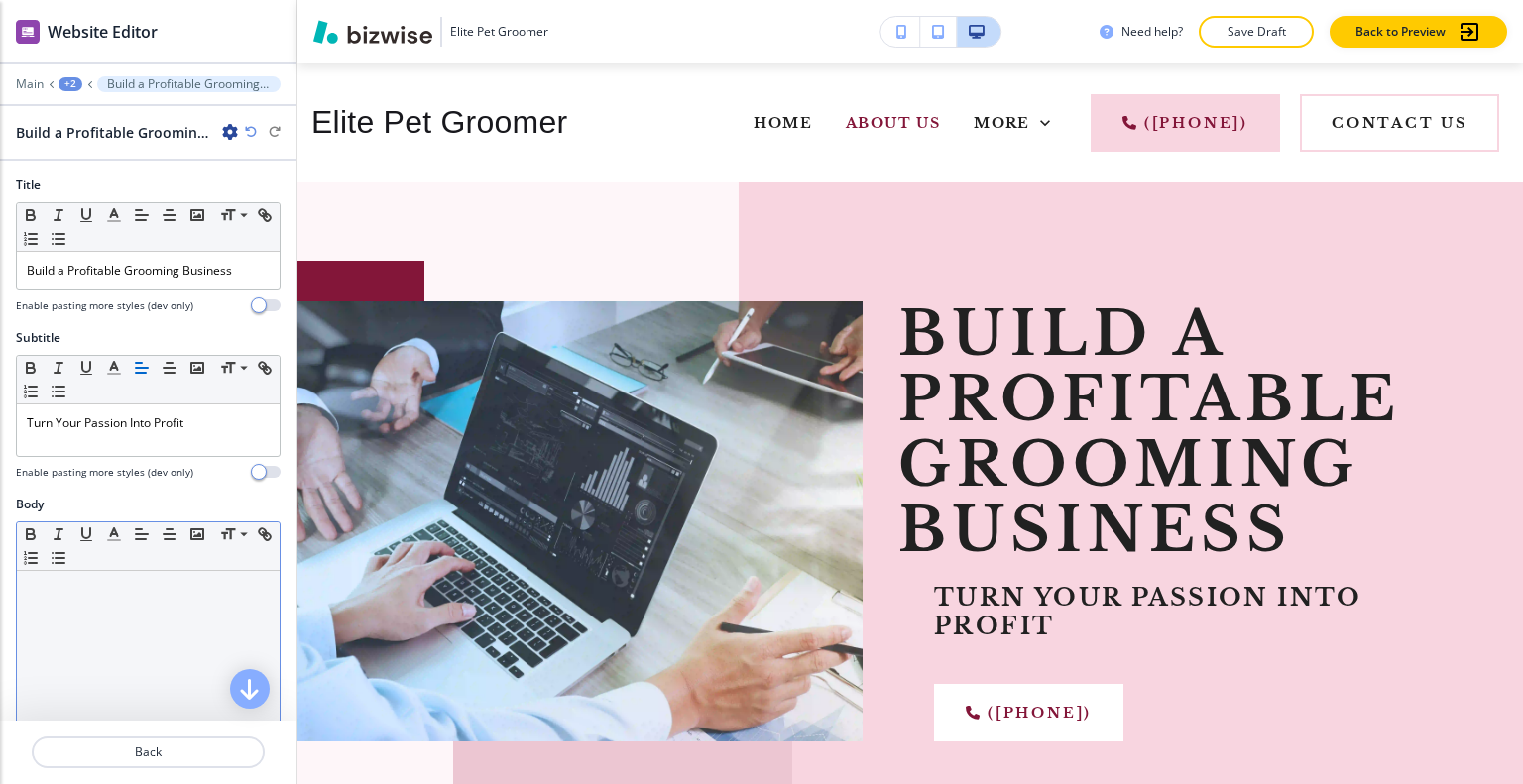 scroll, scrollTop: 99, scrollLeft: 0, axis: vertical 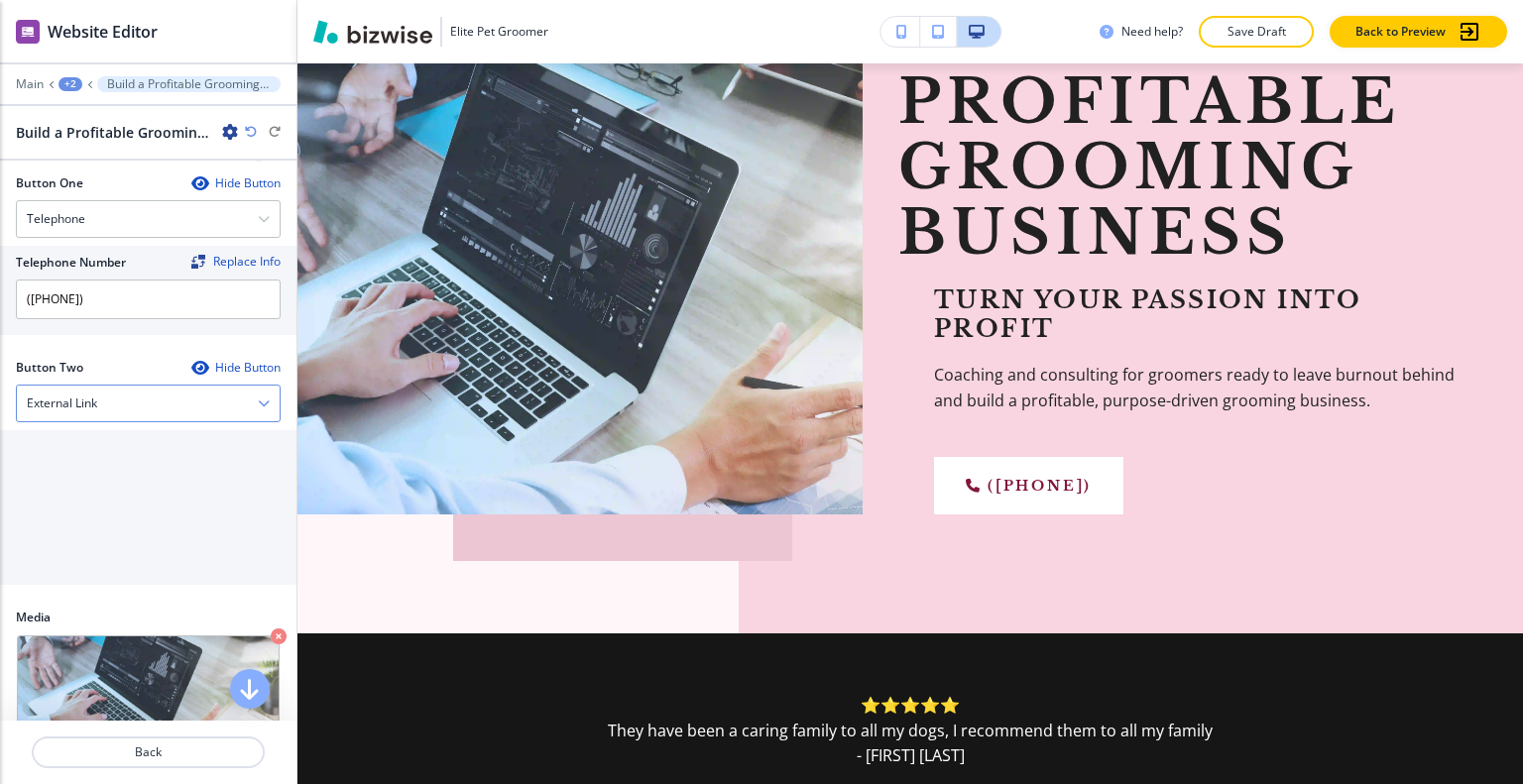 click on "External Link" at bounding box center (148, 403) 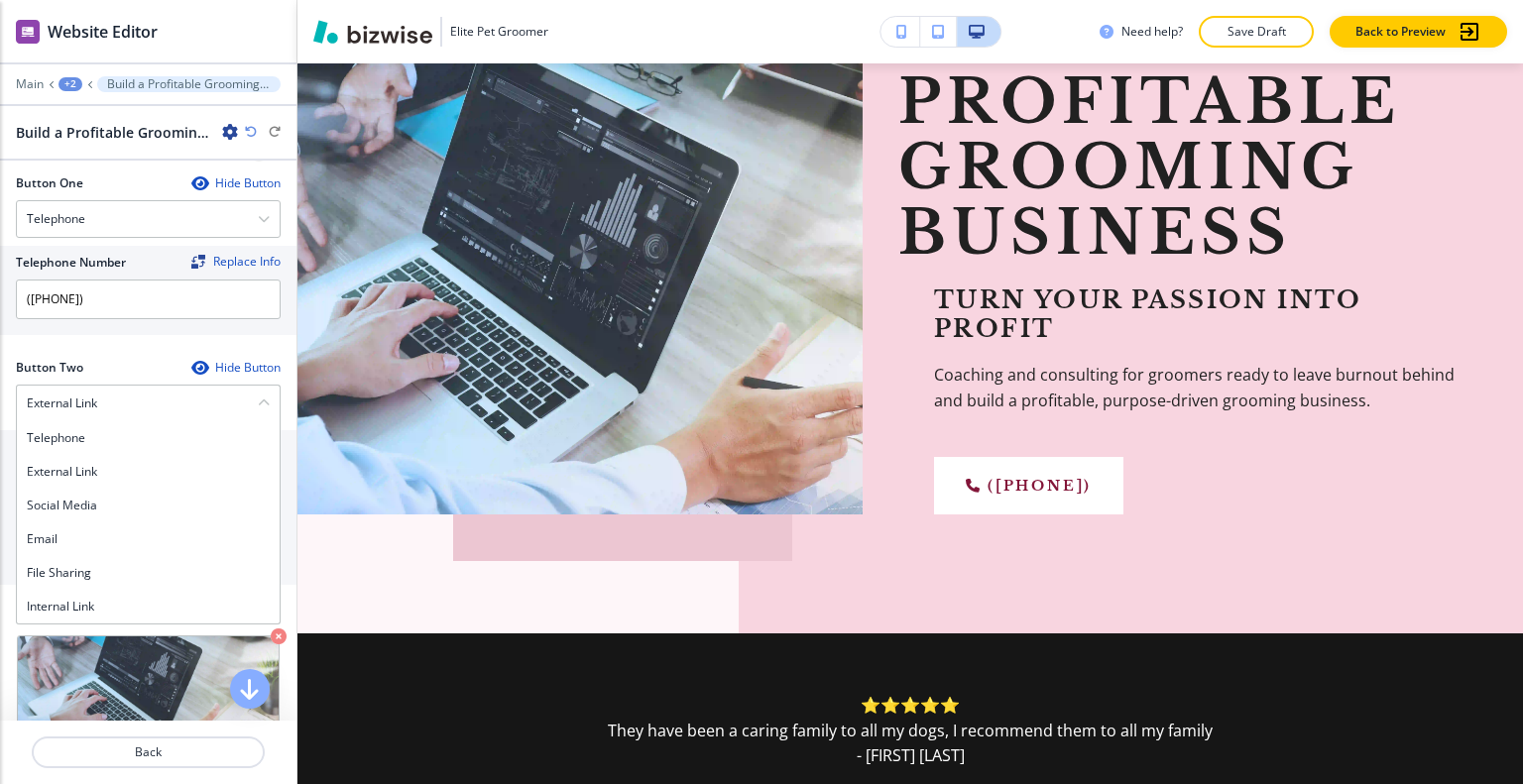 click on "Internal Link" at bounding box center (148, 607) 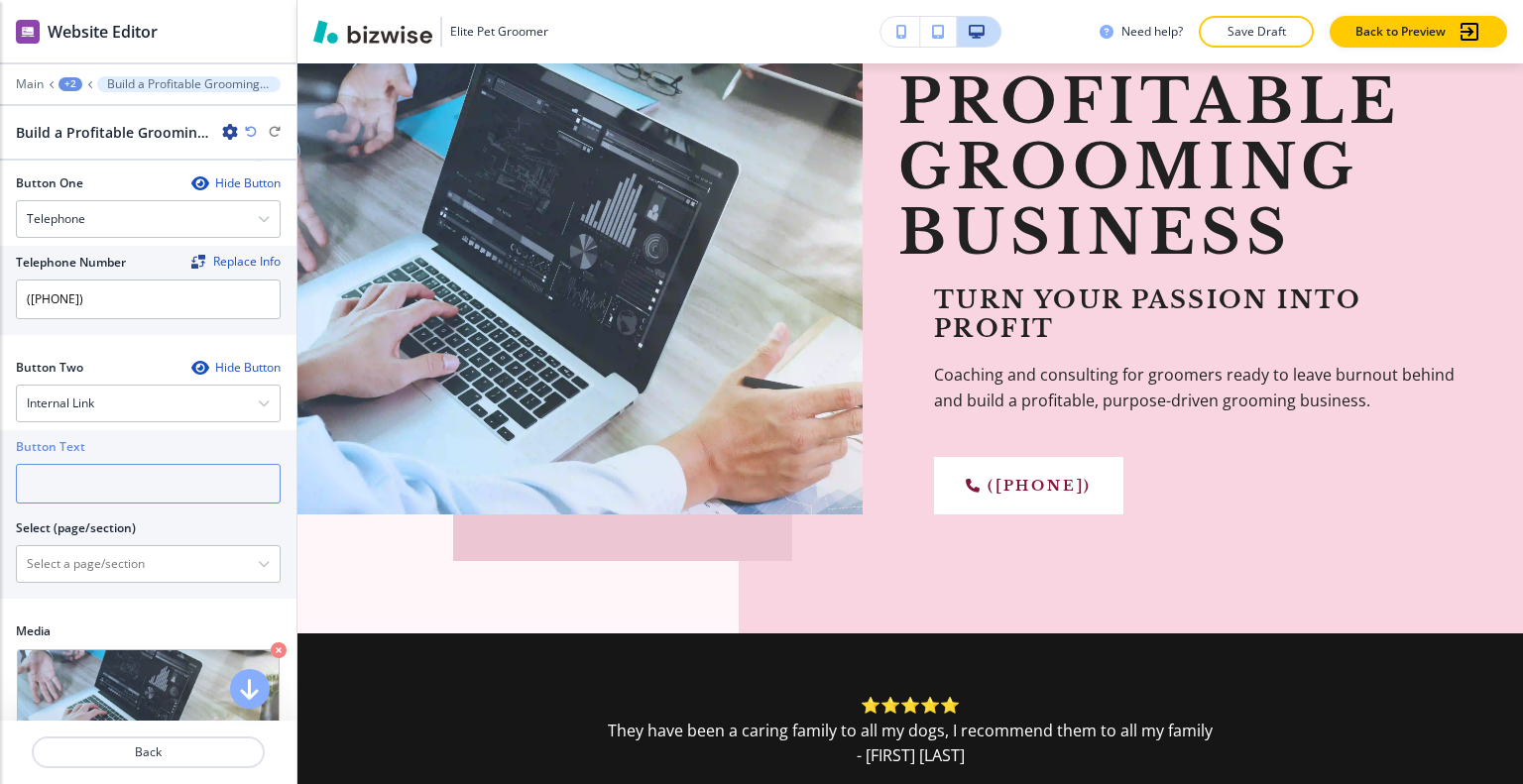 click at bounding box center (148, 484) 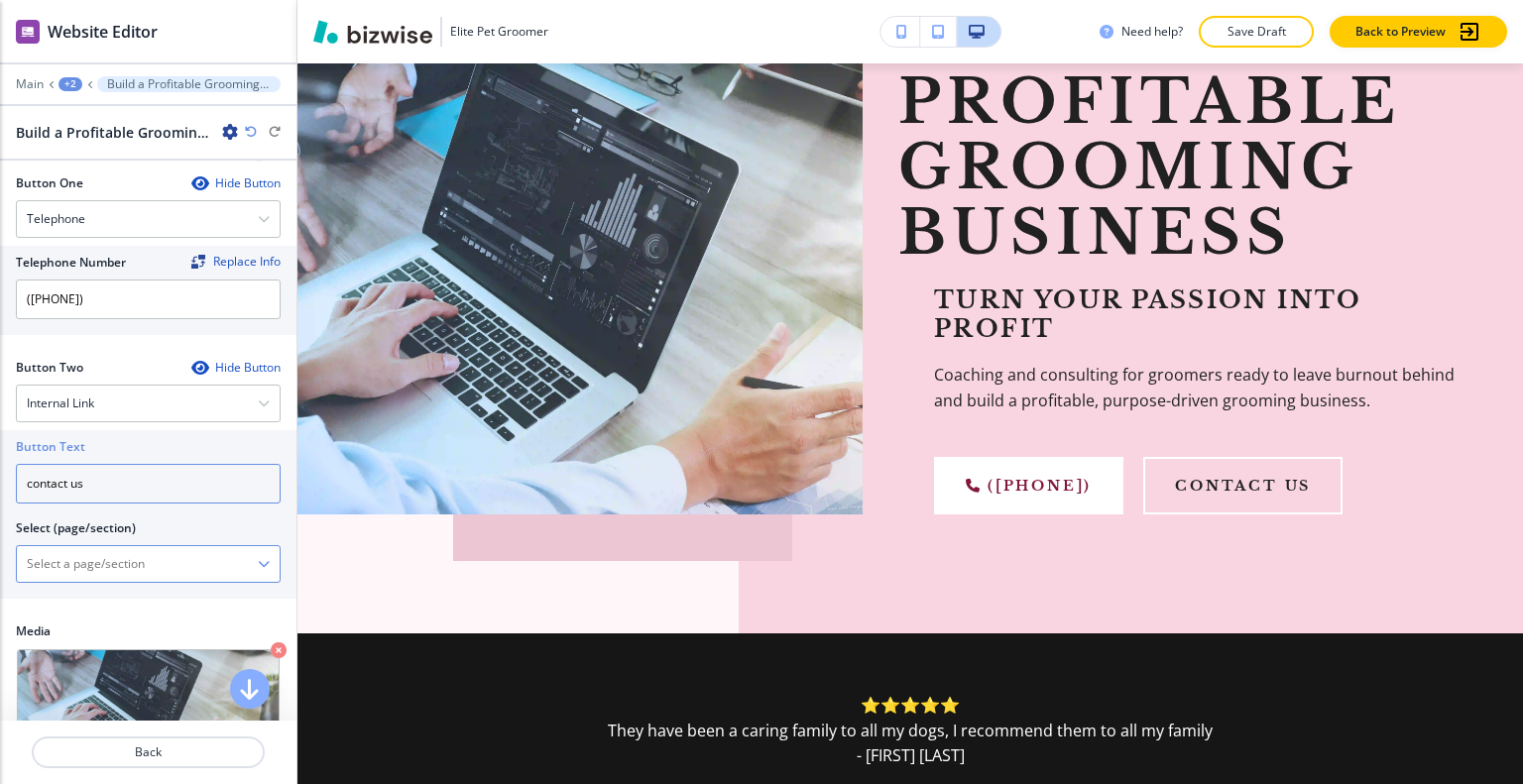 type on "contact us" 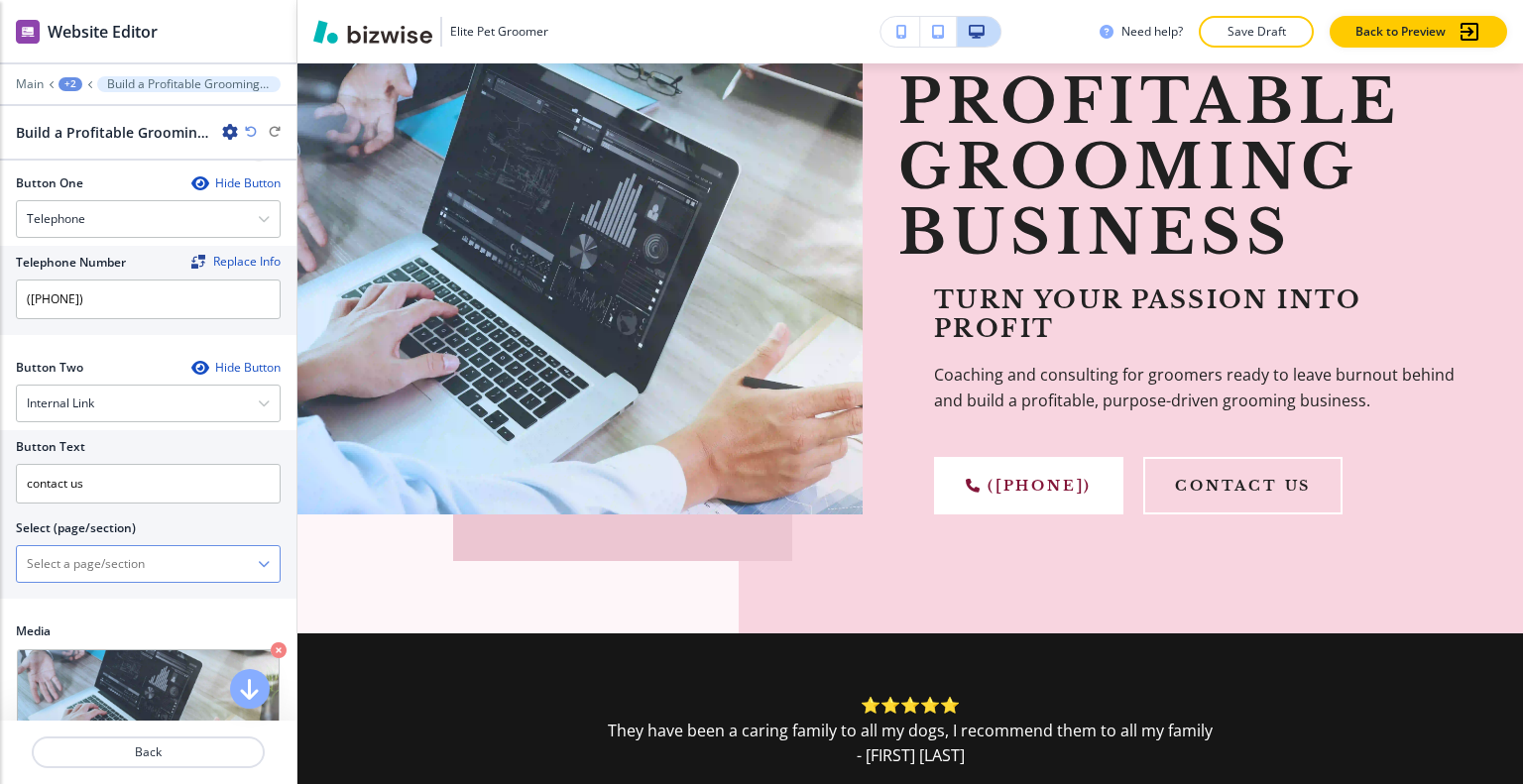 click at bounding box center (137, 564) 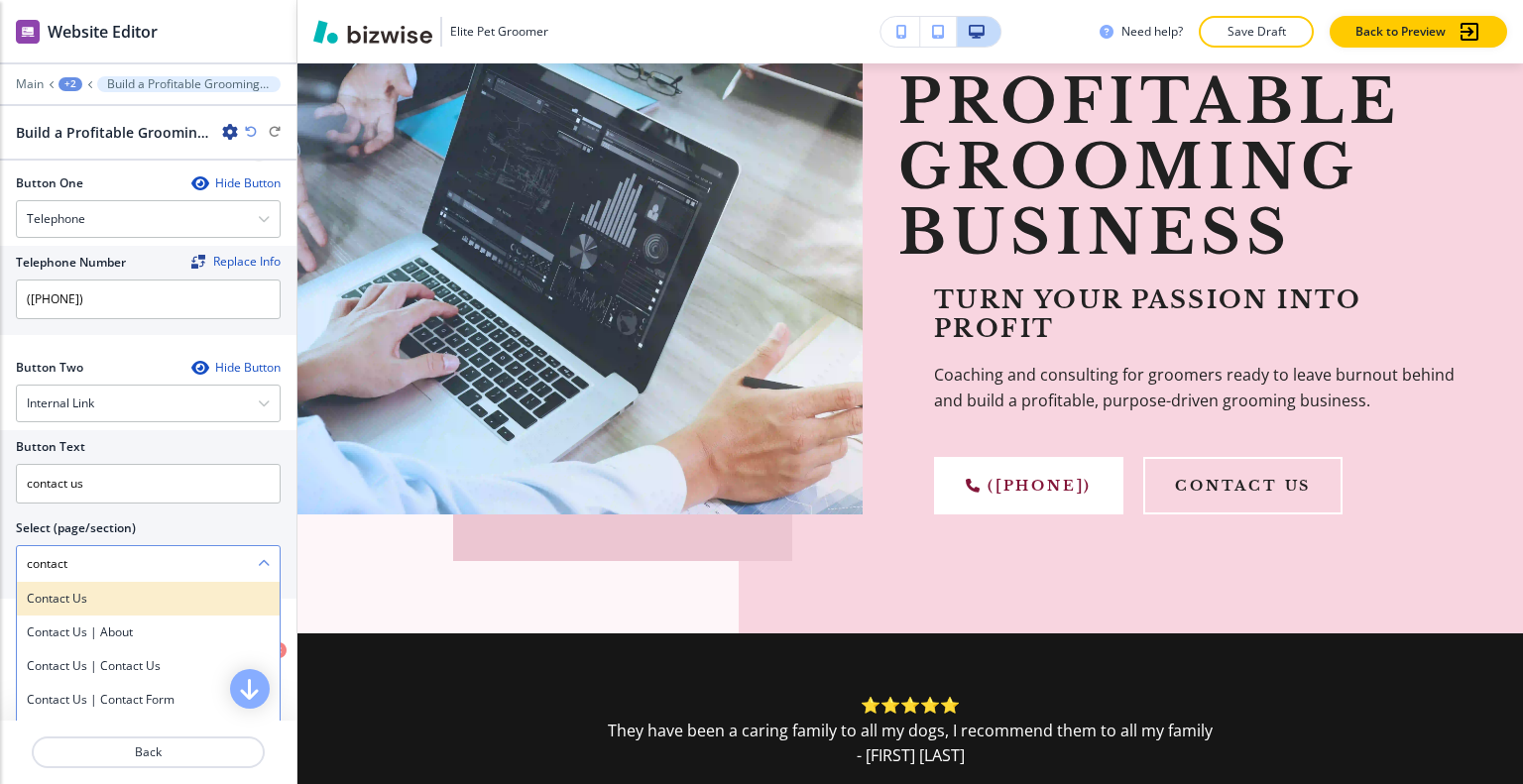 click on "Contact Us" at bounding box center (148, 599) 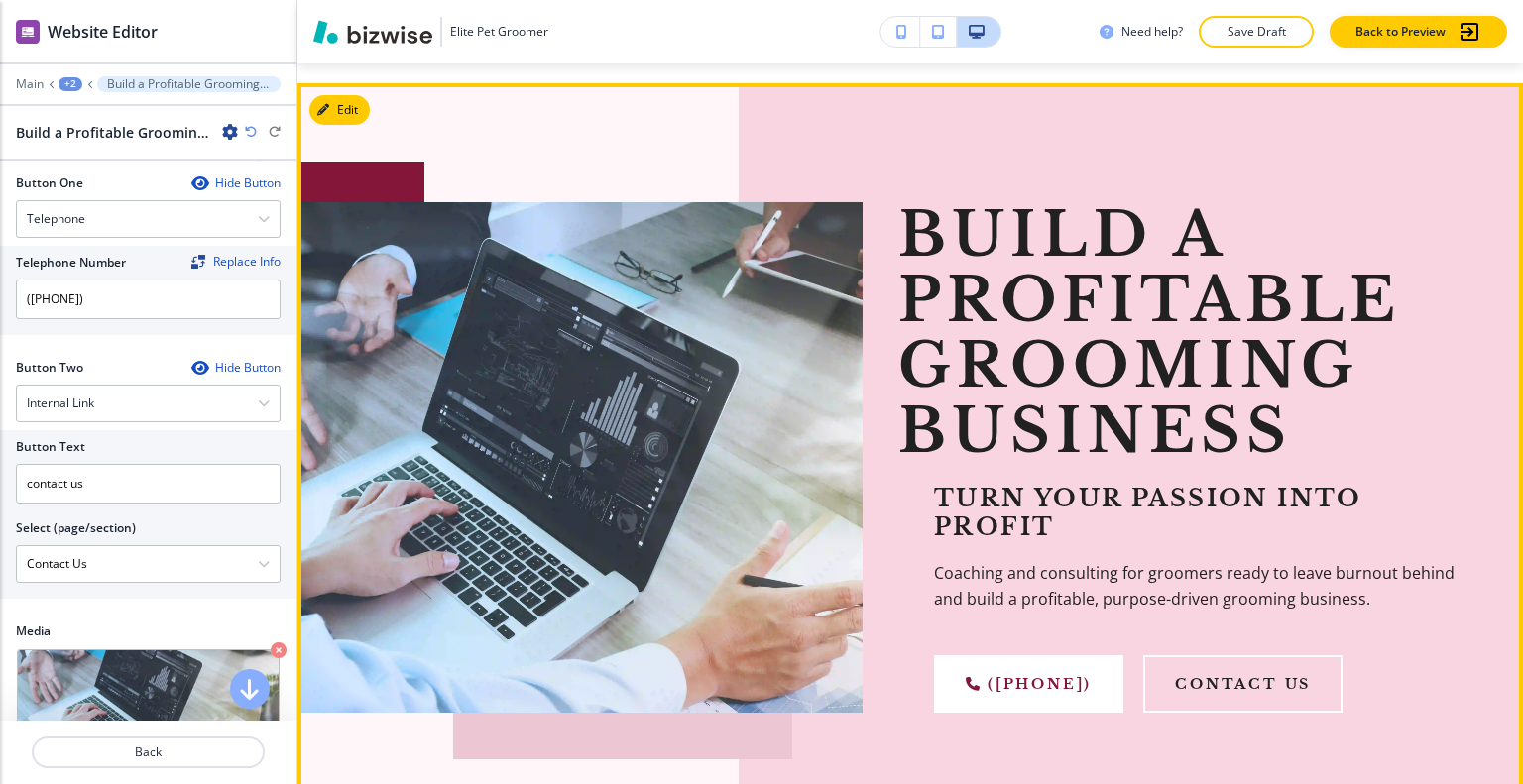 scroll, scrollTop: 0, scrollLeft: 0, axis: both 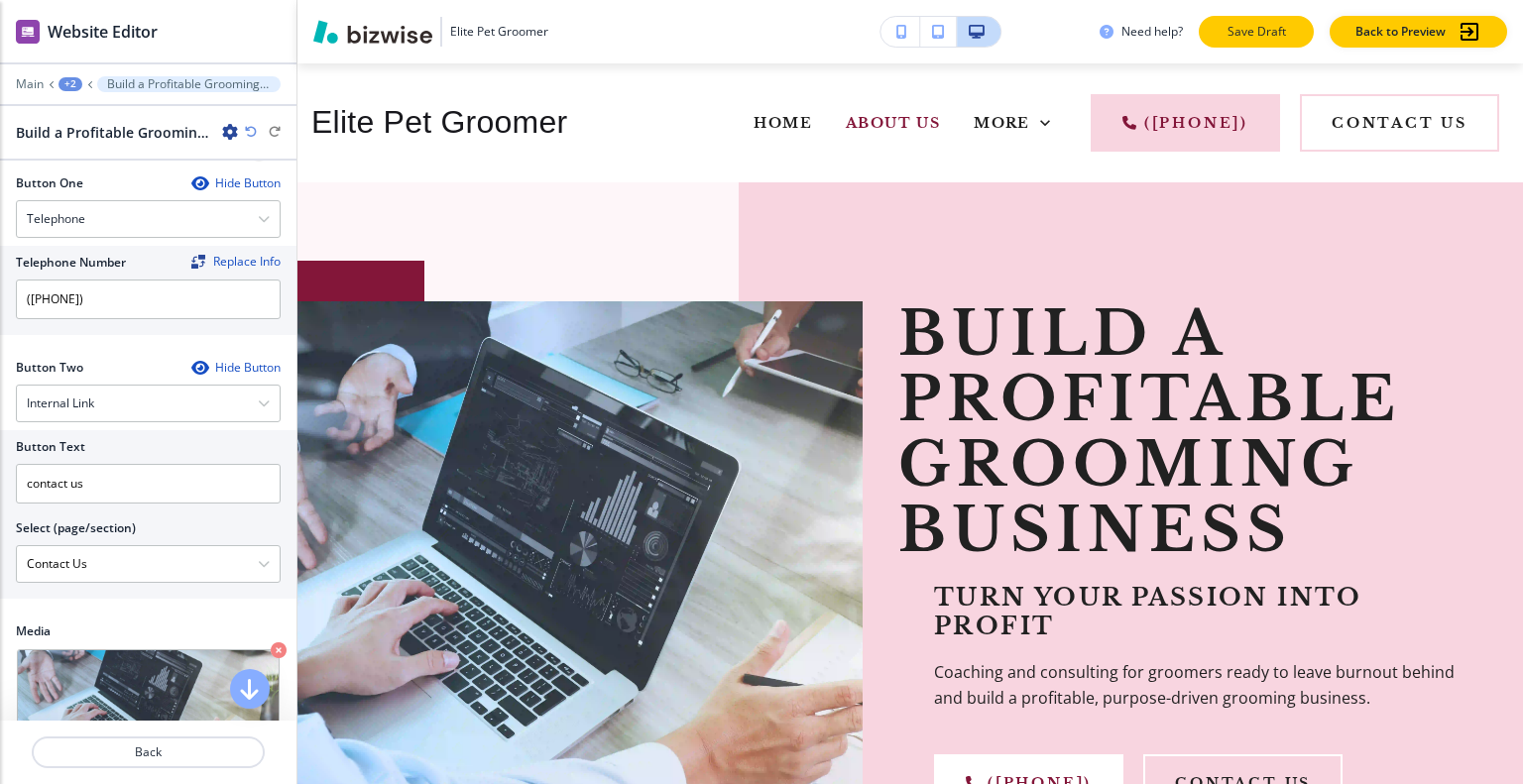 click on "Save Draft" at bounding box center [1256, 32] 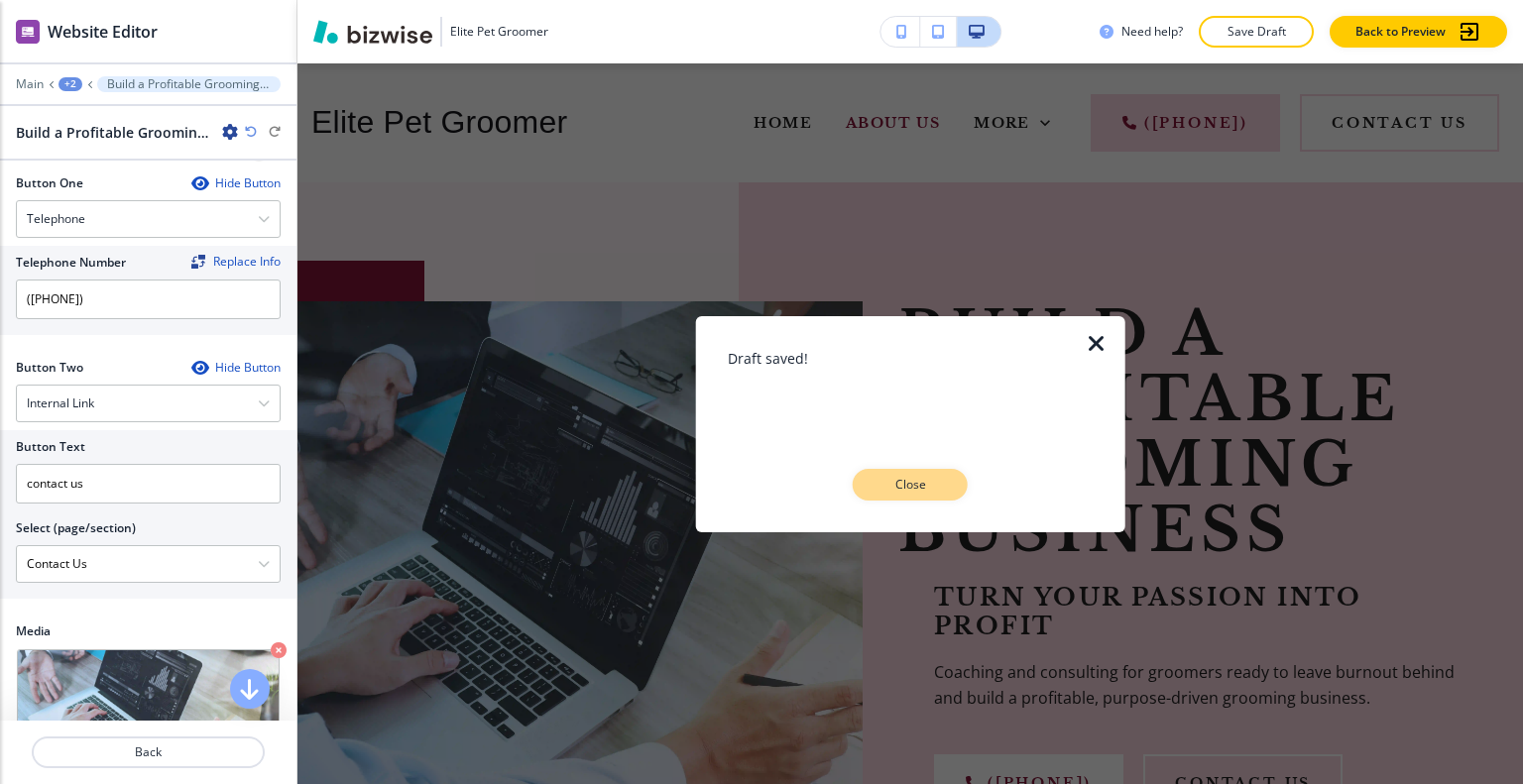 click on "Close" at bounding box center (910, 485) 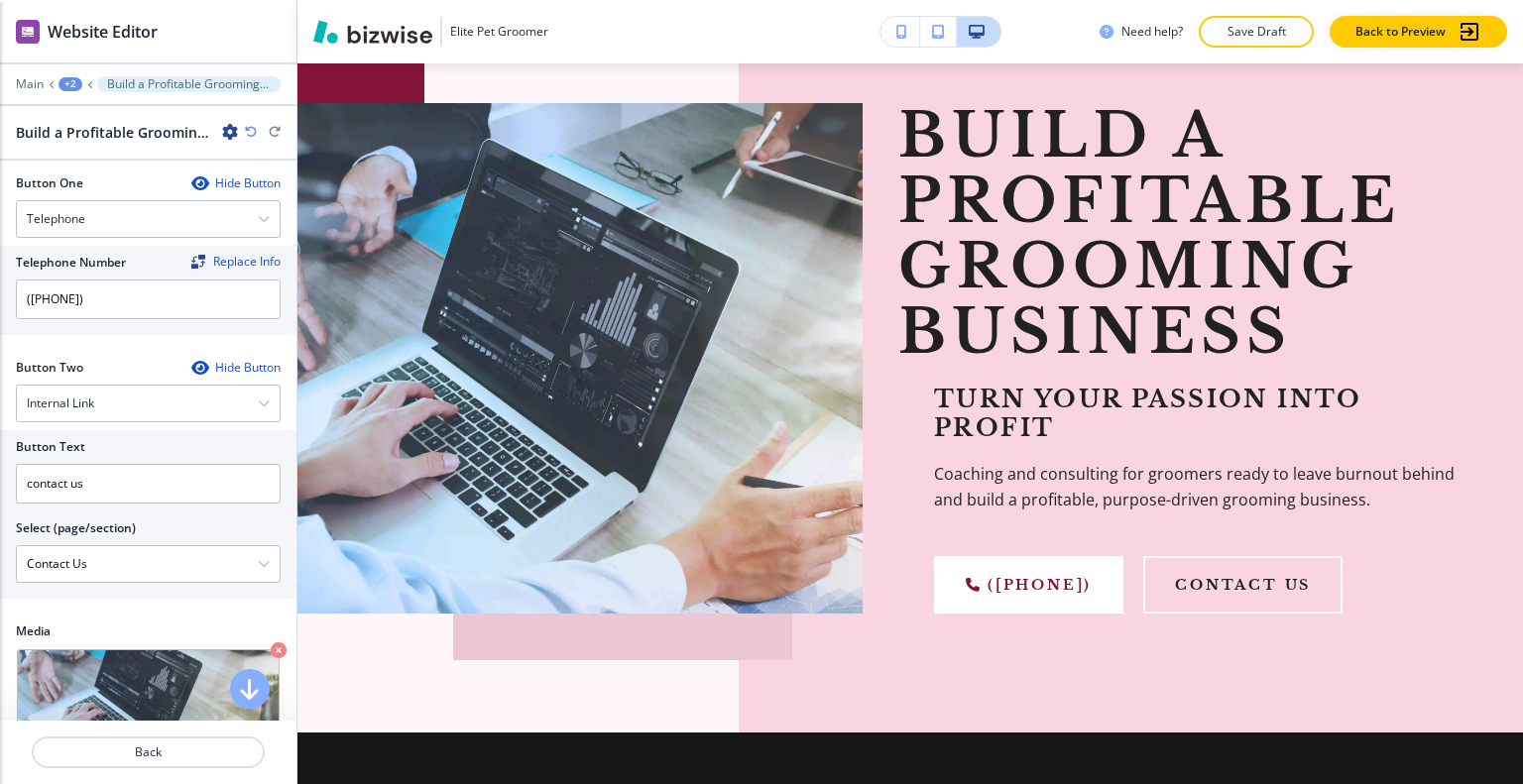 scroll, scrollTop: 0, scrollLeft: 0, axis: both 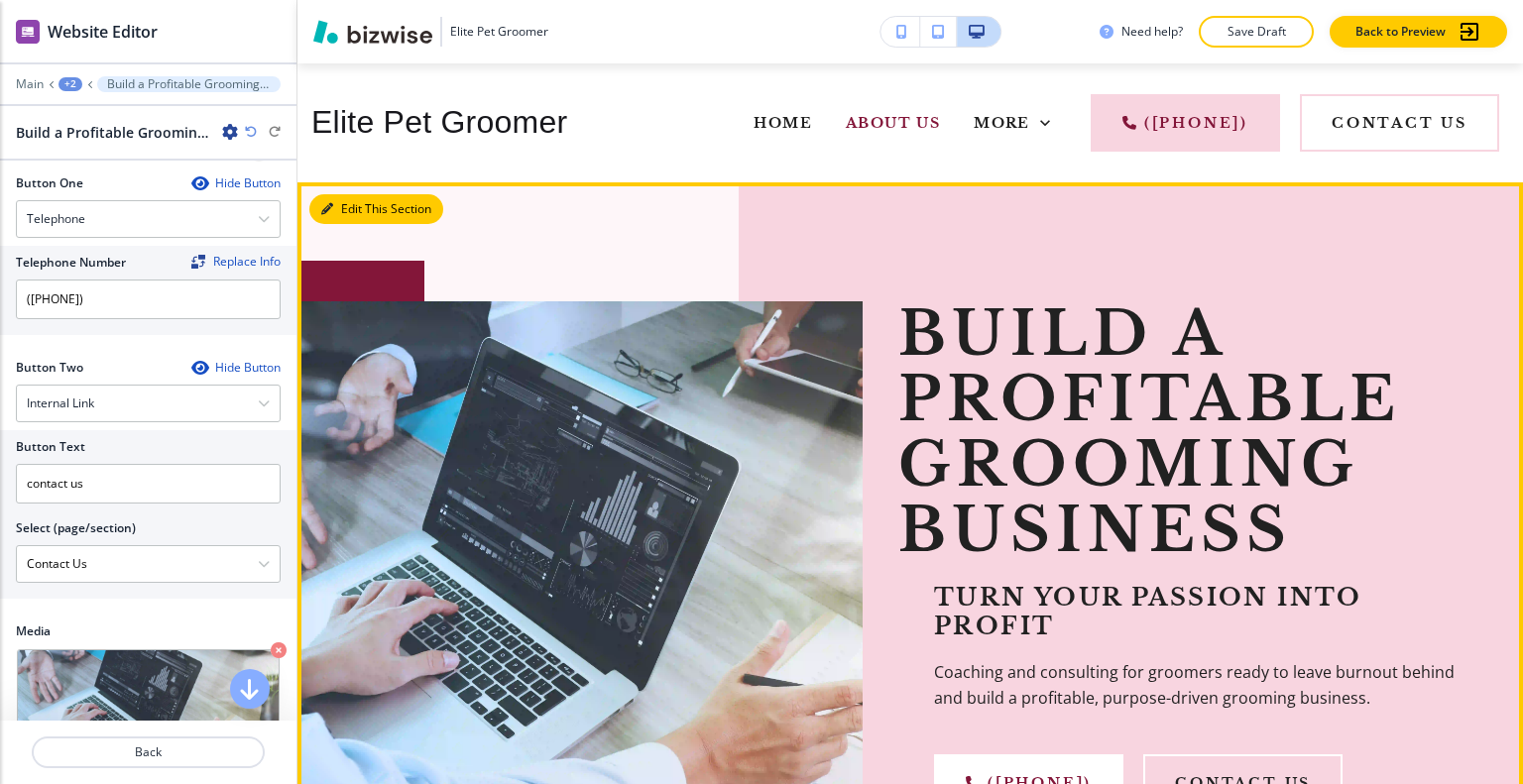 click on "Edit This Section" at bounding box center [376, 209] 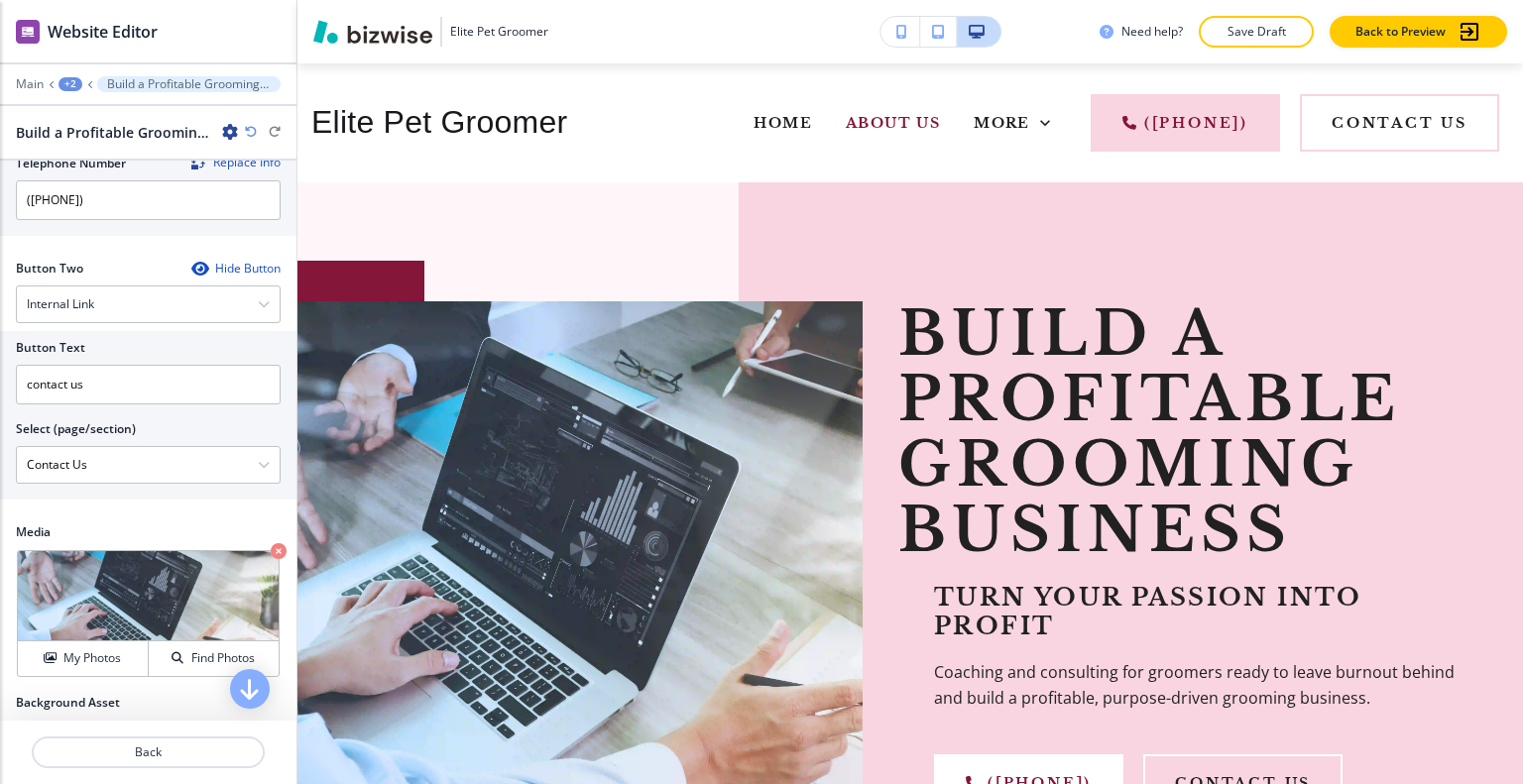 scroll, scrollTop: 991, scrollLeft: 0, axis: vertical 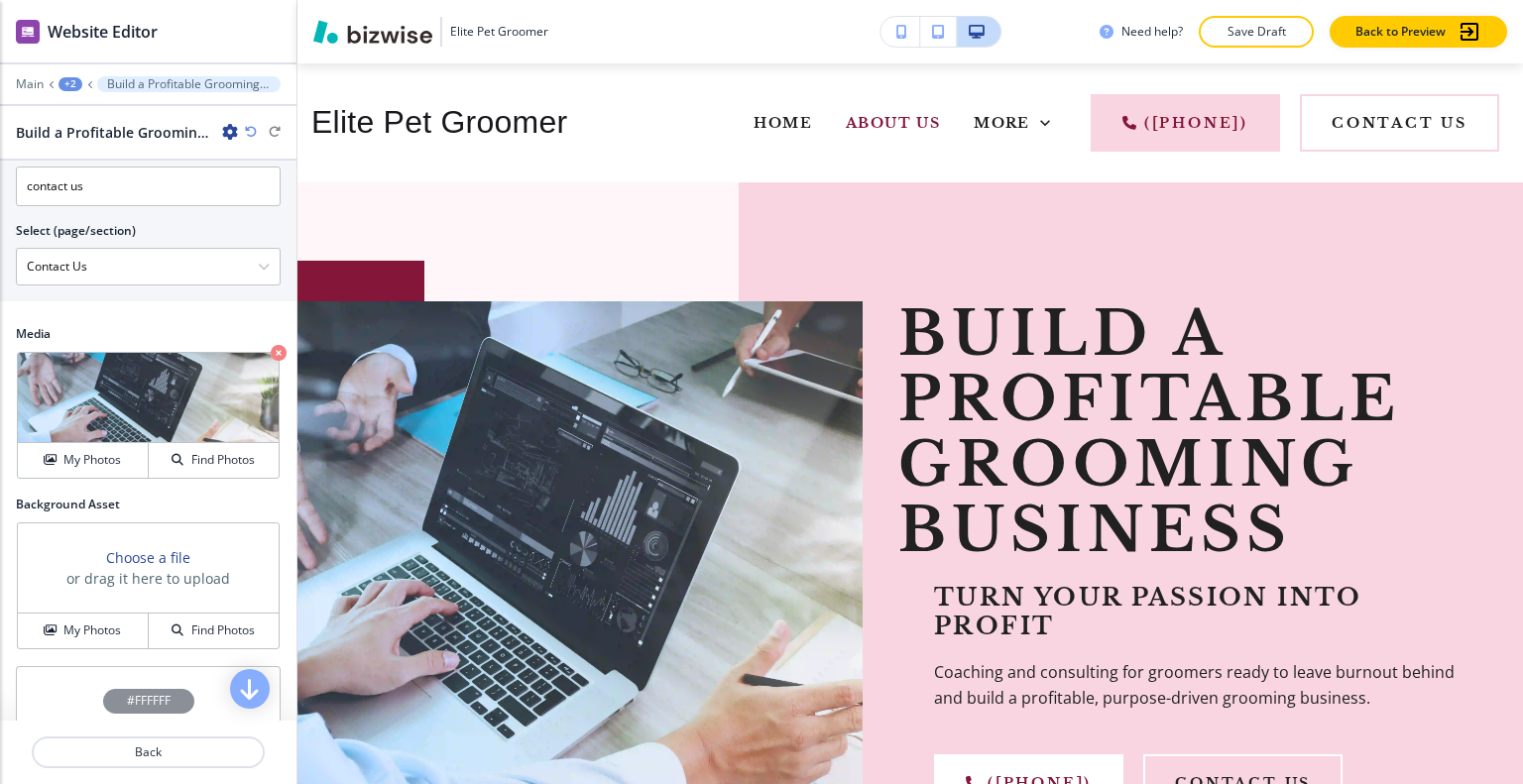 click on "+2" at bounding box center (70, 84) 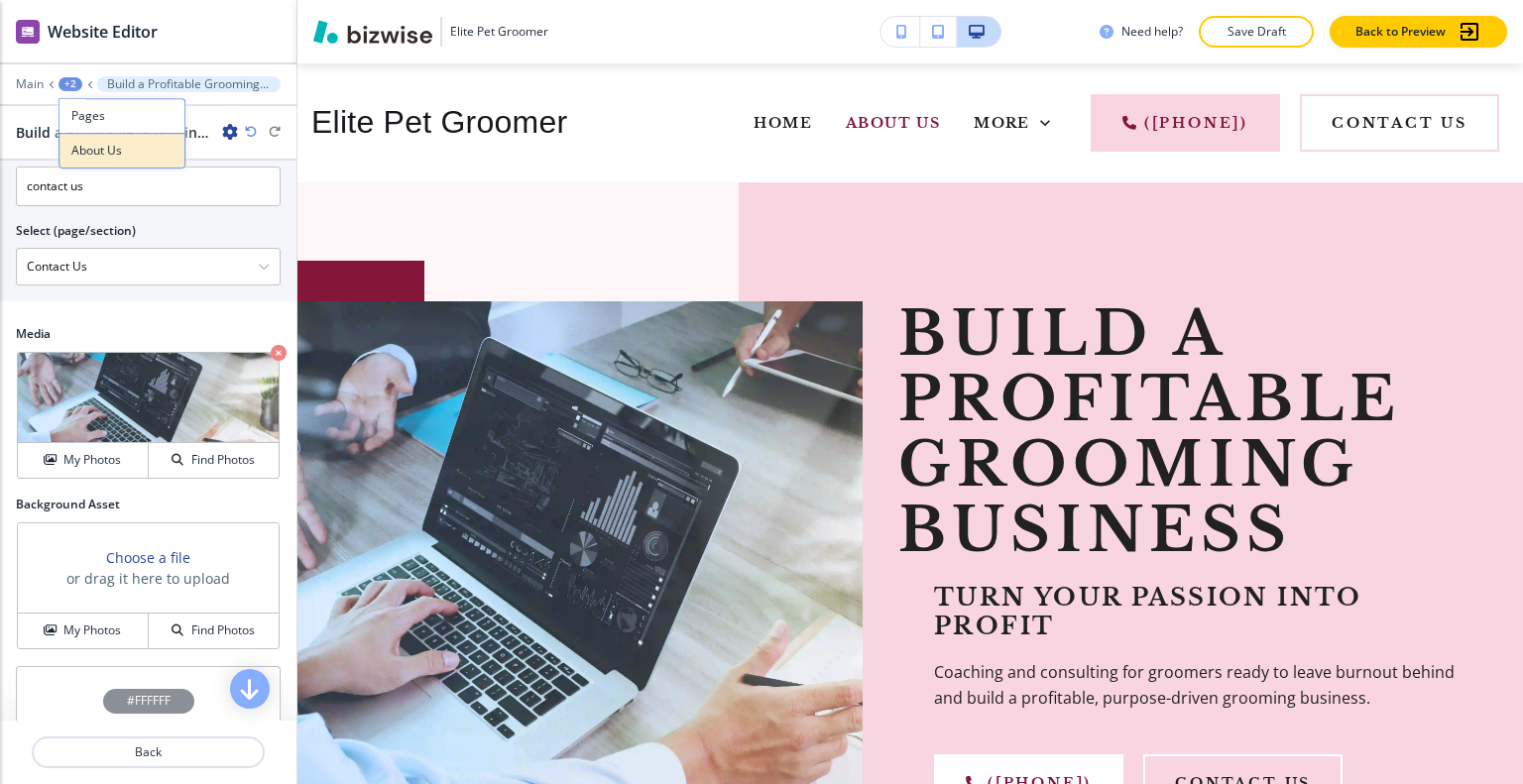 click on "About Us" at bounding box center (122, 151) 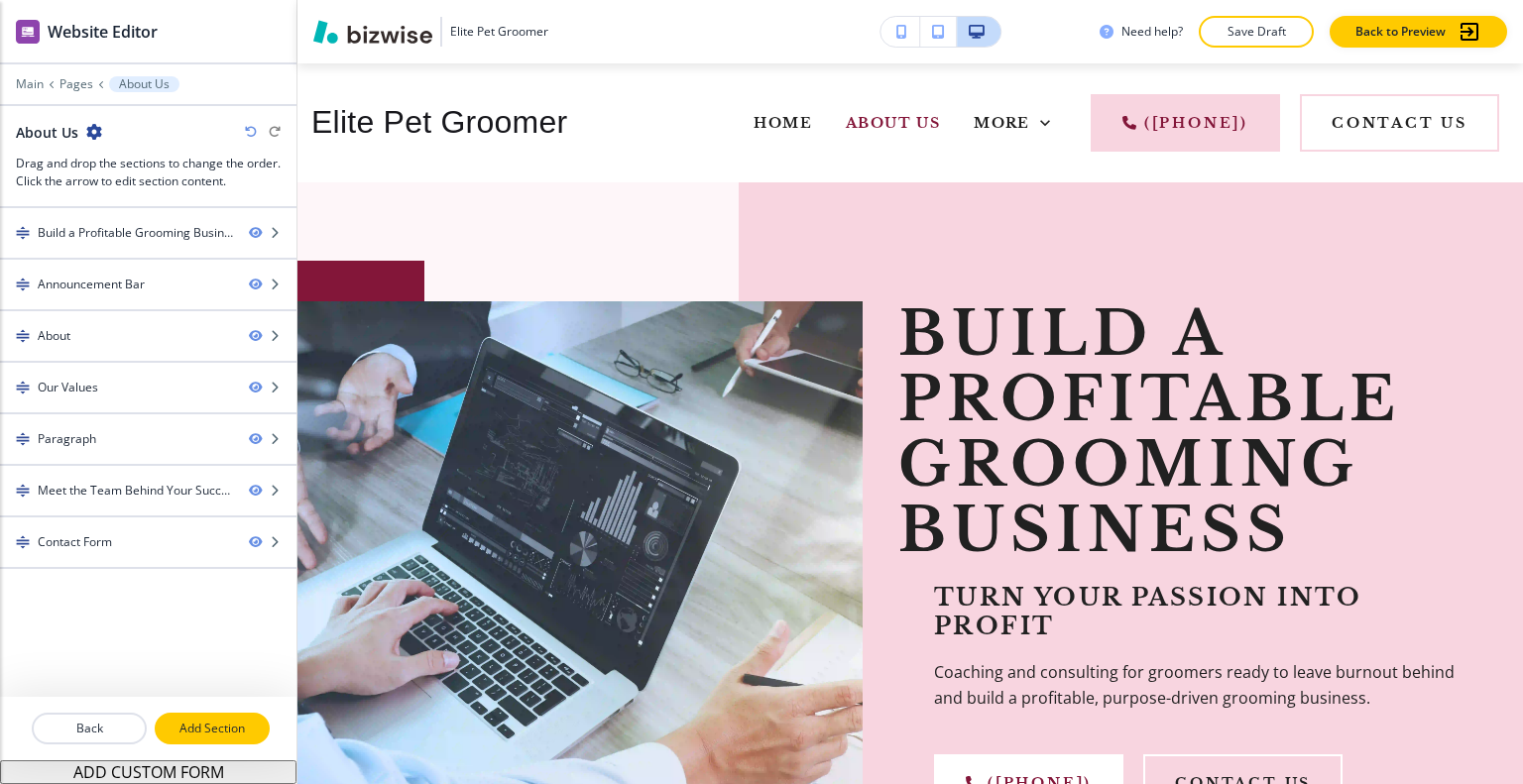 click on "Add Section" at bounding box center [212, 728] 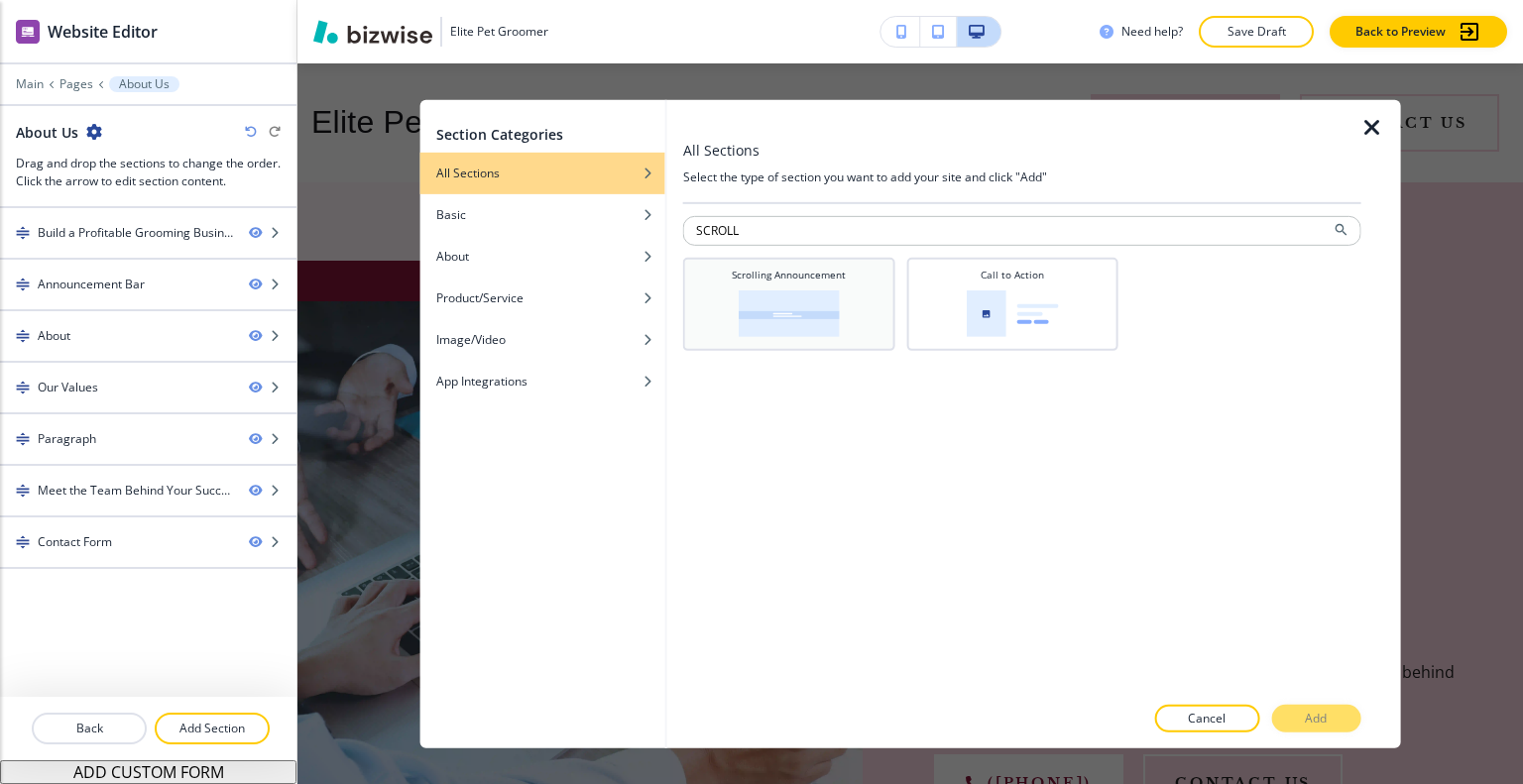 type on "SCROLL" 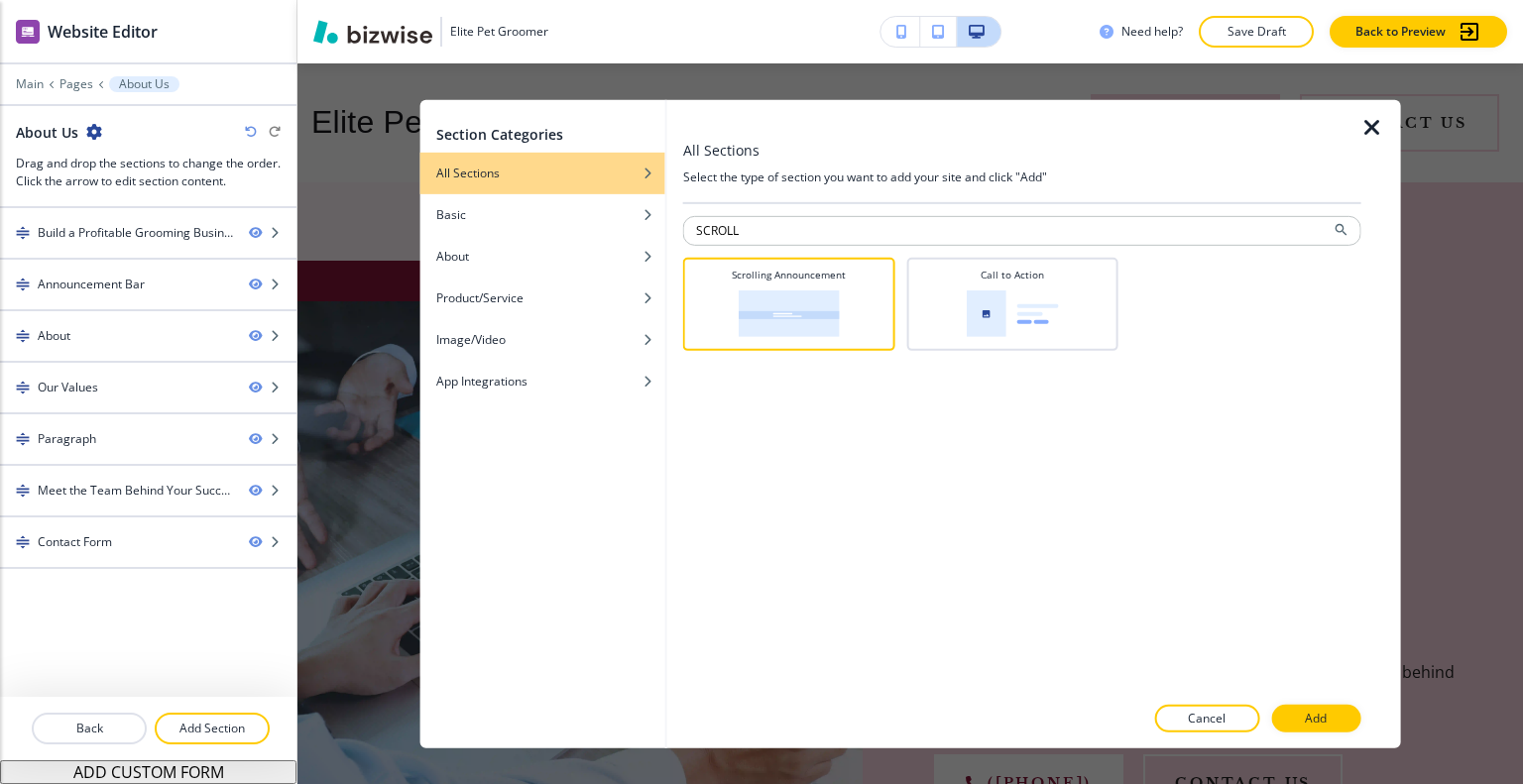 click at bounding box center (1380, 423) 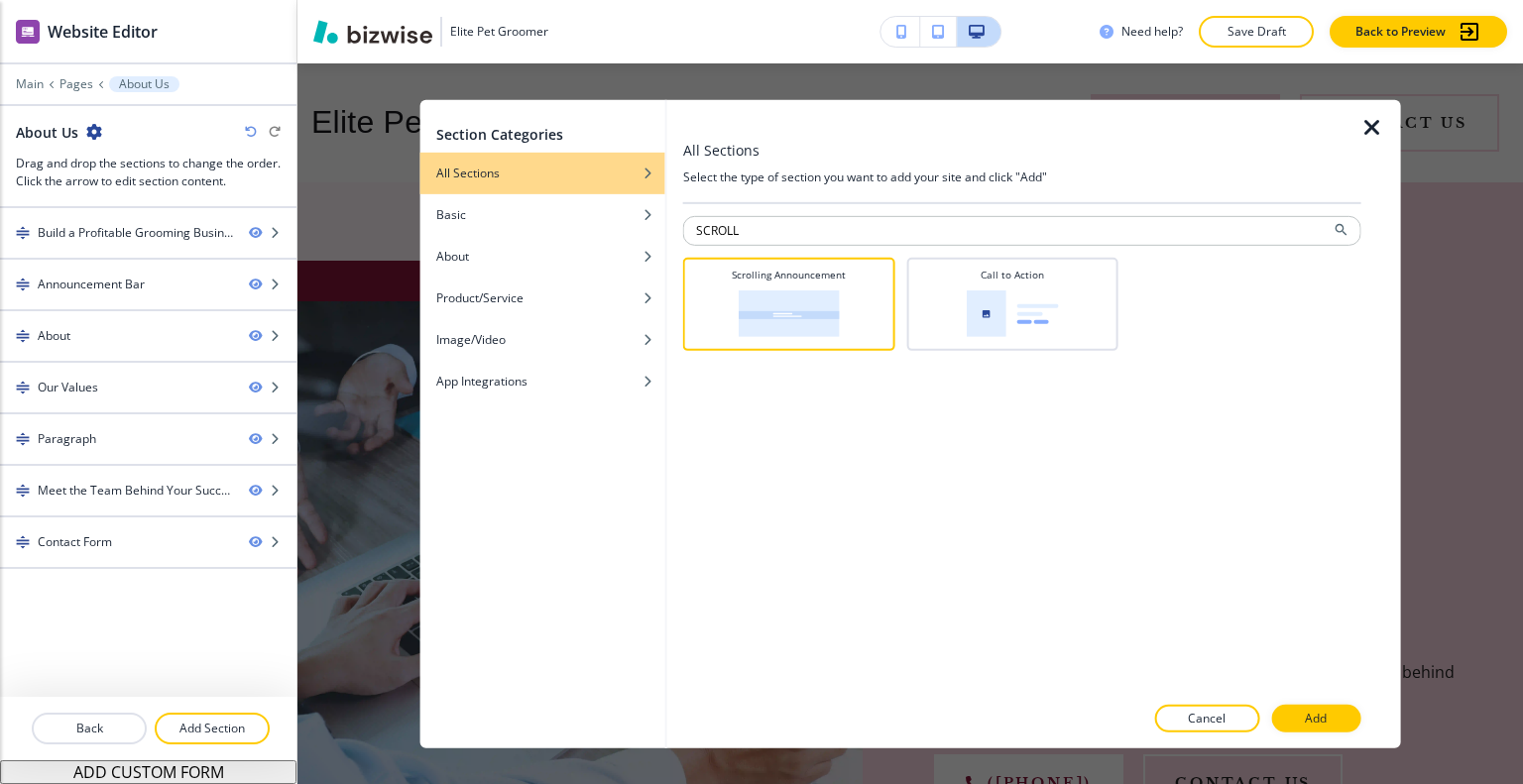 click on "Add" at bounding box center [1316, 719] 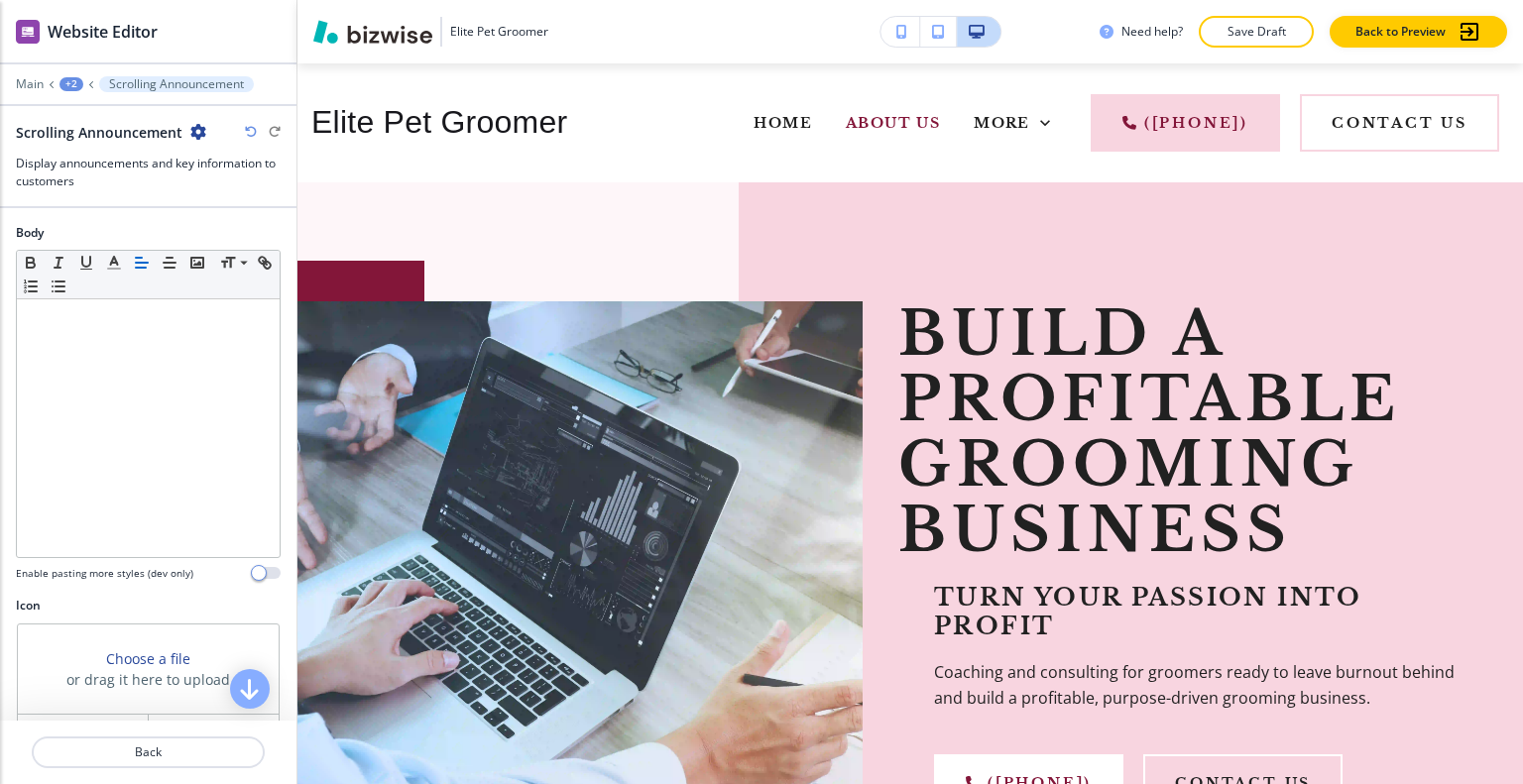 scroll, scrollTop: 4777, scrollLeft: 0, axis: vertical 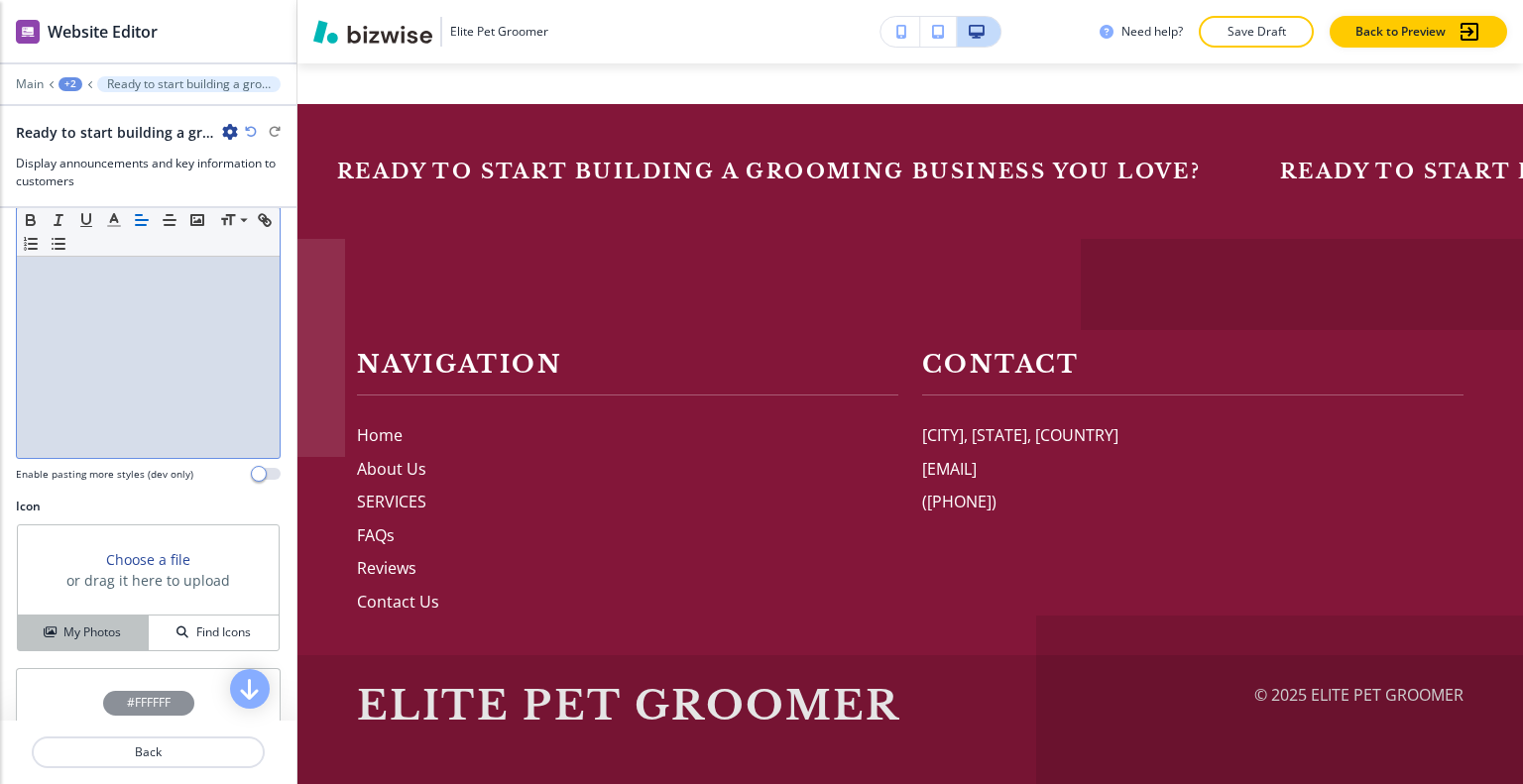 click on "My Photos" at bounding box center (82, 632) 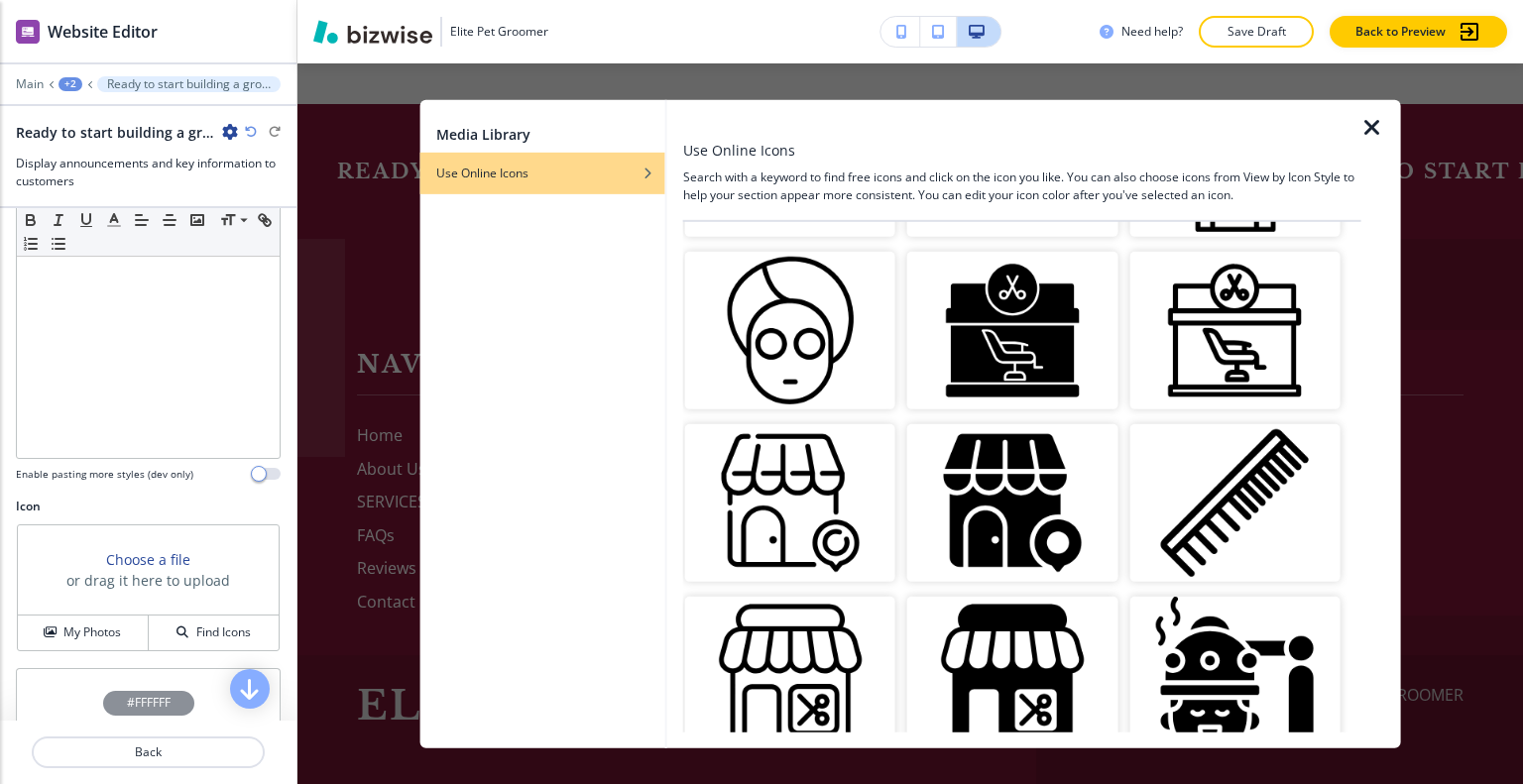 scroll, scrollTop: 0, scrollLeft: 0, axis: both 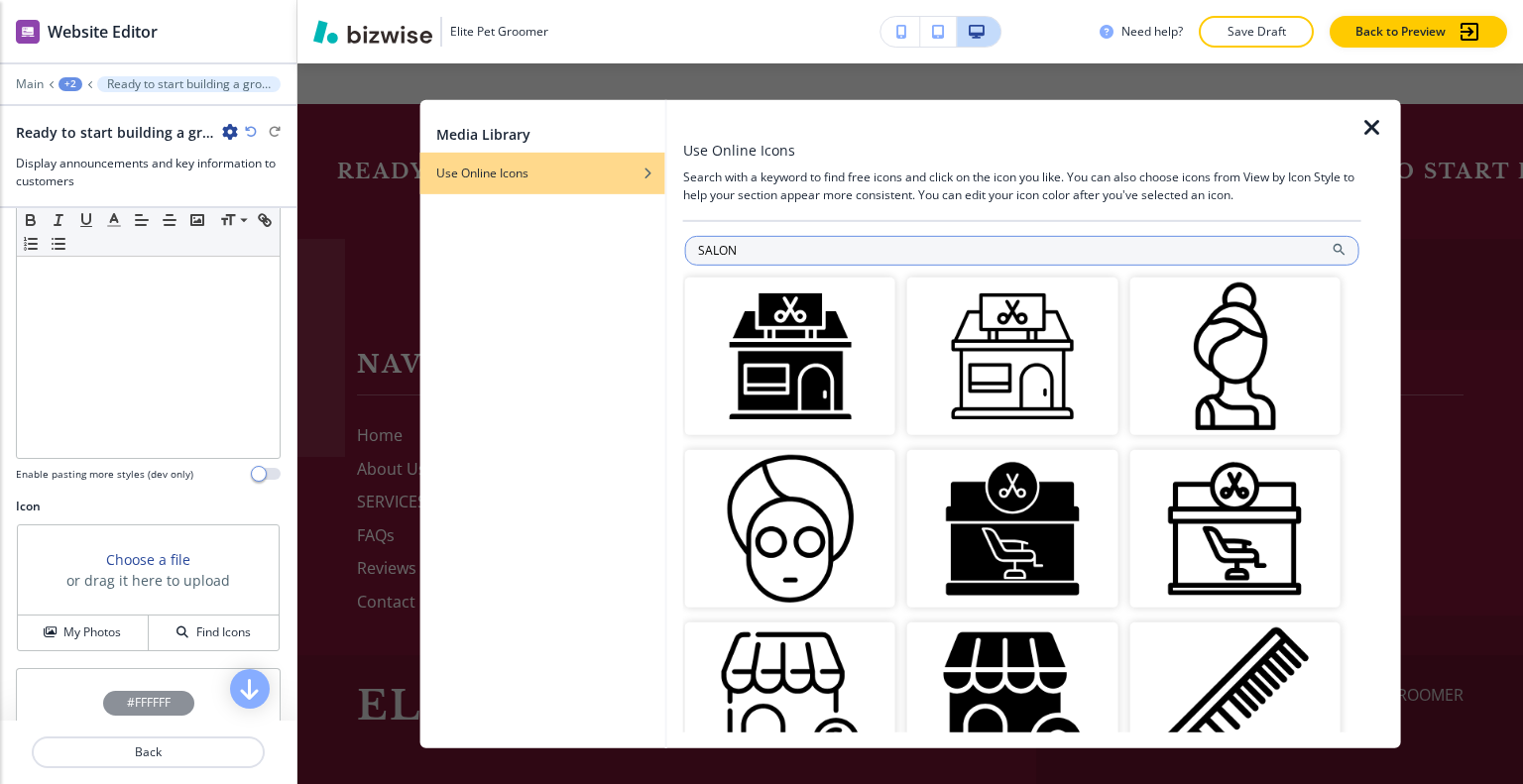 click on "SALON" at bounding box center (1022, 250) 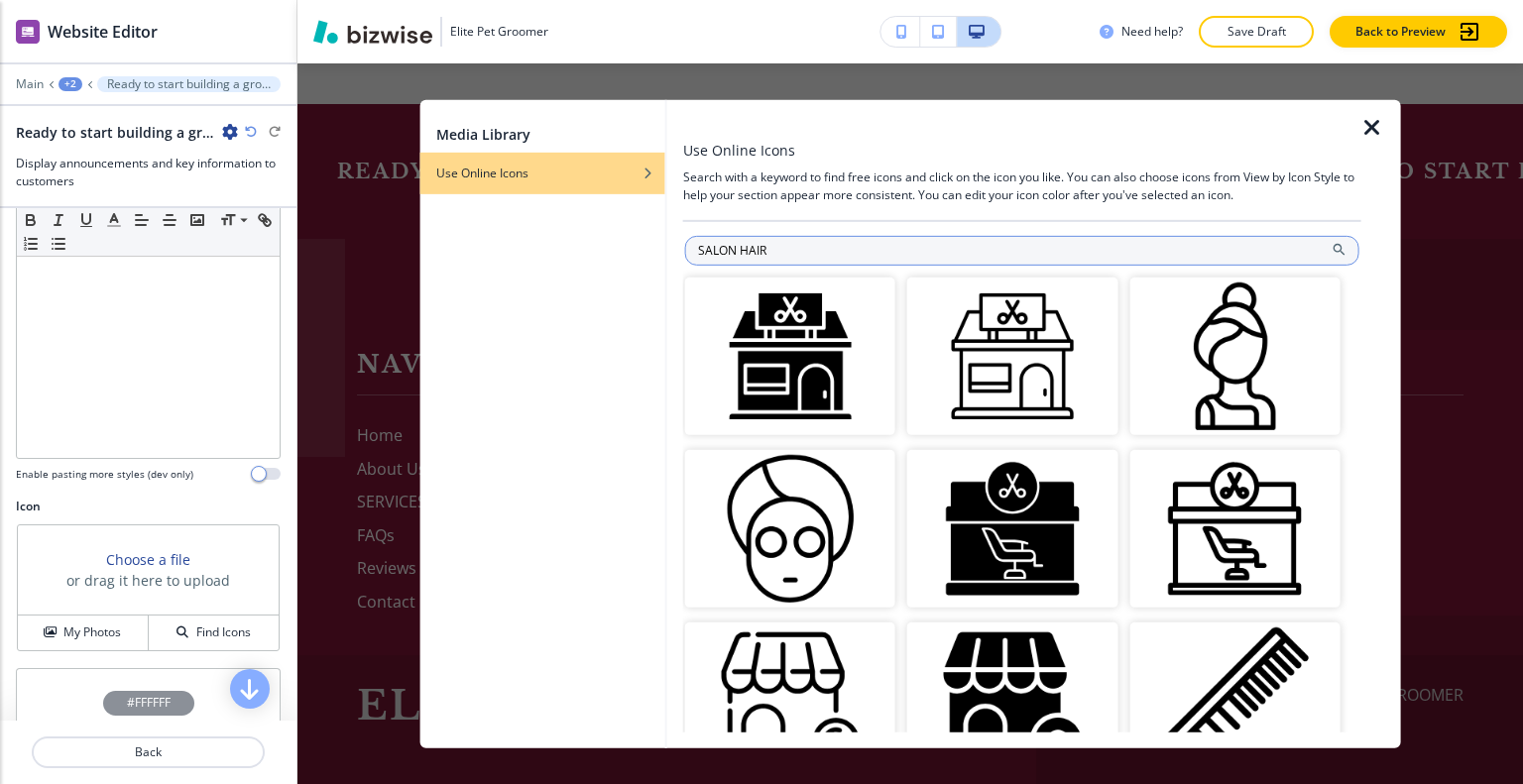 type on "SALON HAIR" 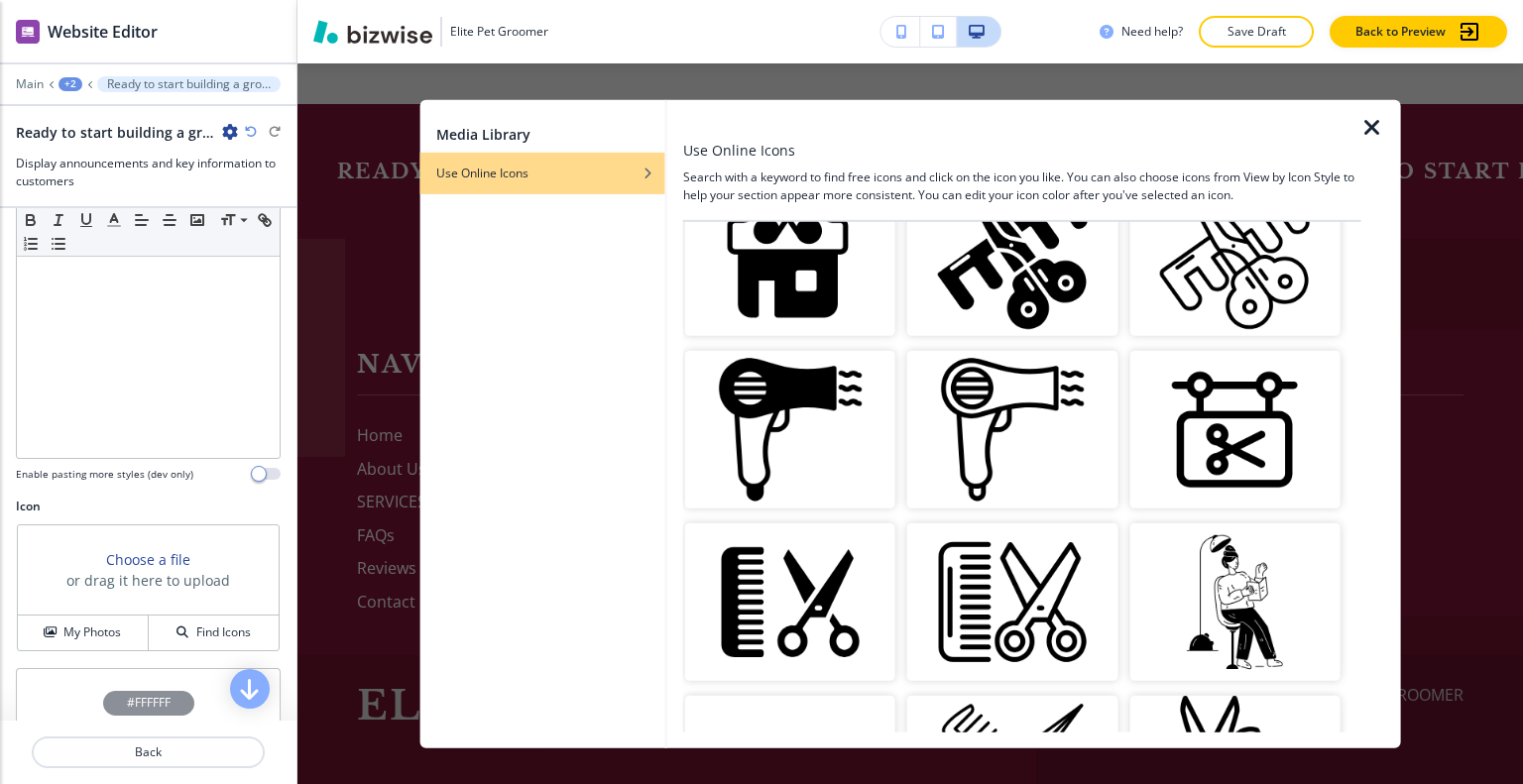 scroll, scrollTop: 198, scrollLeft: 0, axis: vertical 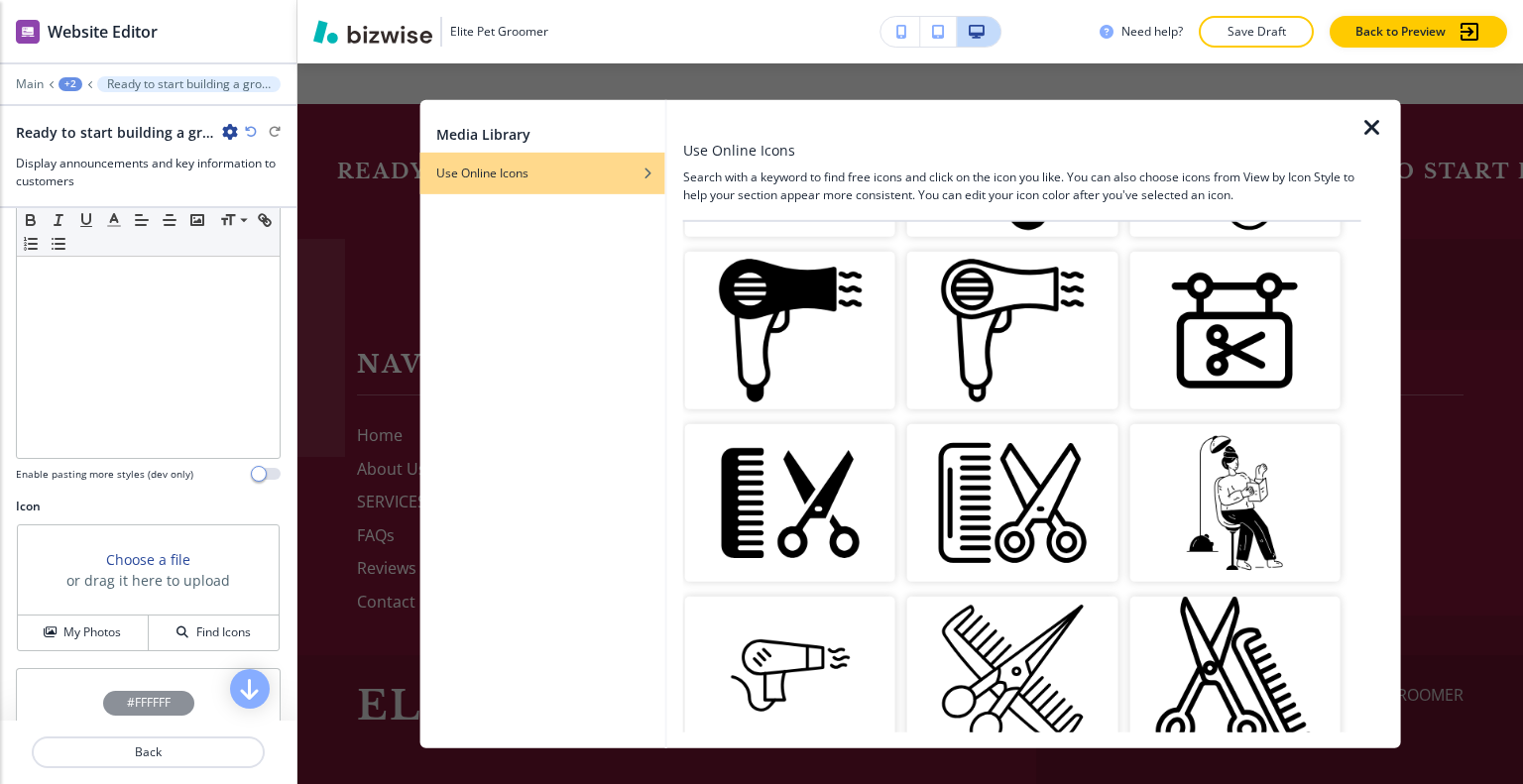 click at bounding box center [1234, 503] 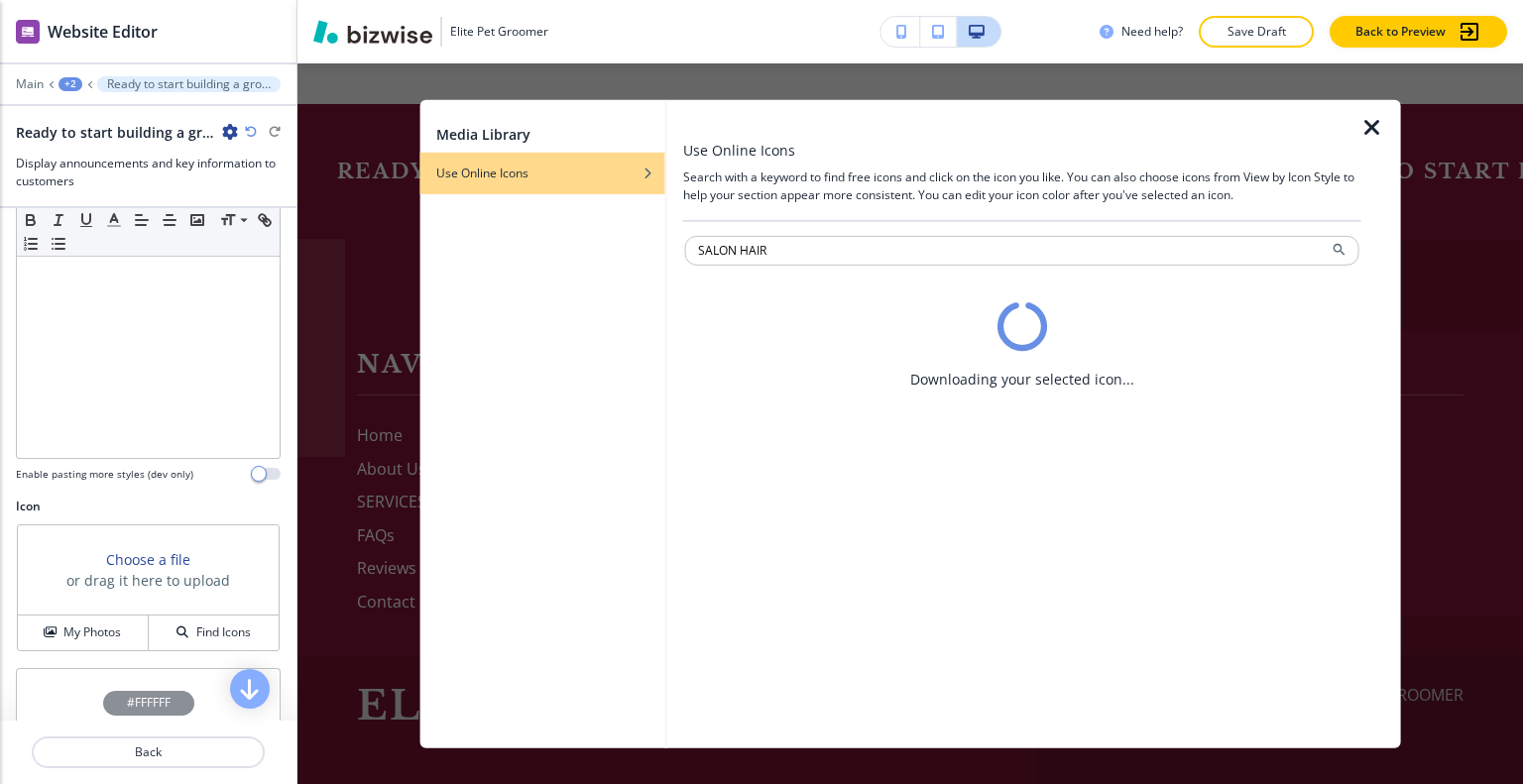 scroll, scrollTop: 0, scrollLeft: 0, axis: both 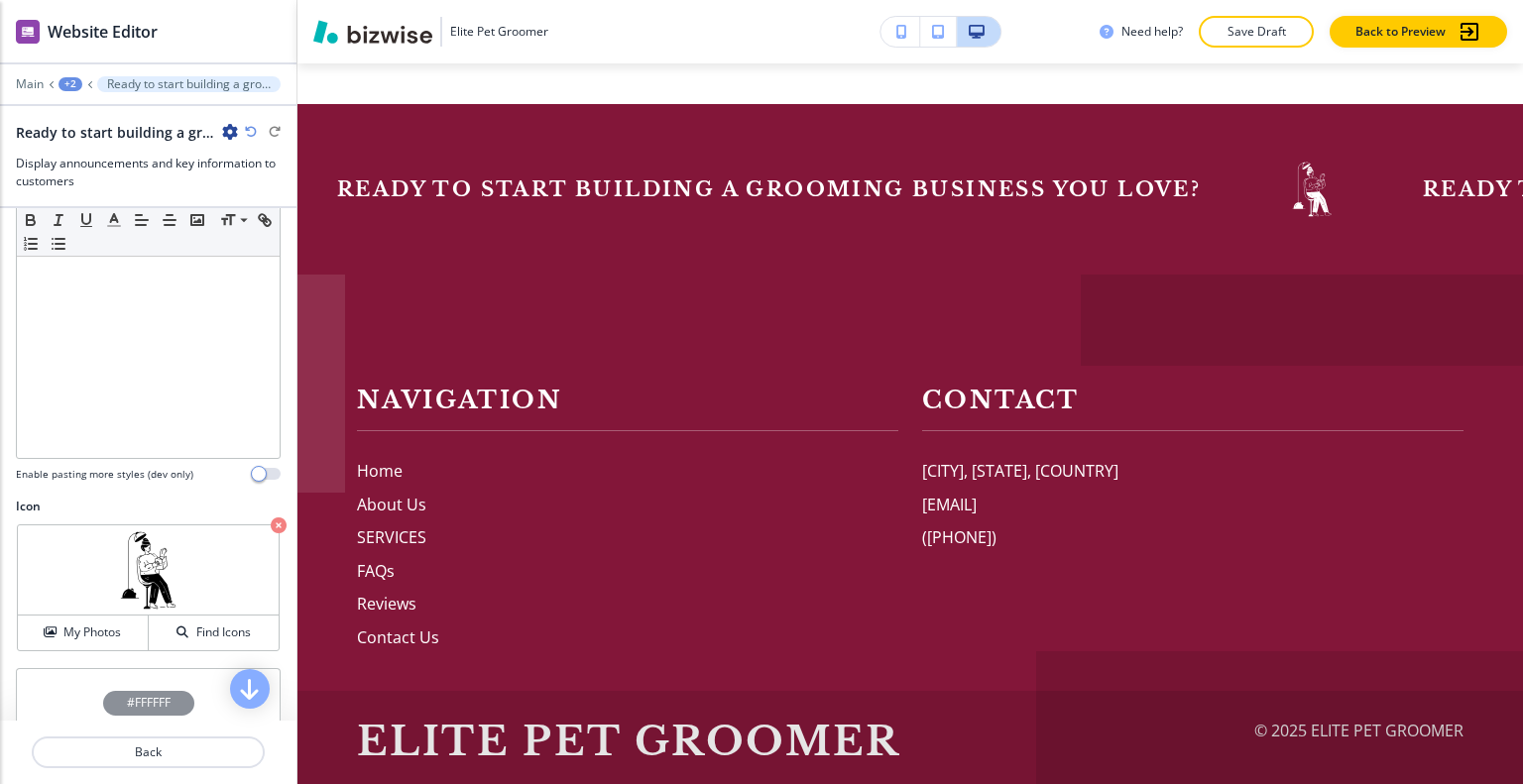 click on "+2" at bounding box center (70, 84) 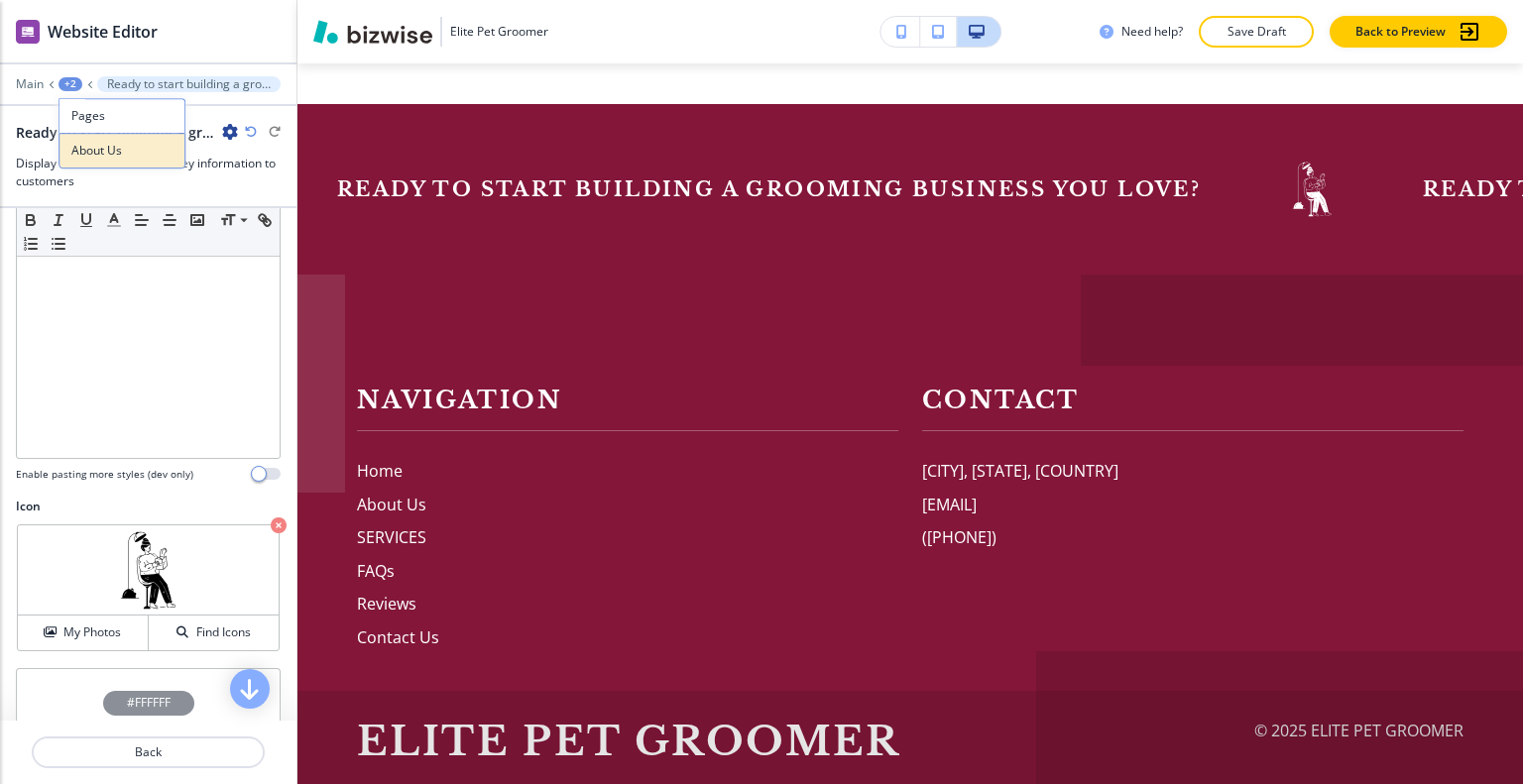 click on "About Us" at bounding box center (122, 151) 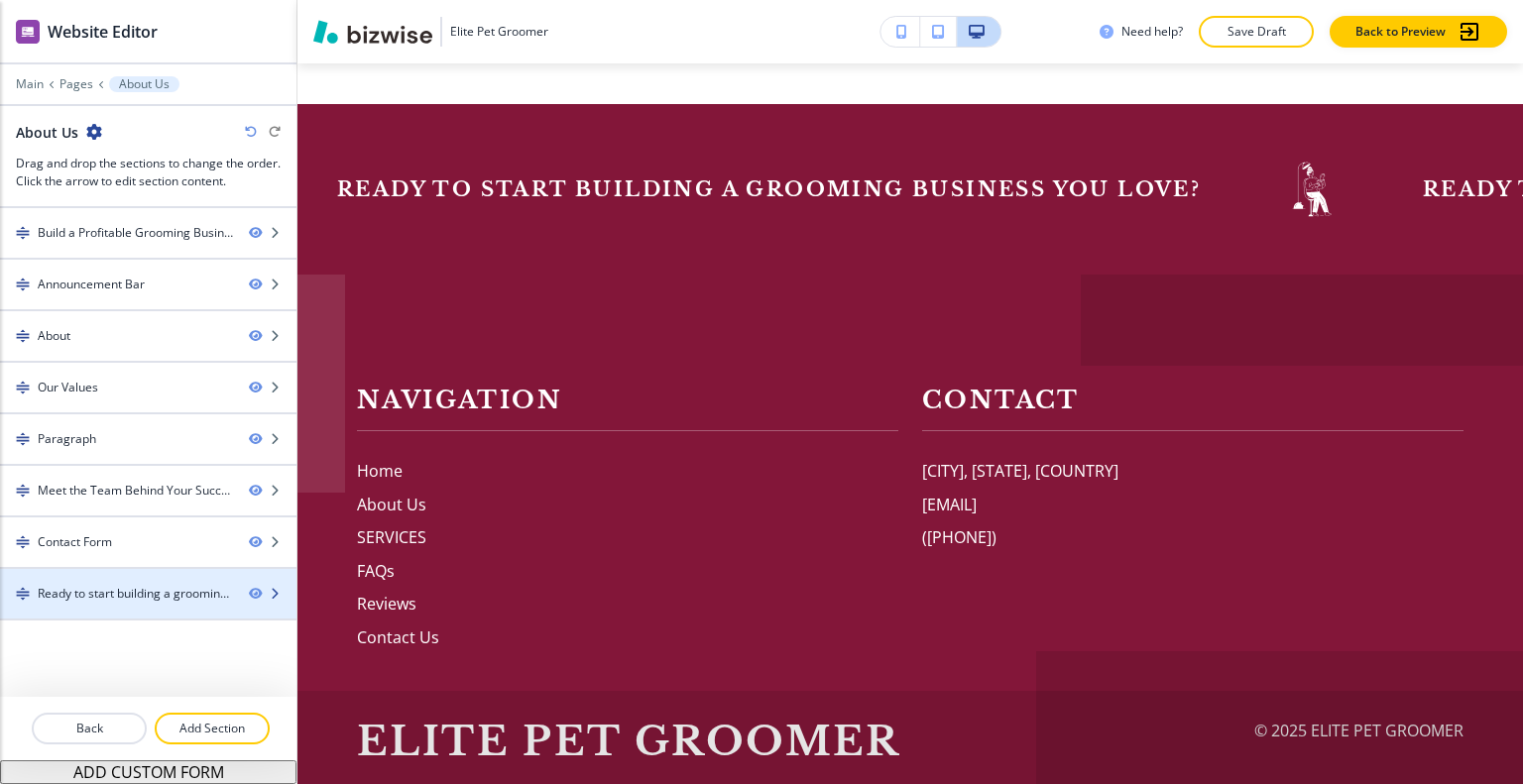 type 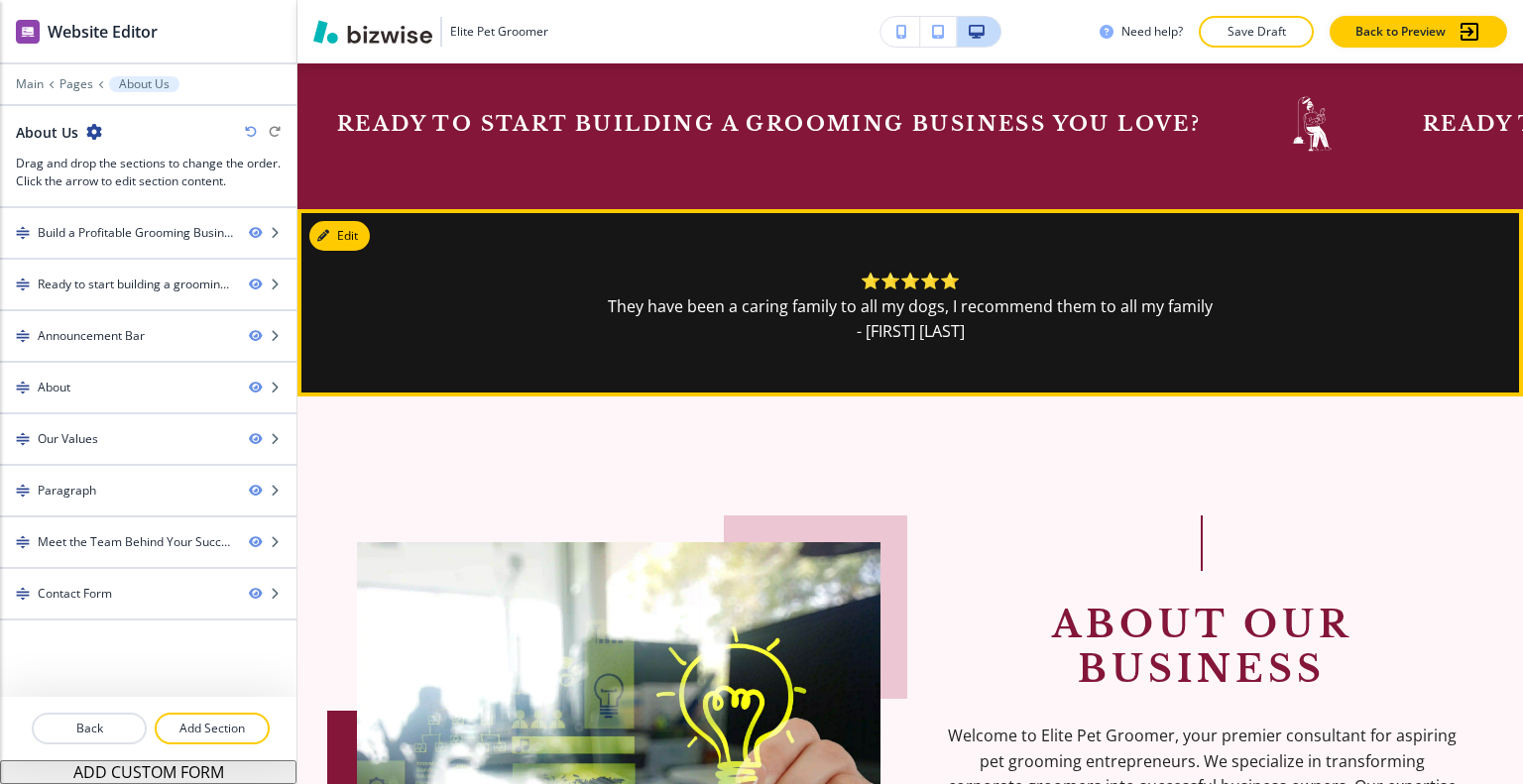 scroll, scrollTop: 1090, scrollLeft: 0, axis: vertical 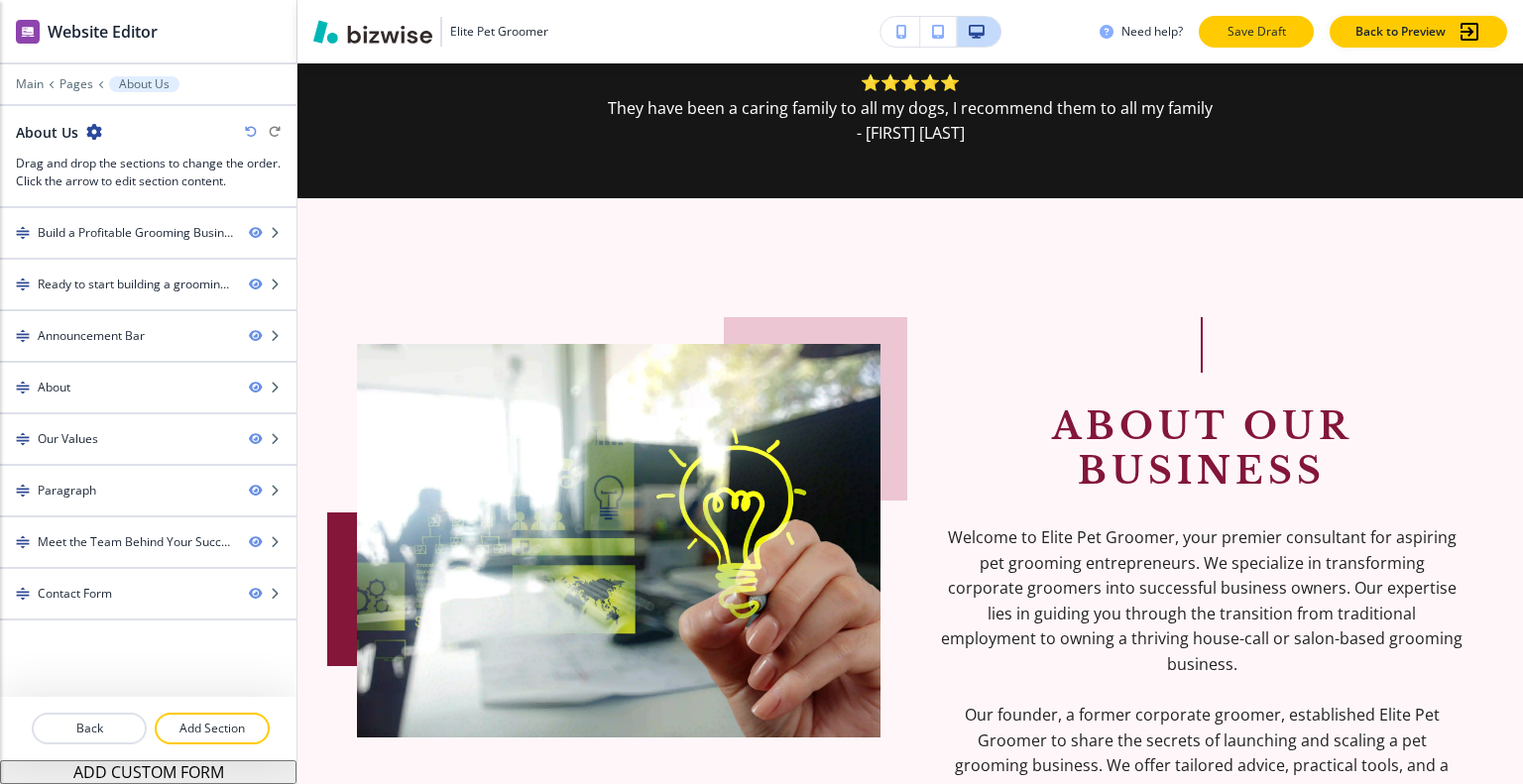 click on "Save Draft" at bounding box center (1256, 32) 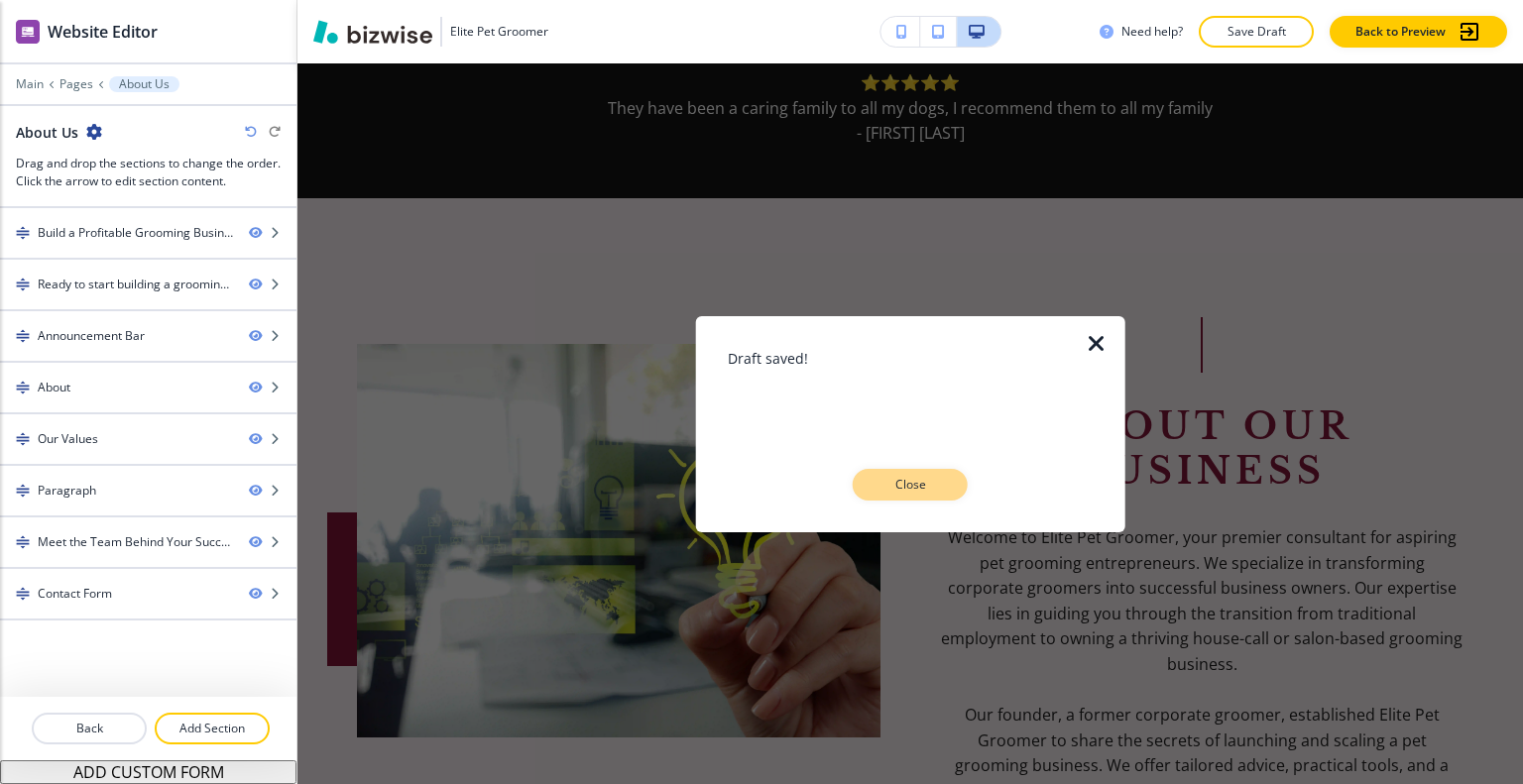 click on "Close" at bounding box center (910, 485) 